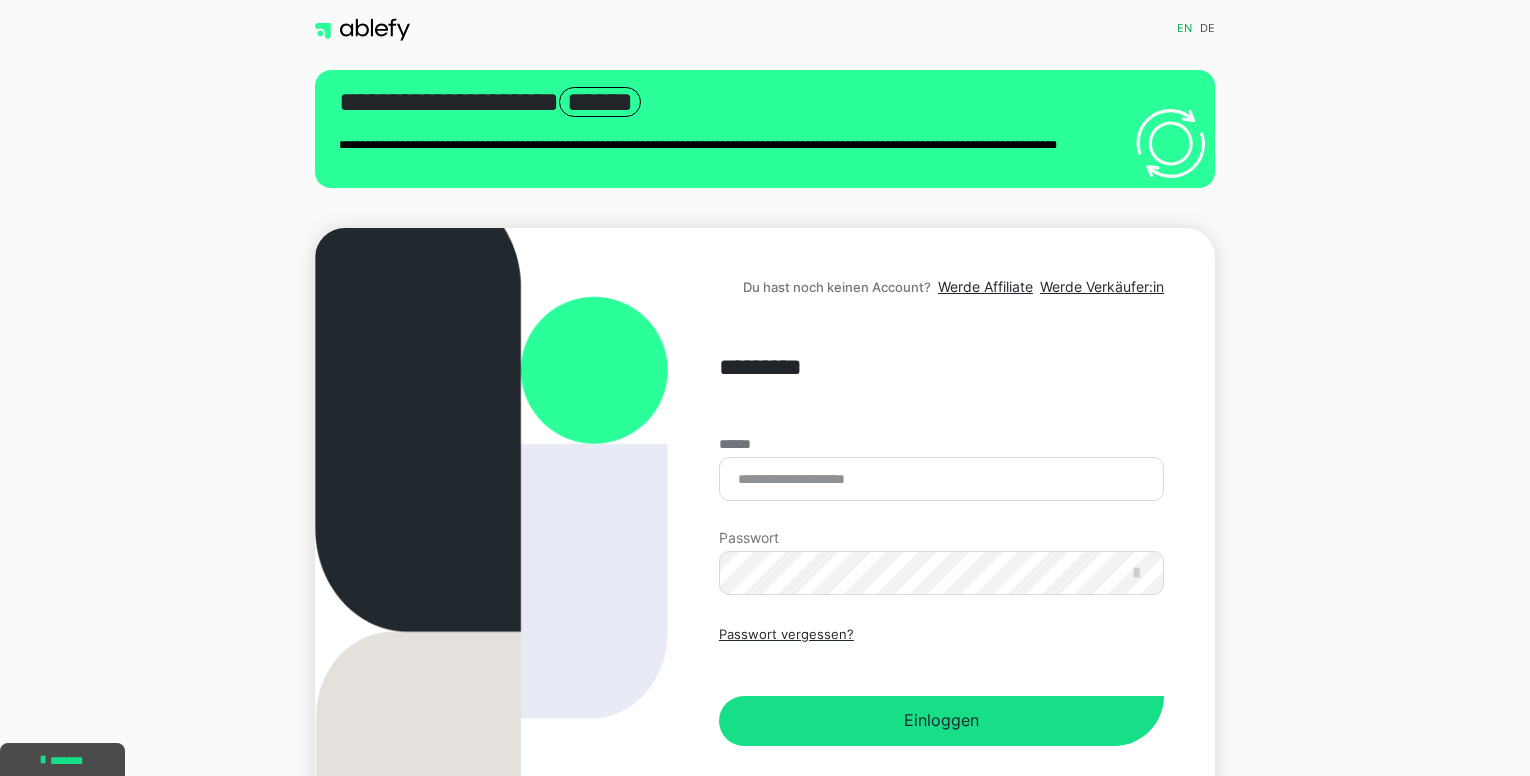scroll, scrollTop: 0, scrollLeft: 0, axis: both 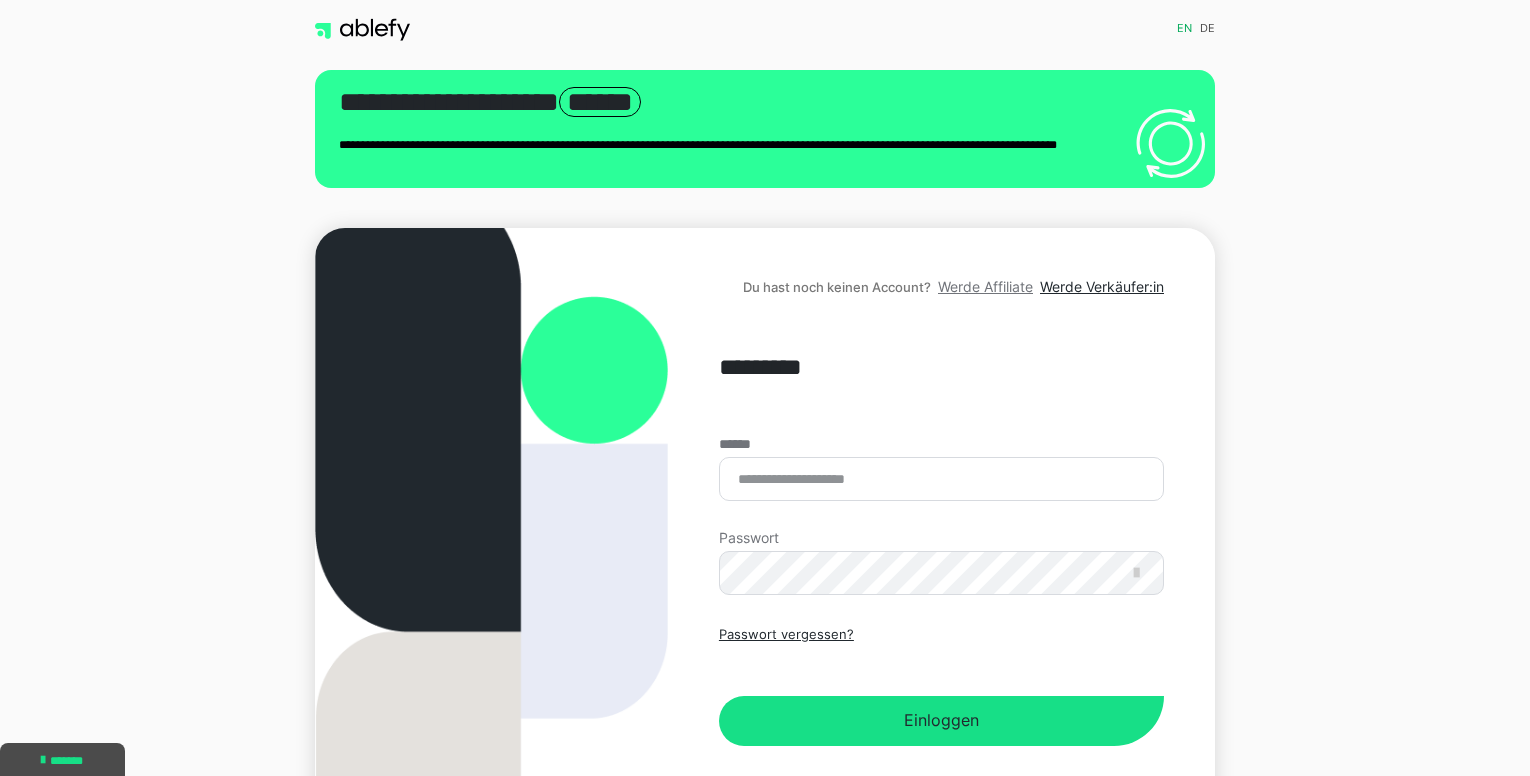 click on "Werde Affiliate" at bounding box center [985, 286] 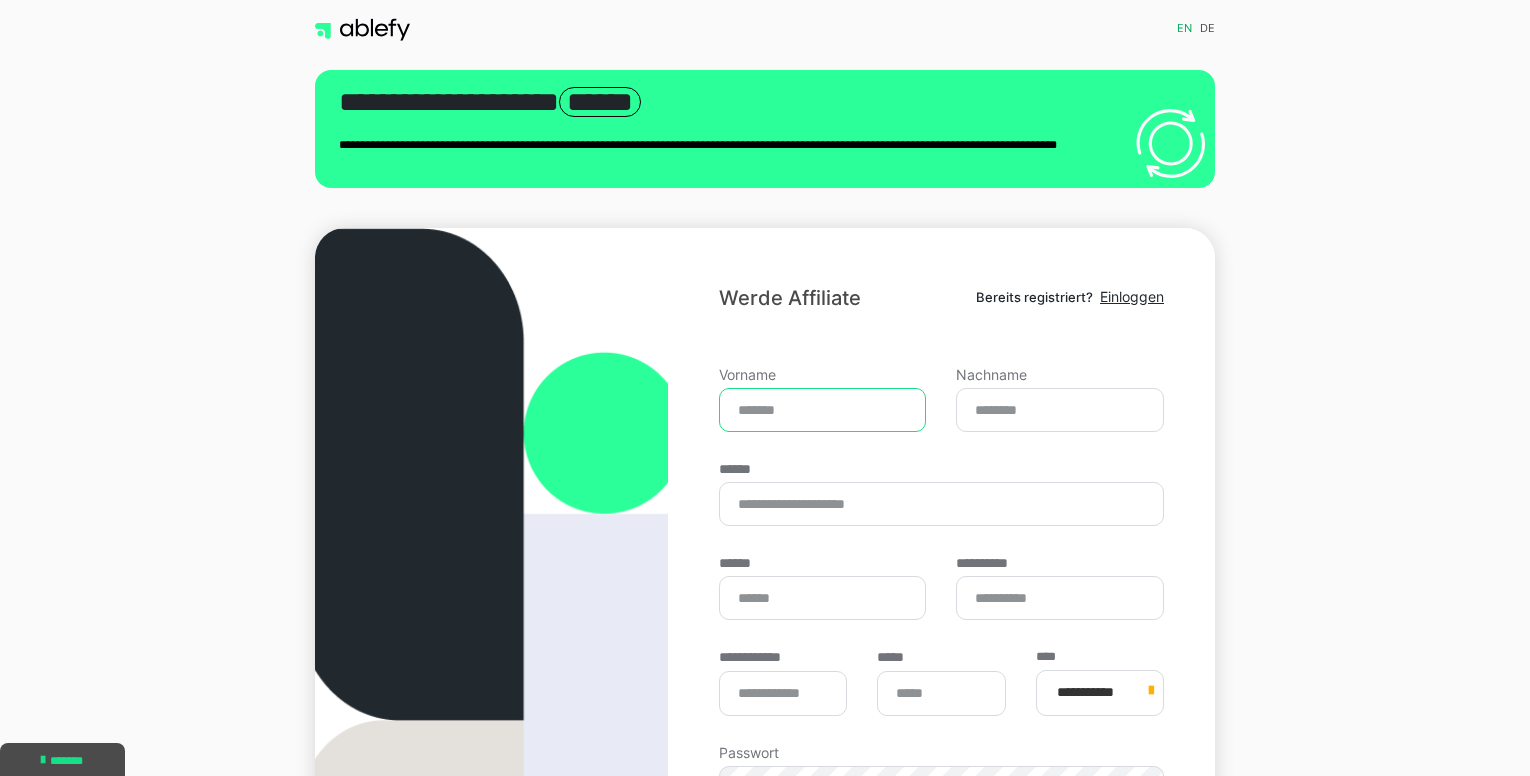click on "Vorname" at bounding box center (823, 410) 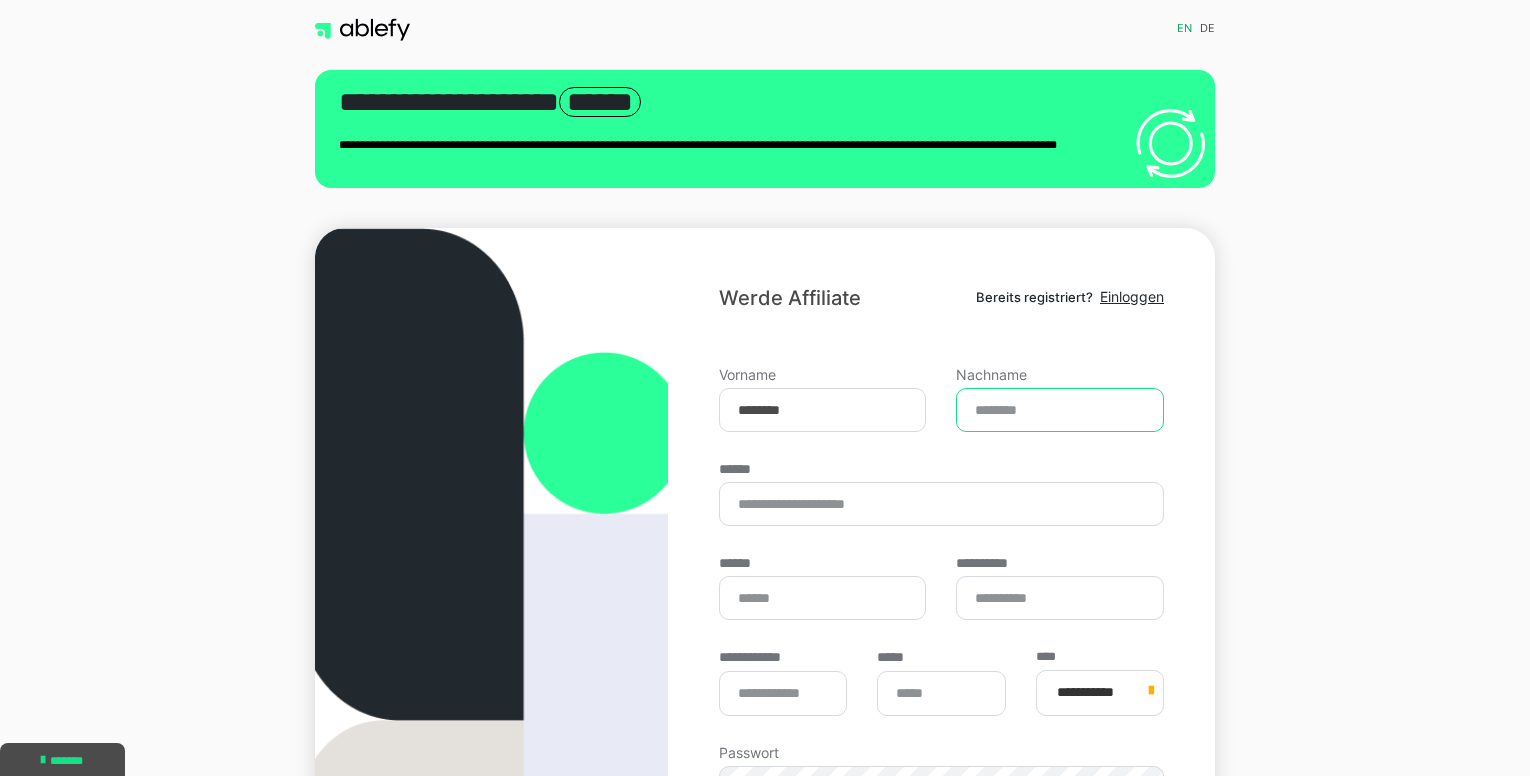 type on "*******" 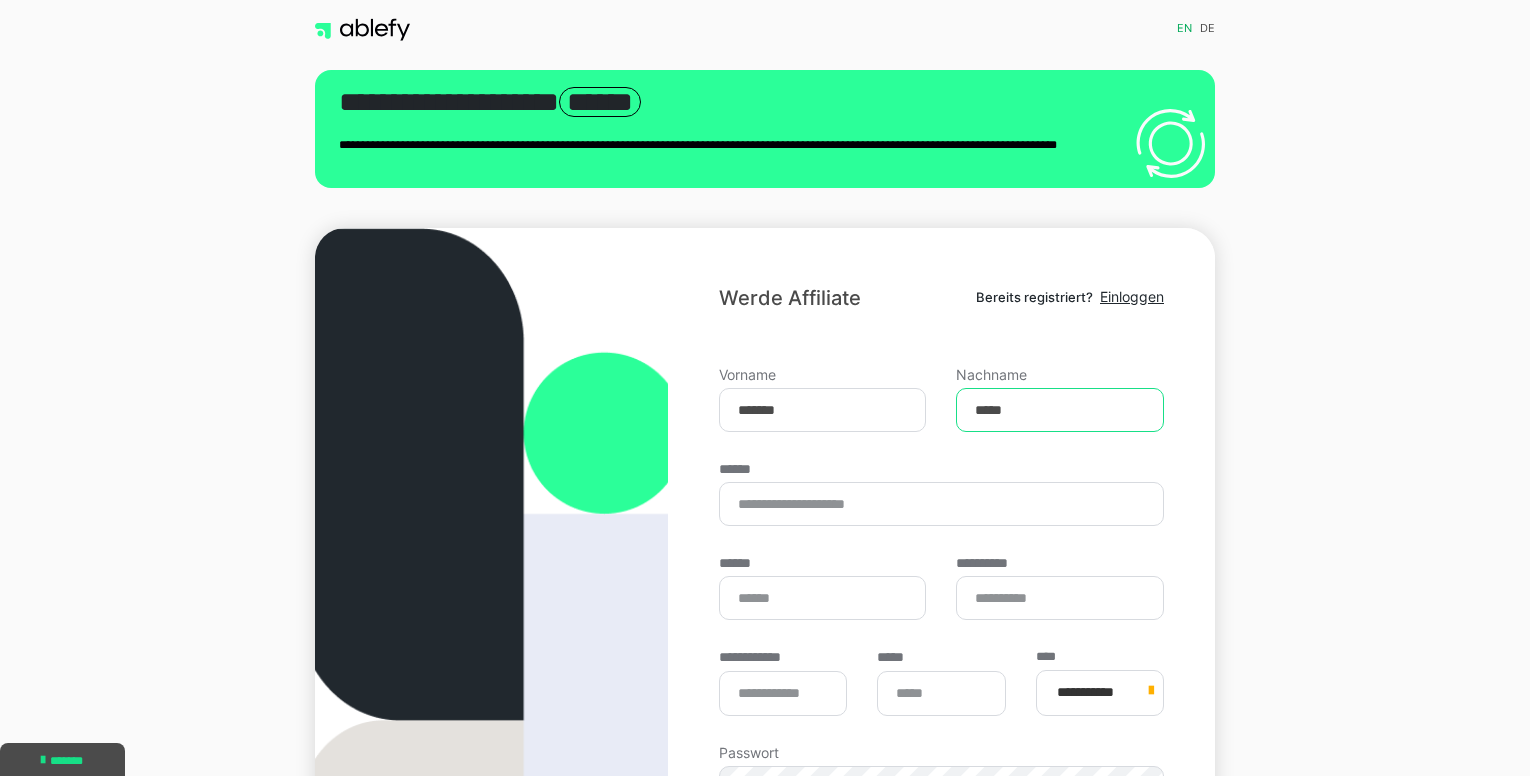 type on "*****" 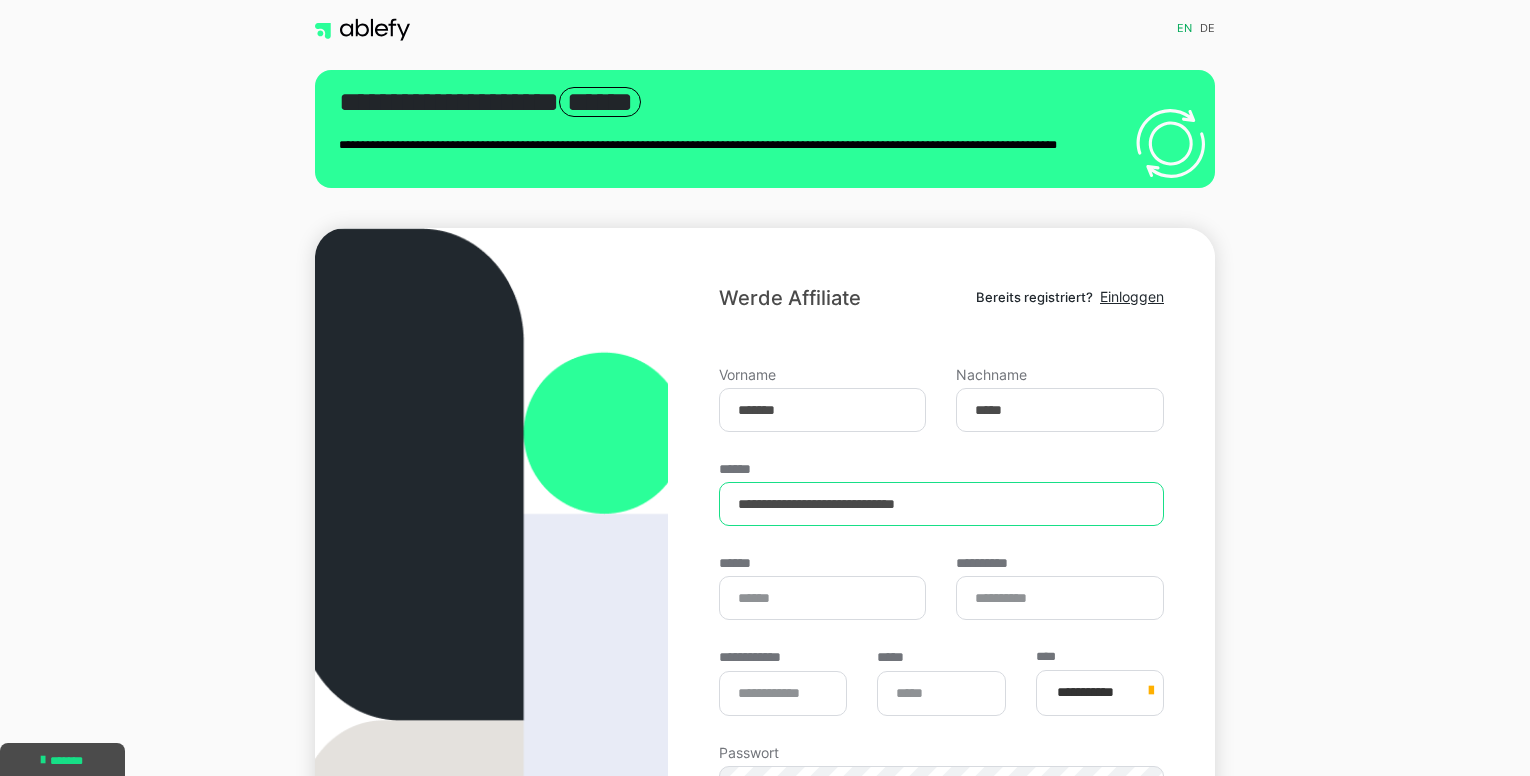 type on "**********" 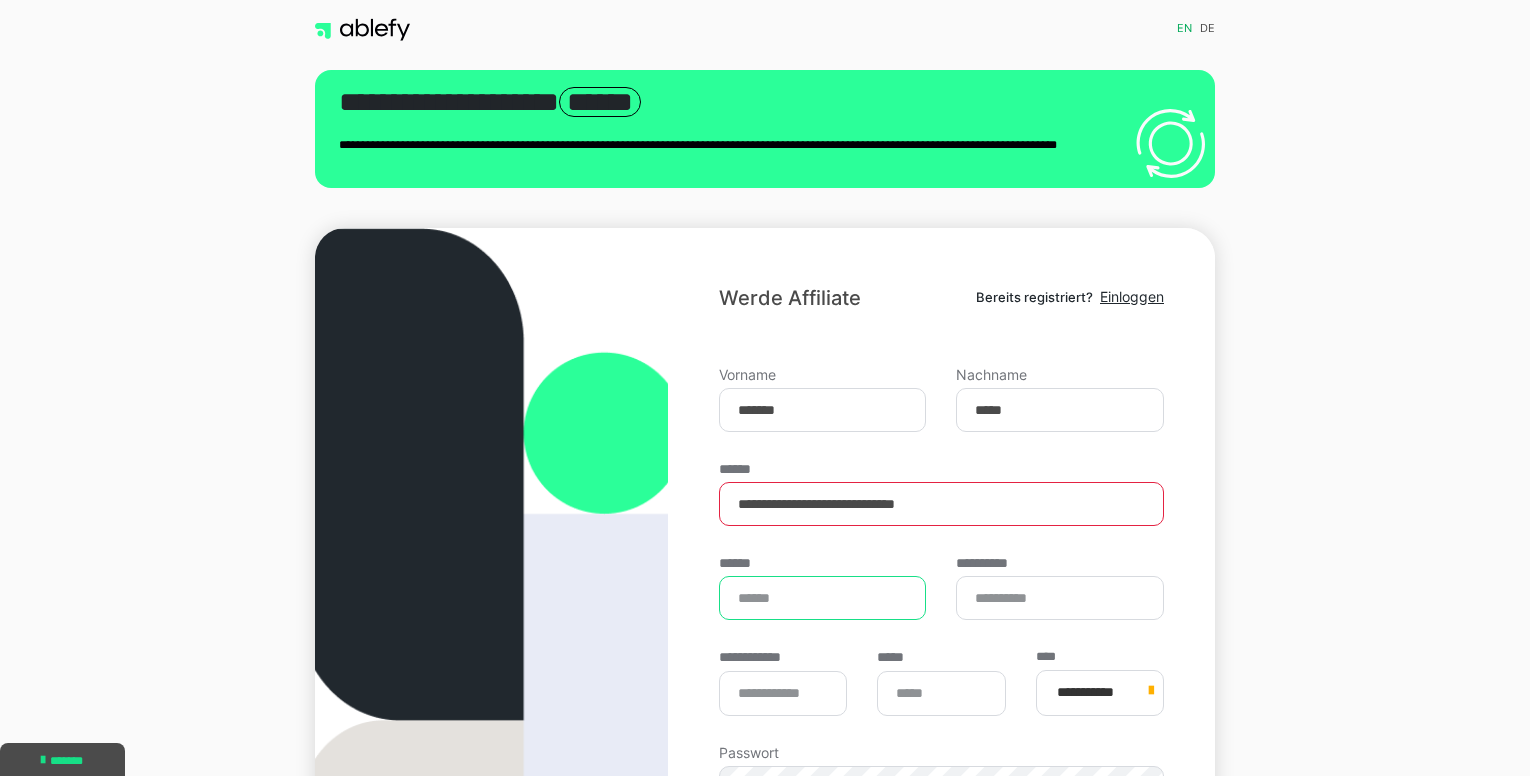 click on "******" at bounding box center [823, 598] 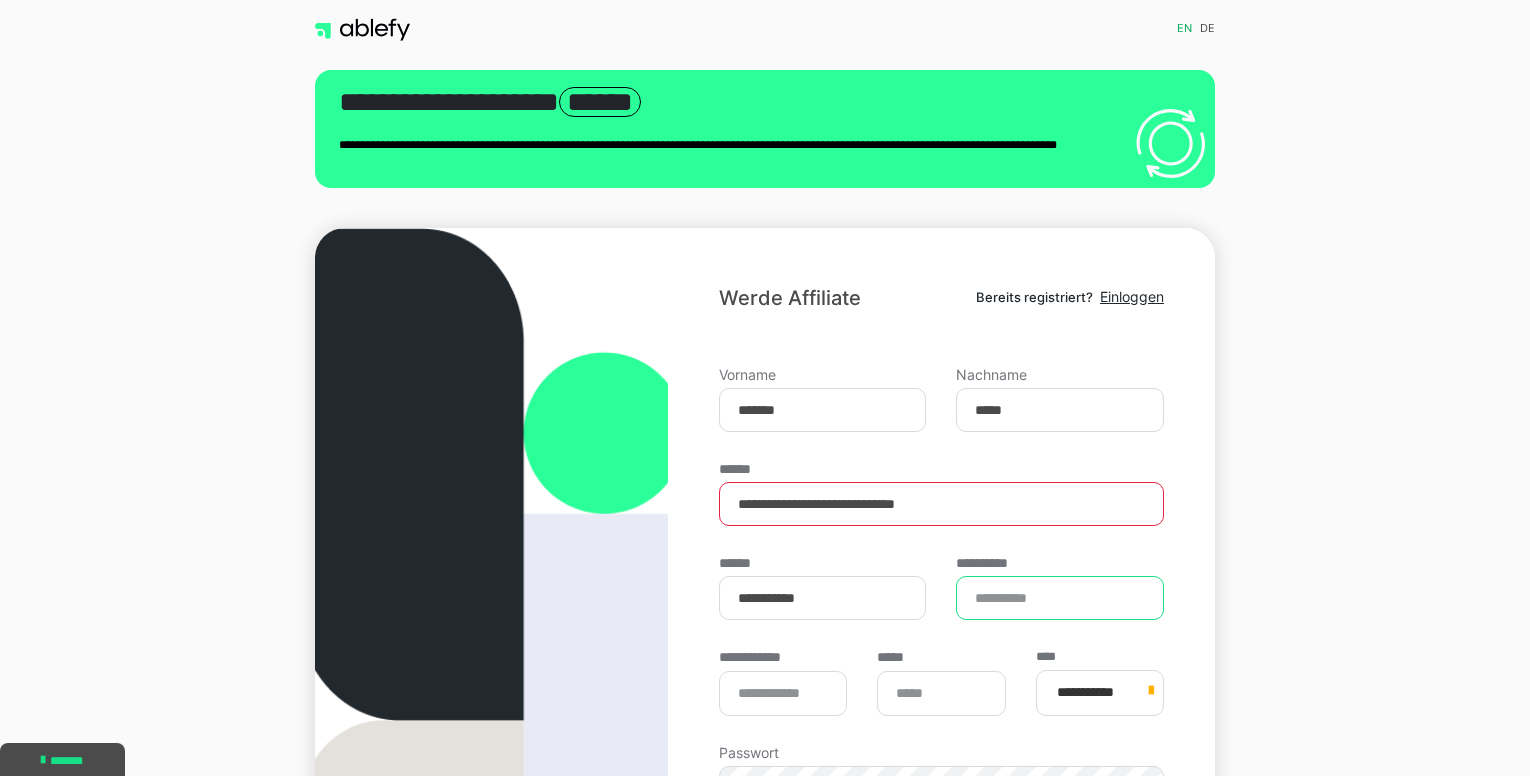 type on "**********" 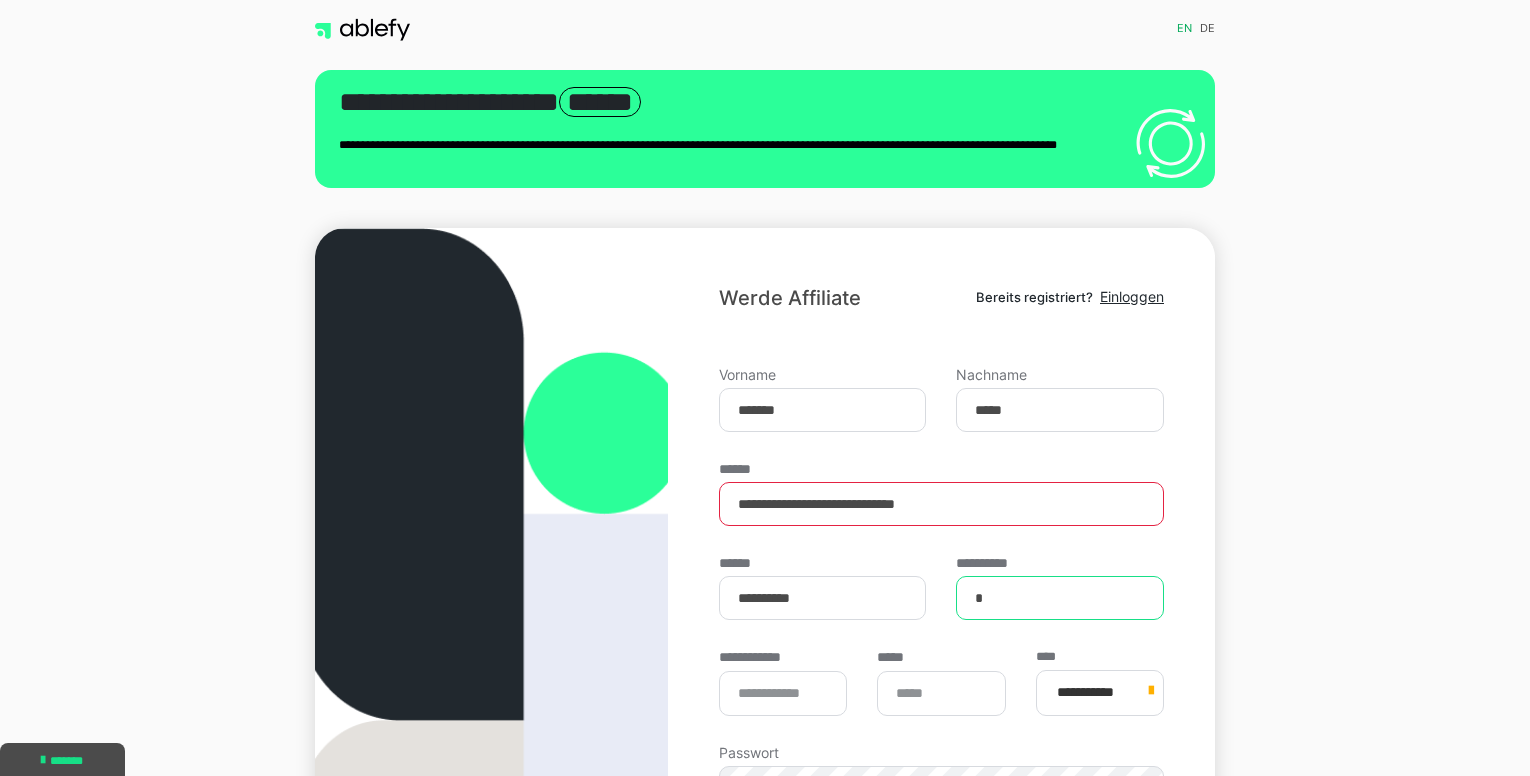 type on "*" 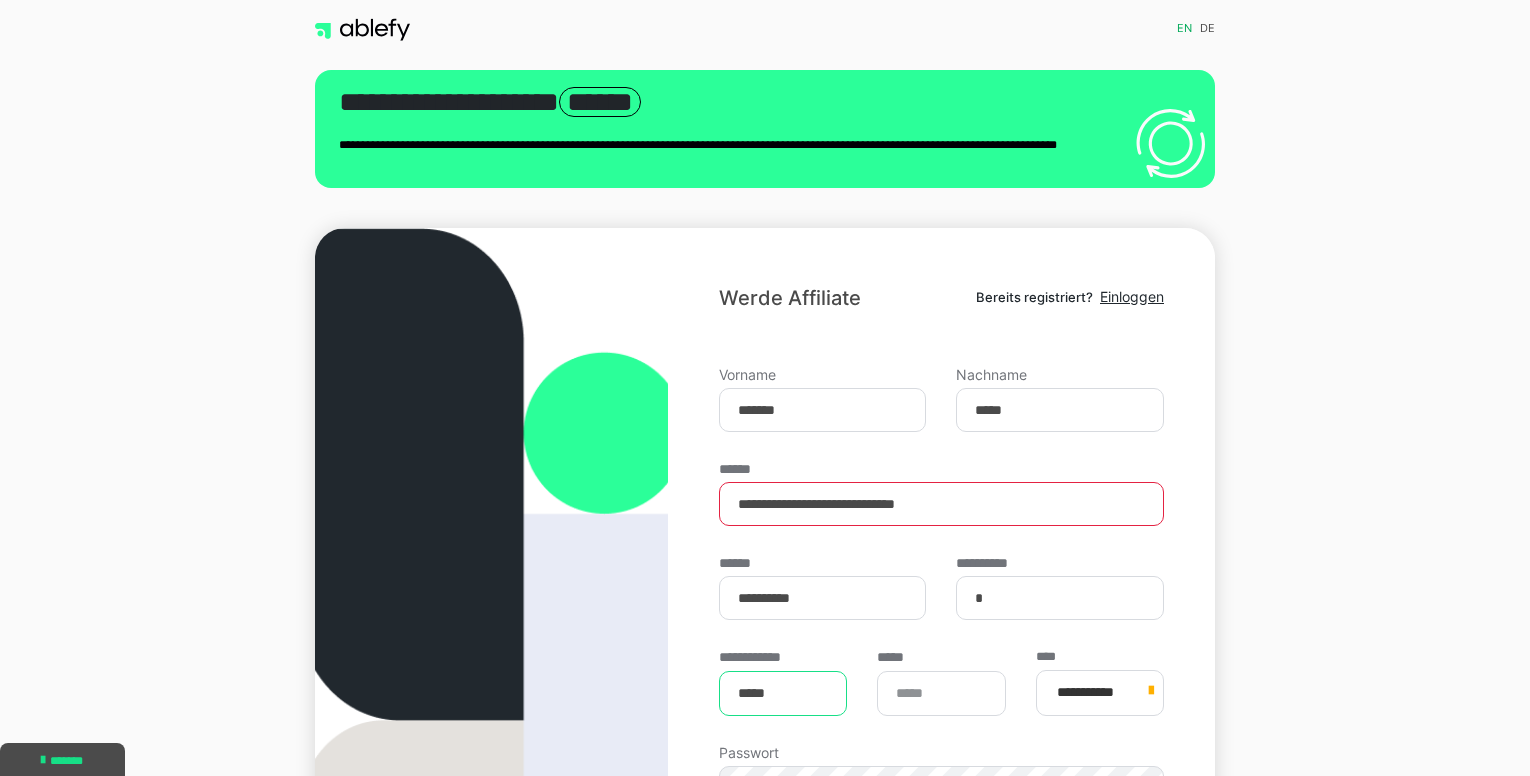 type on "*****" 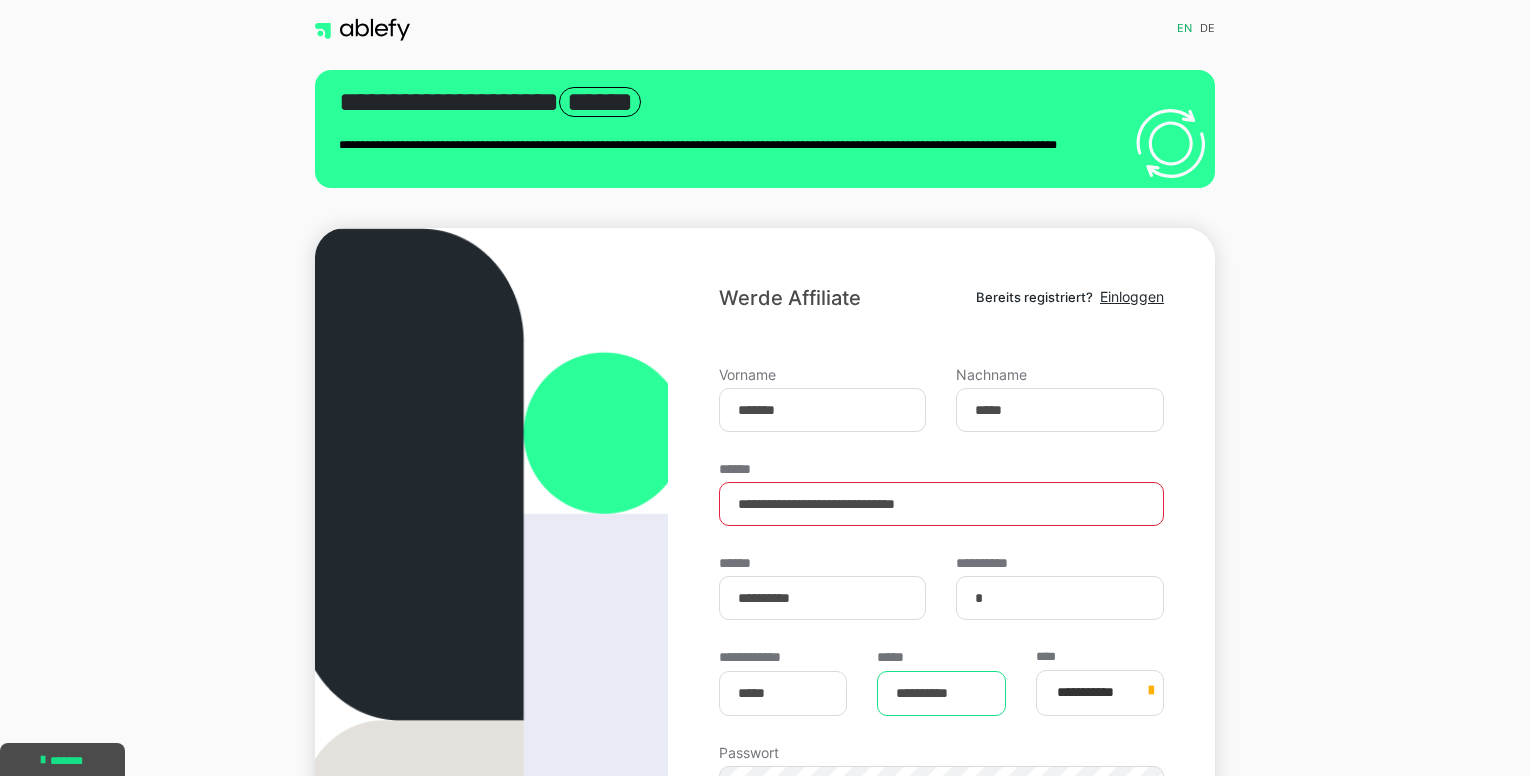 type on "**********" 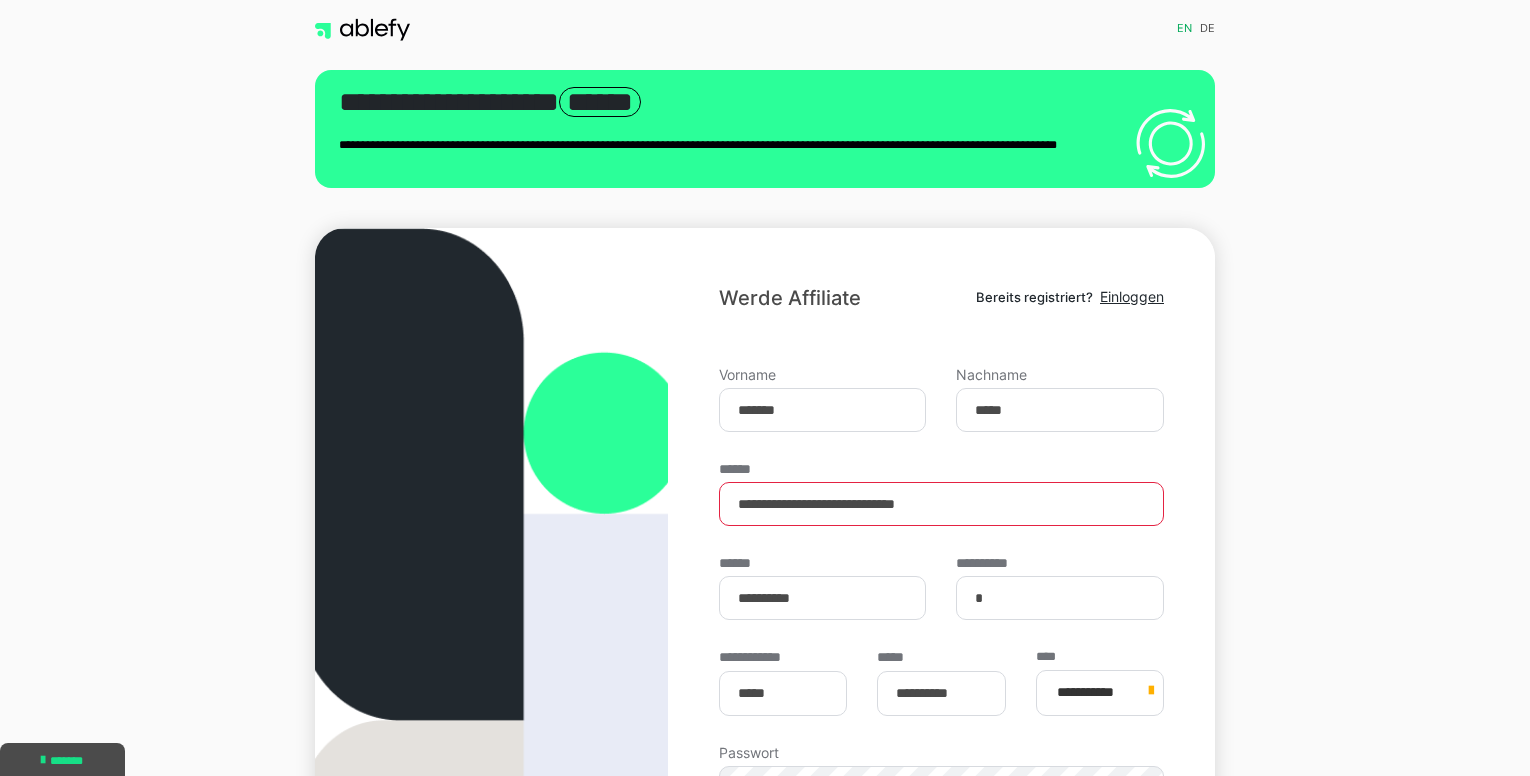 click on "**********" at bounding box center (941, 652) 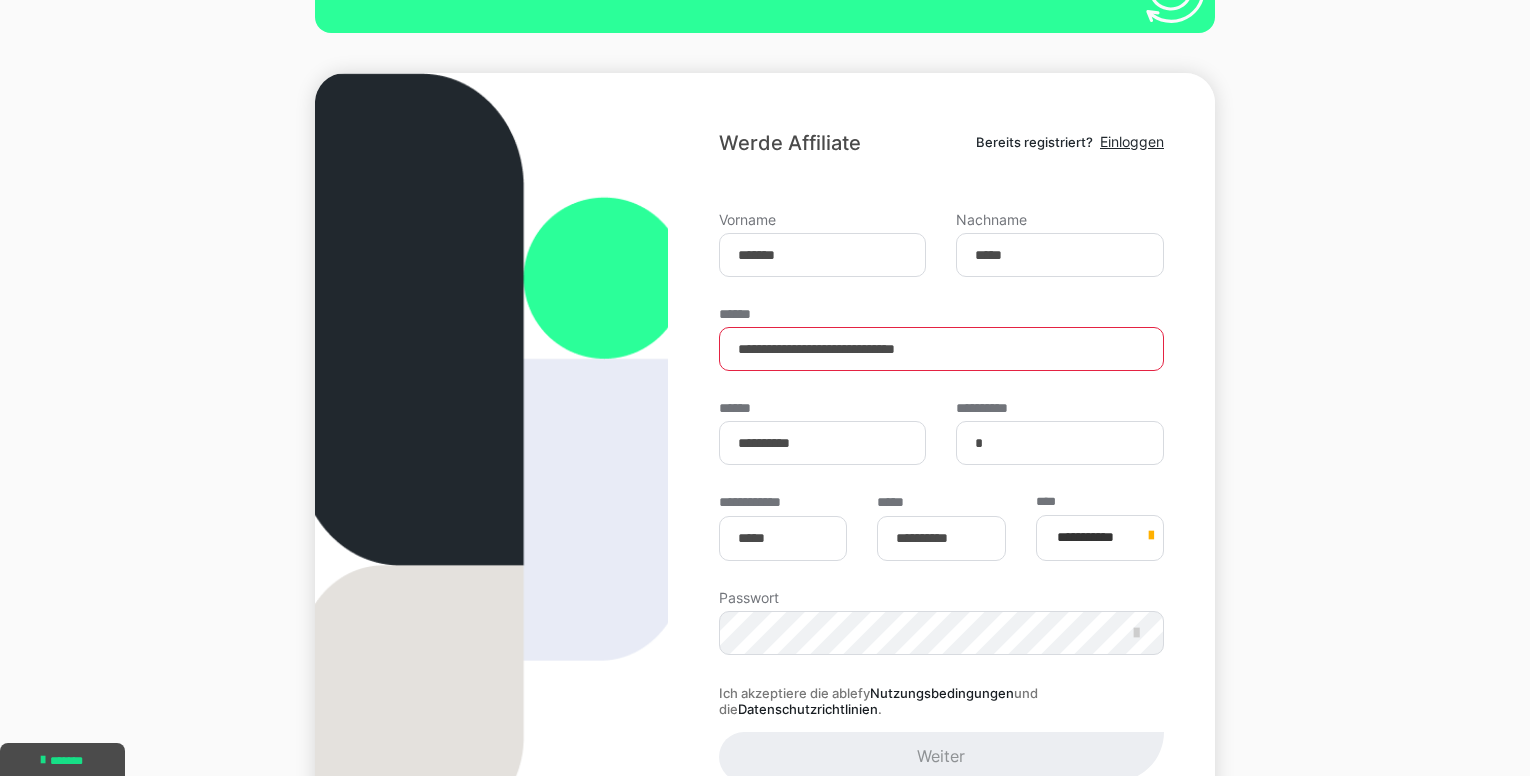 scroll, scrollTop: 200, scrollLeft: 0, axis: vertical 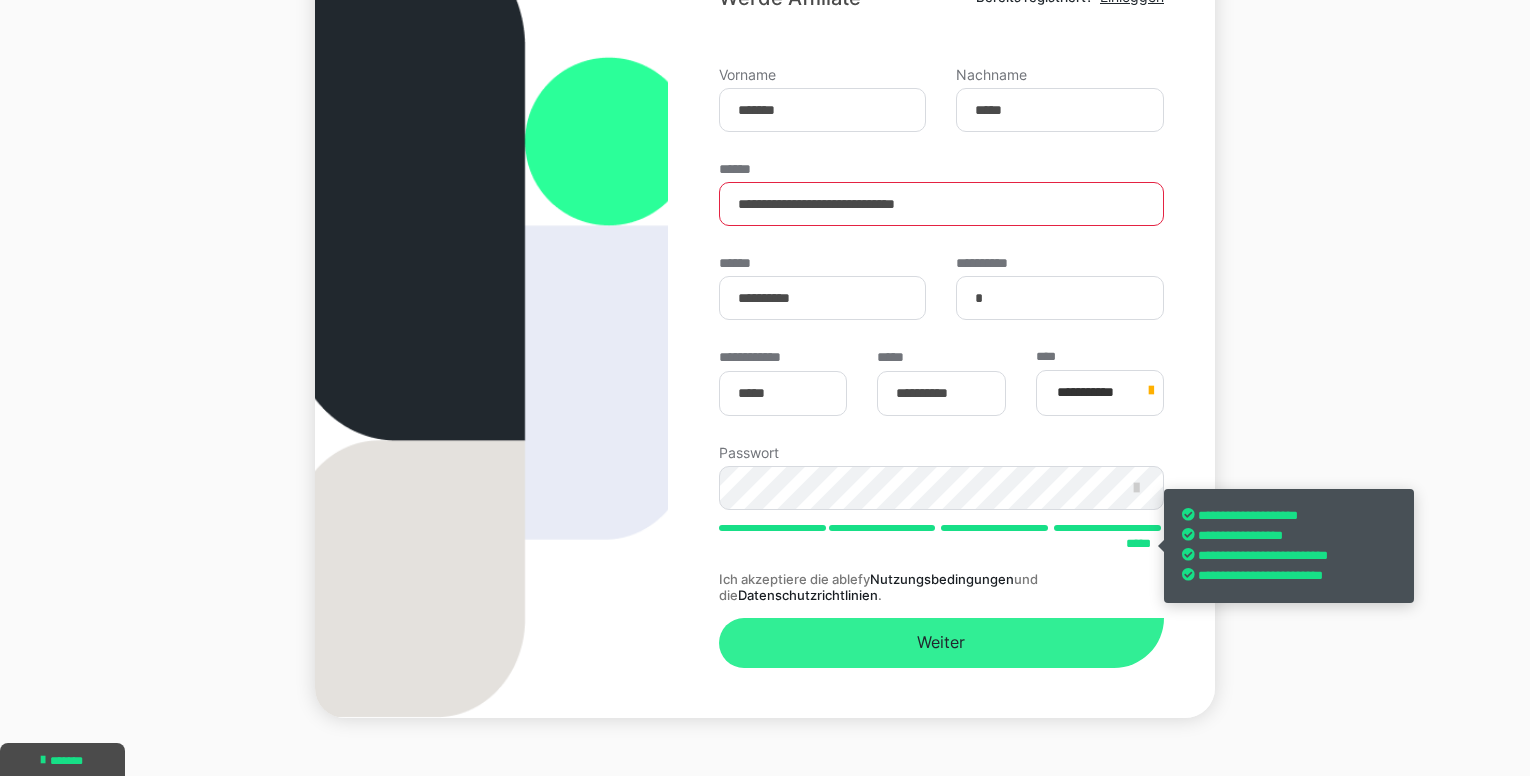 click on "Weiter" at bounding box center [941, 643] 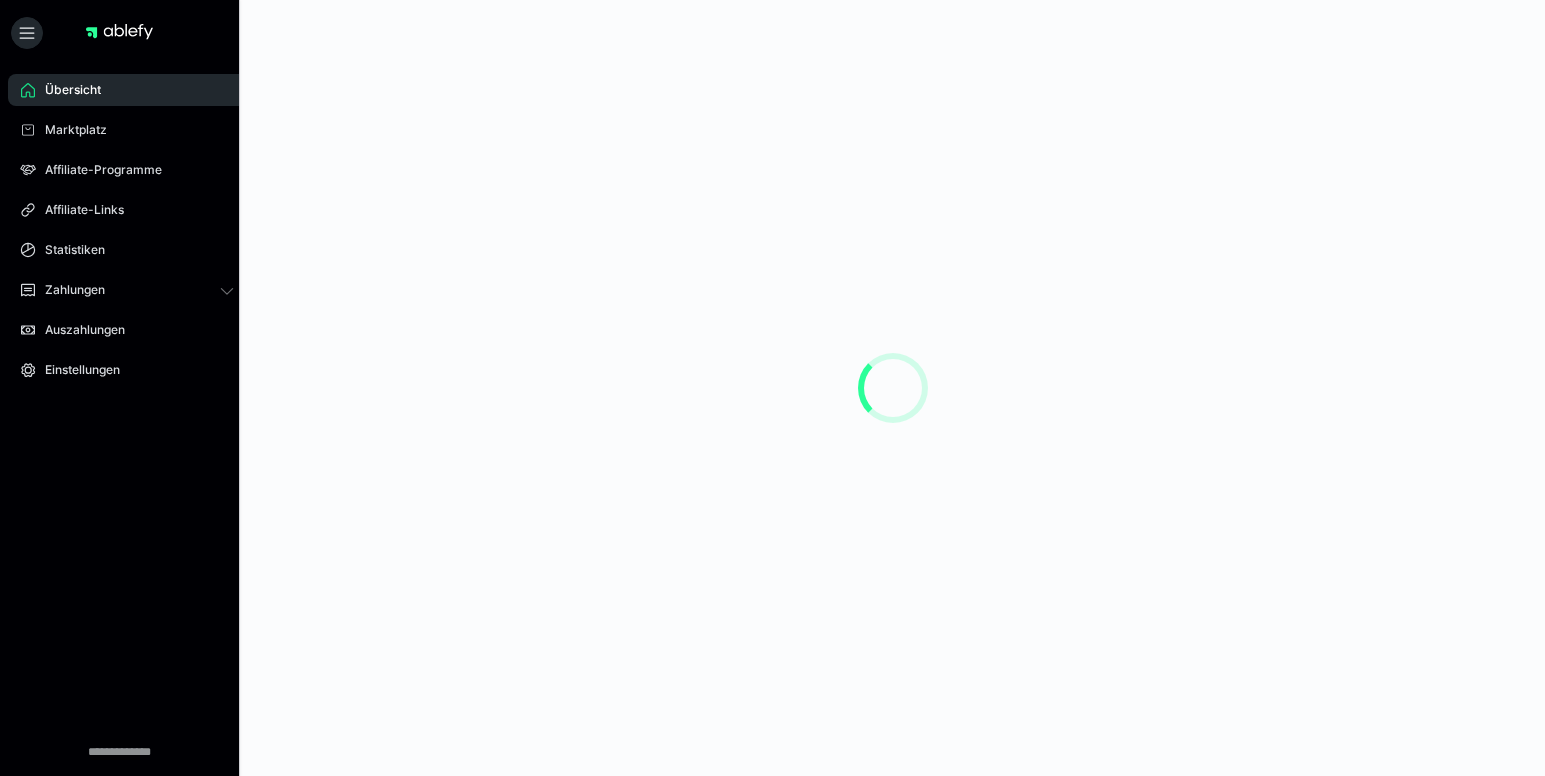 scroll, scrollTop: 0, scrollLeft: 0, axis: both 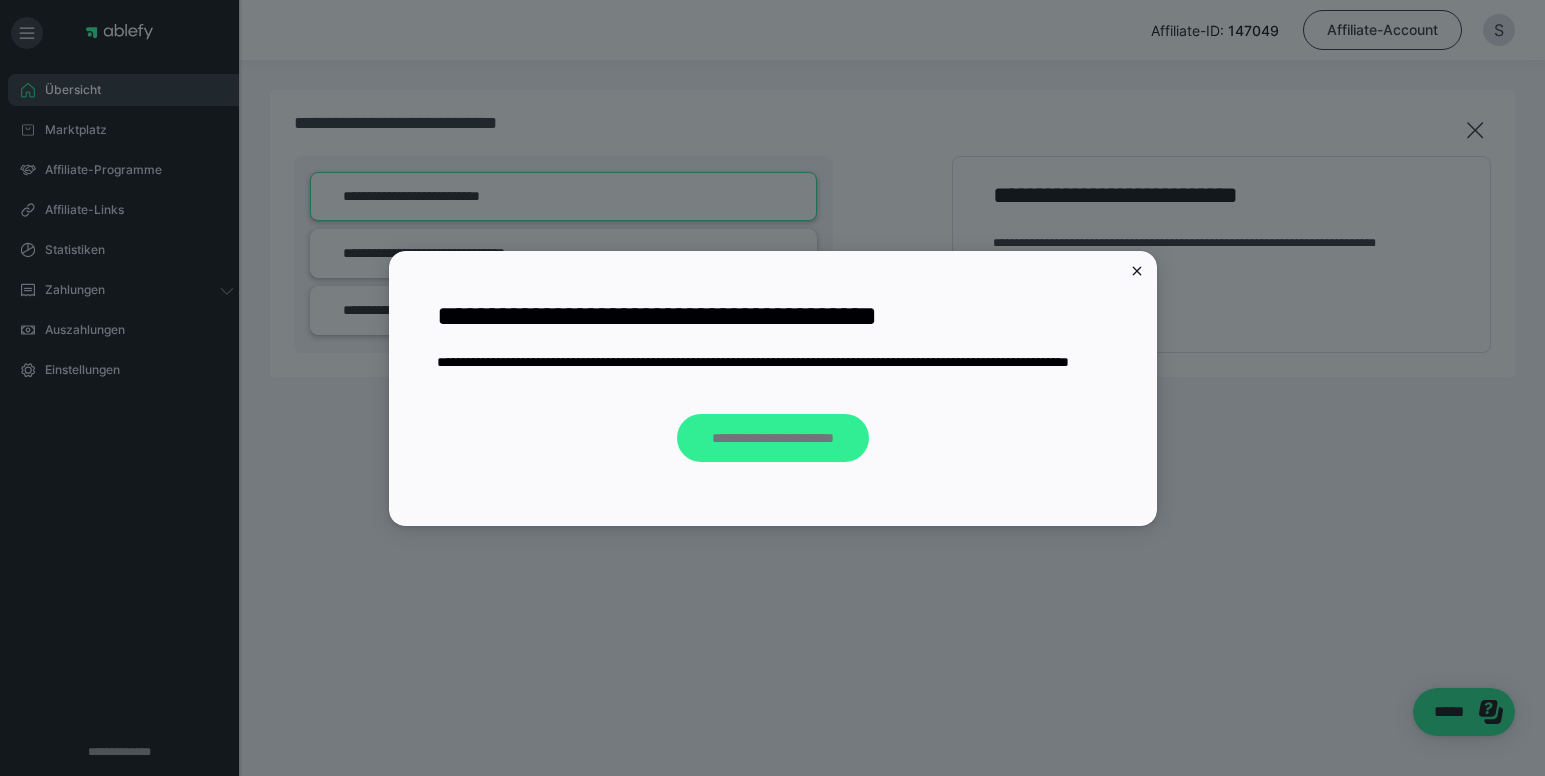click on "**********" at bounding box center (772, 438) 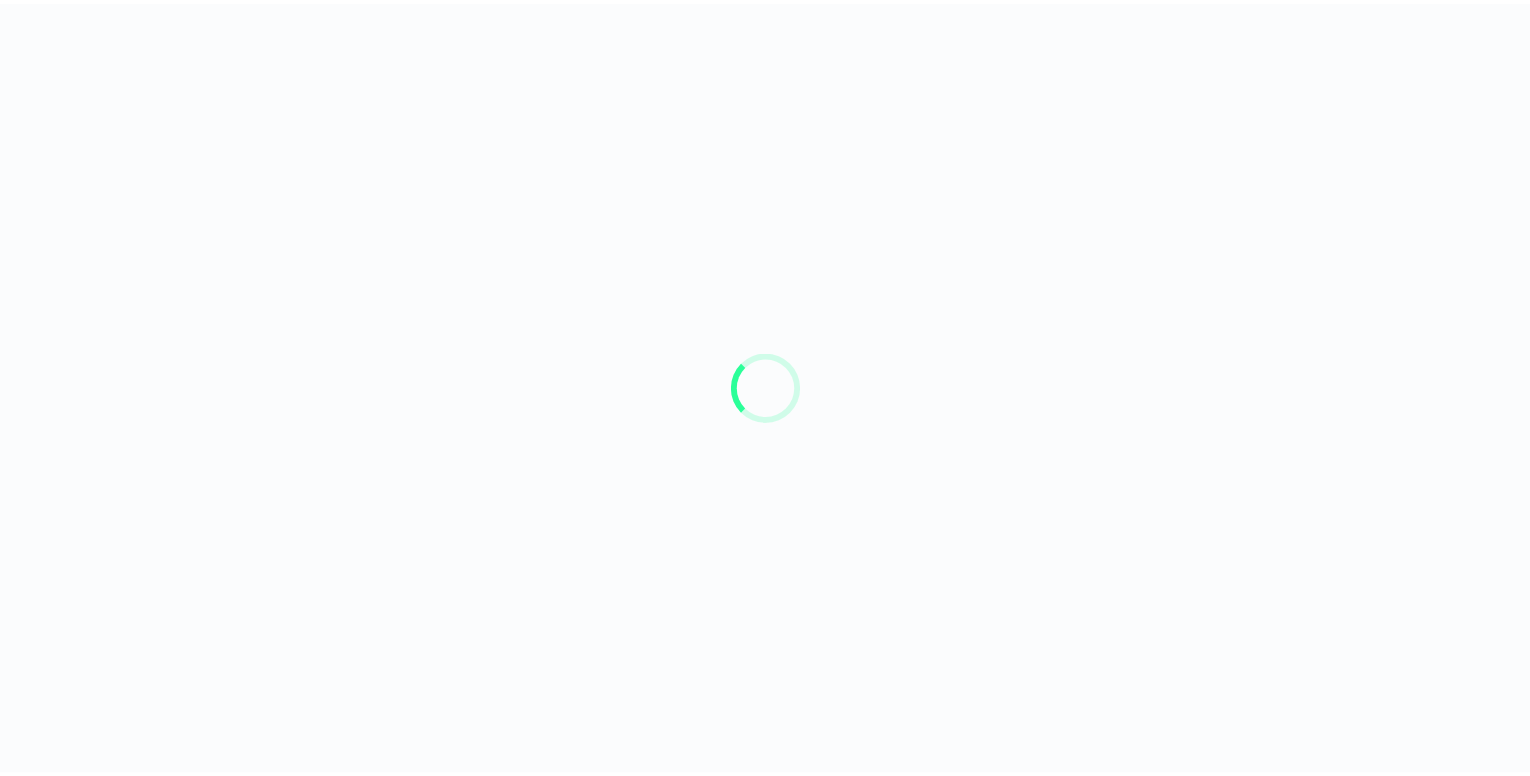 scroll, scrollTop: 0, scrollLeft: 0, axis: both 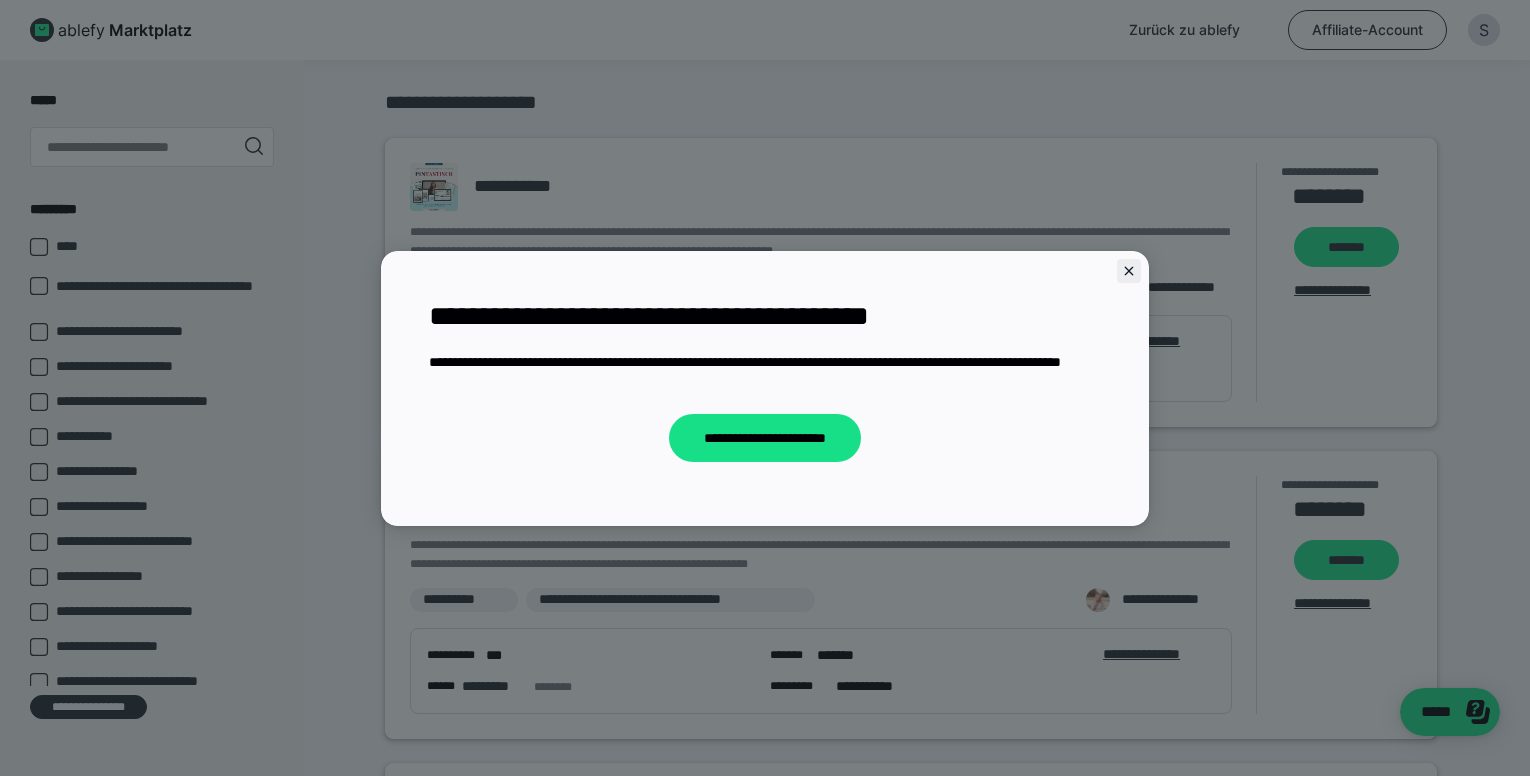 click 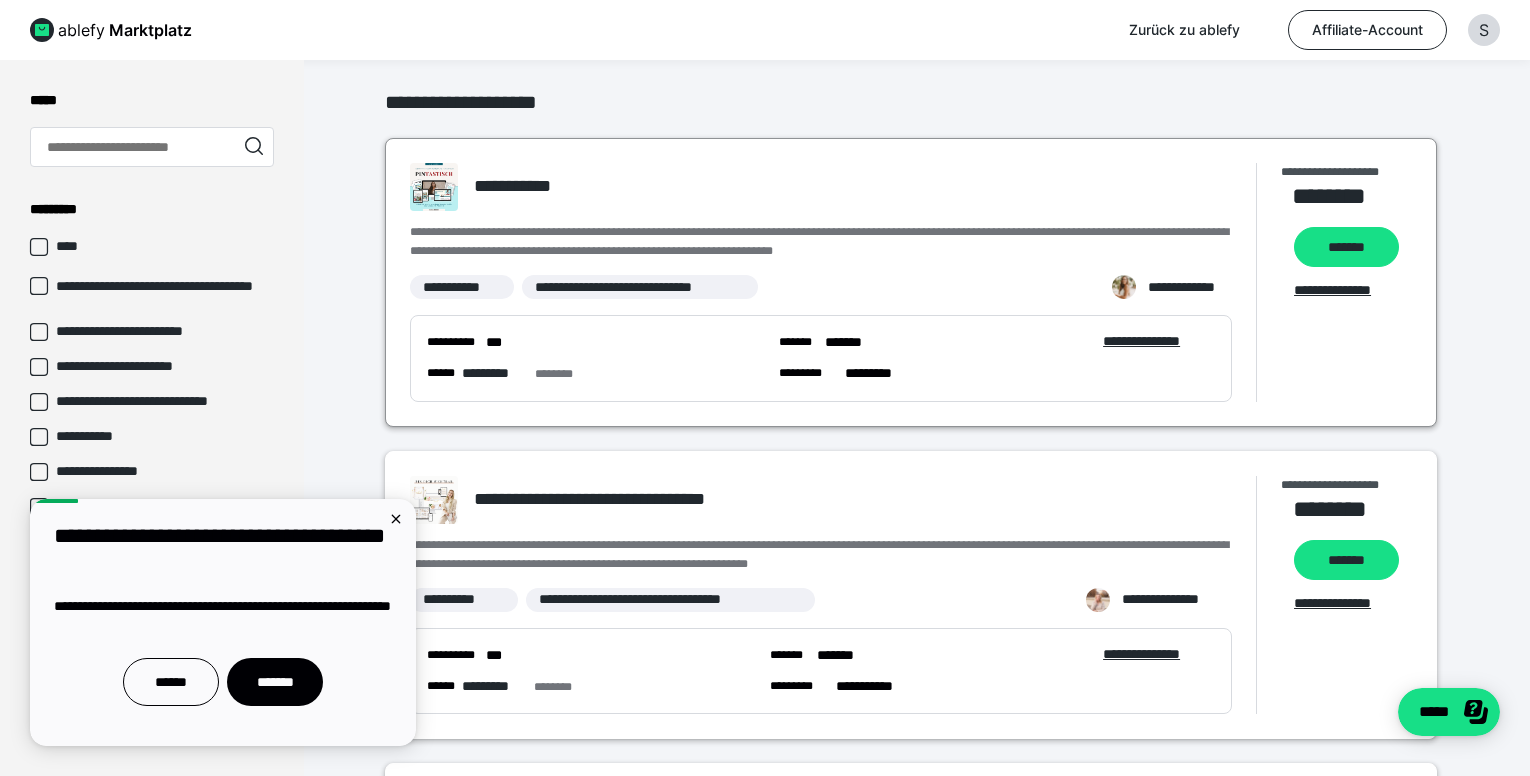 scroll, scrollTop: 0, scrollLeft: 0, axis: both 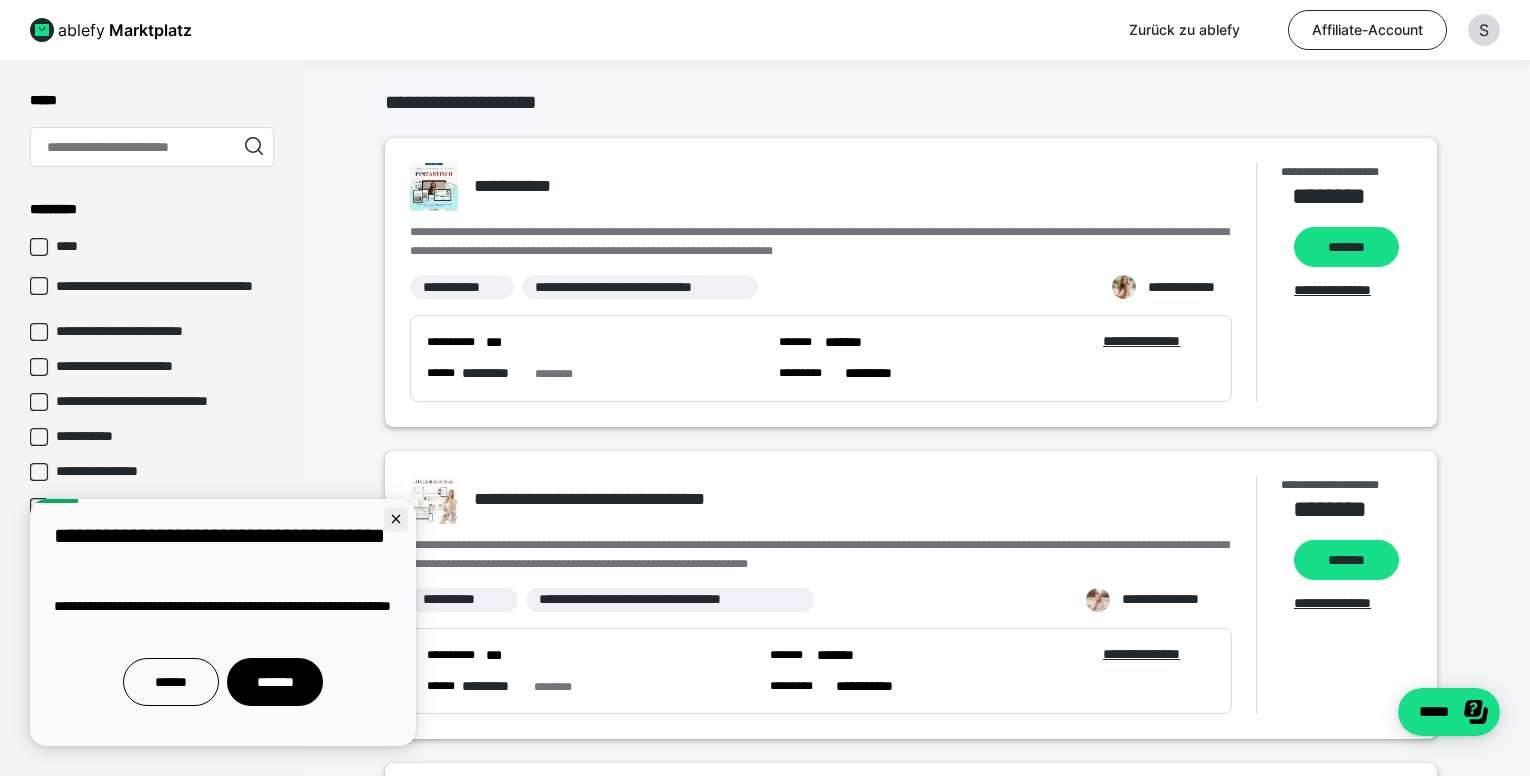 click 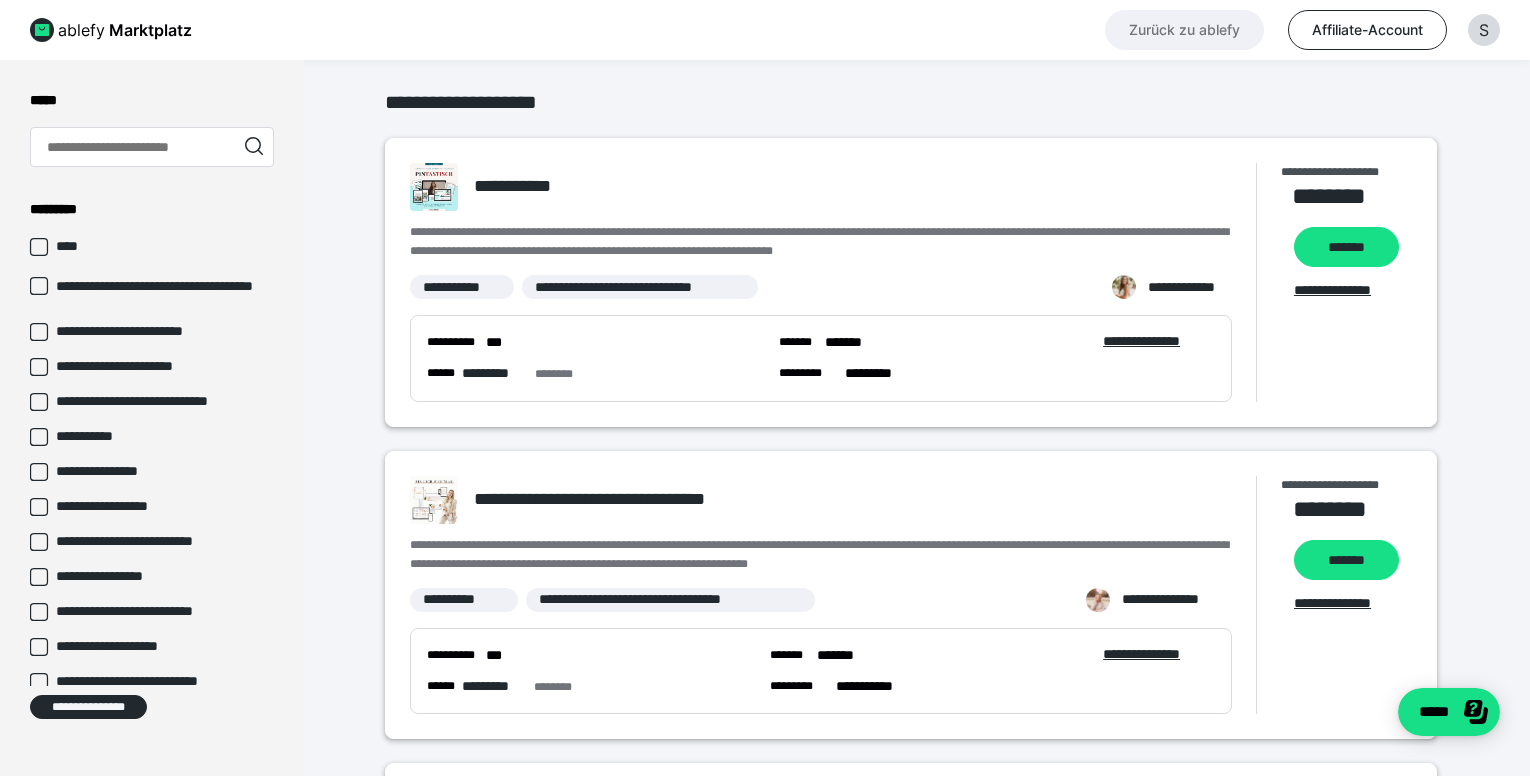 click on "Zurück zu ablefy" at bounding box center (1184, 30) 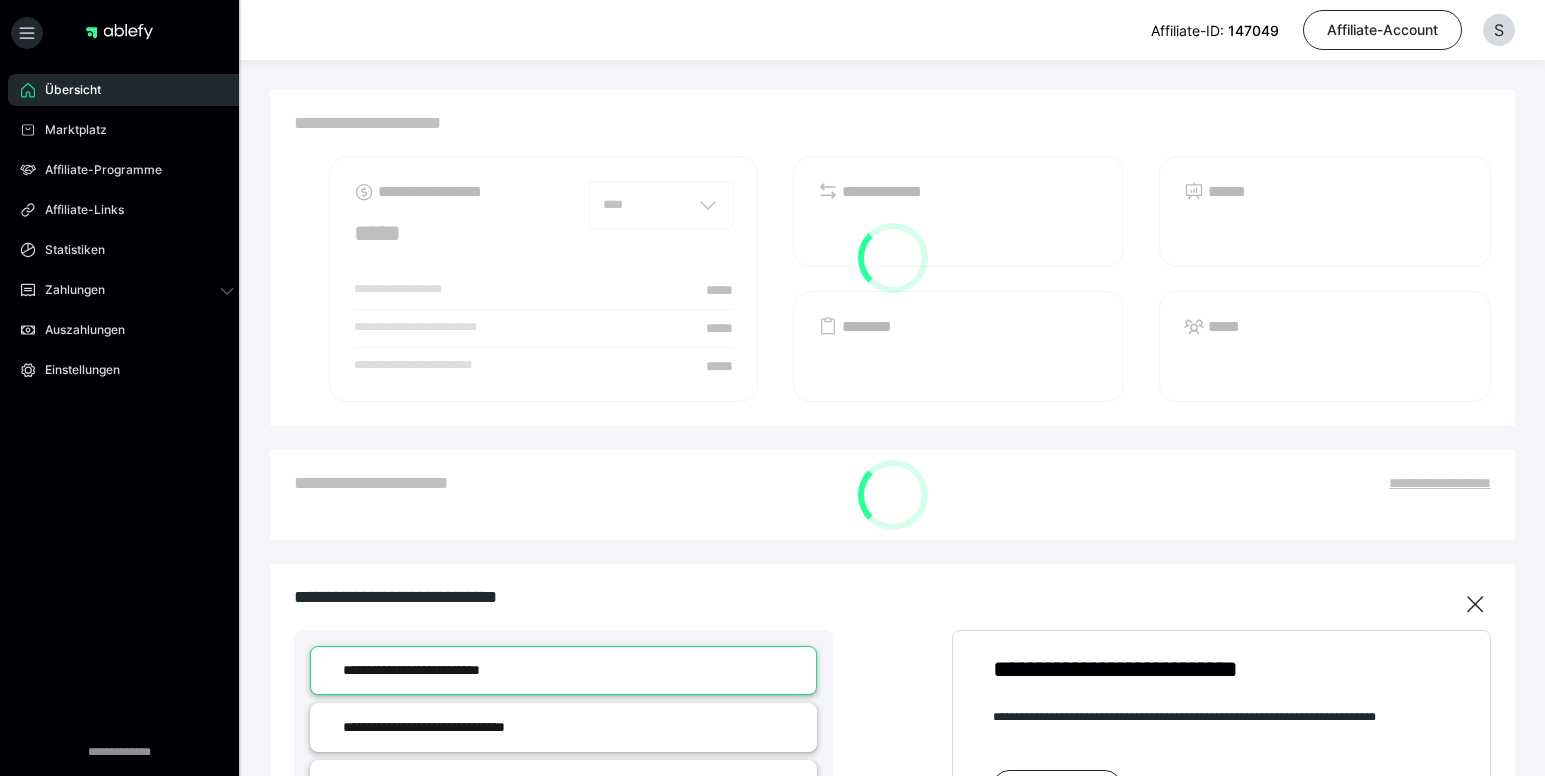 scroll, scrollTop: 0, scrollLeft: 0, axis: both 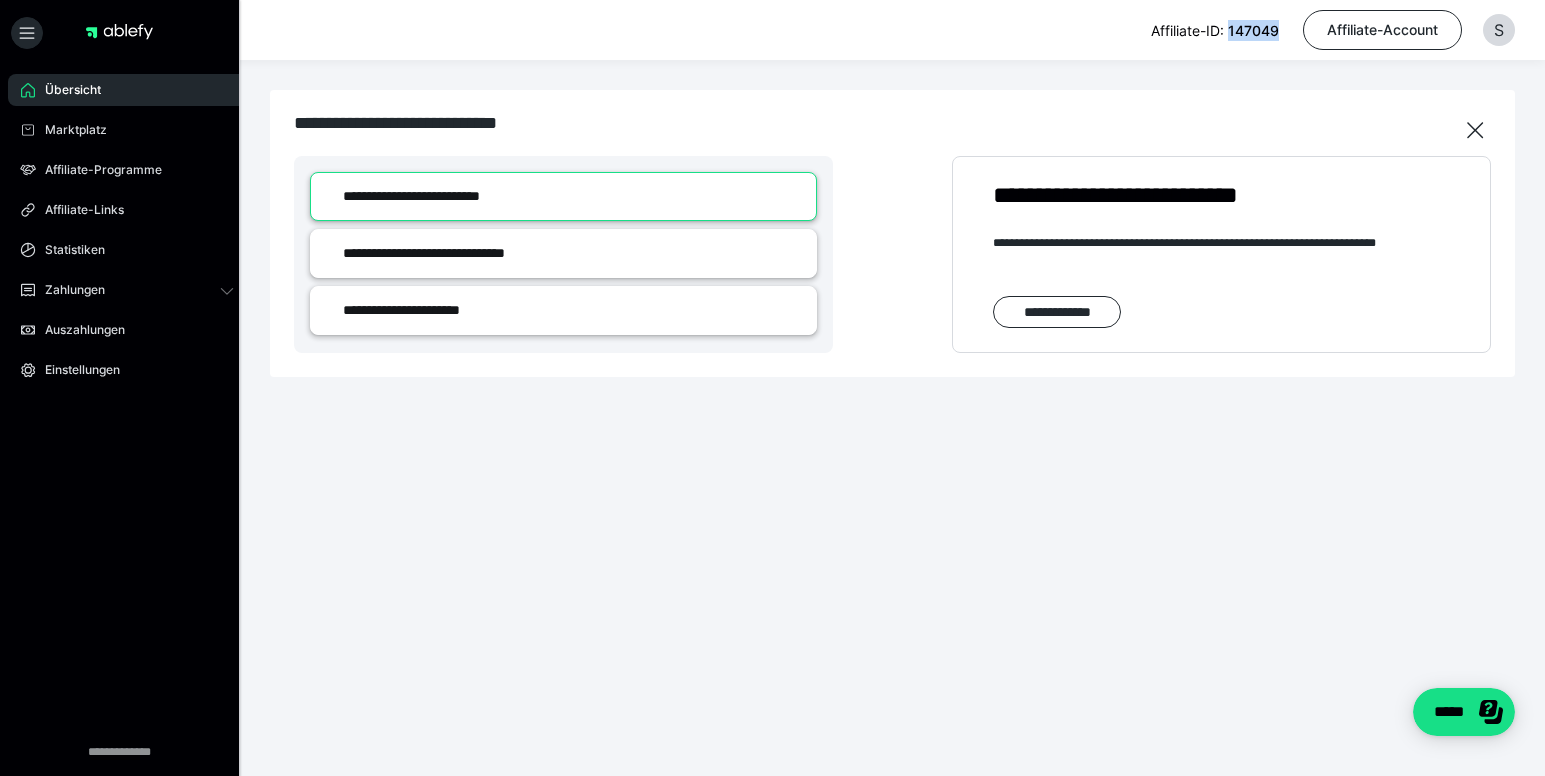 drag, startPoint x: 1279, startPoint y: 35, endPoint x: 1223, endPoint y: 43, distance: 56.568542 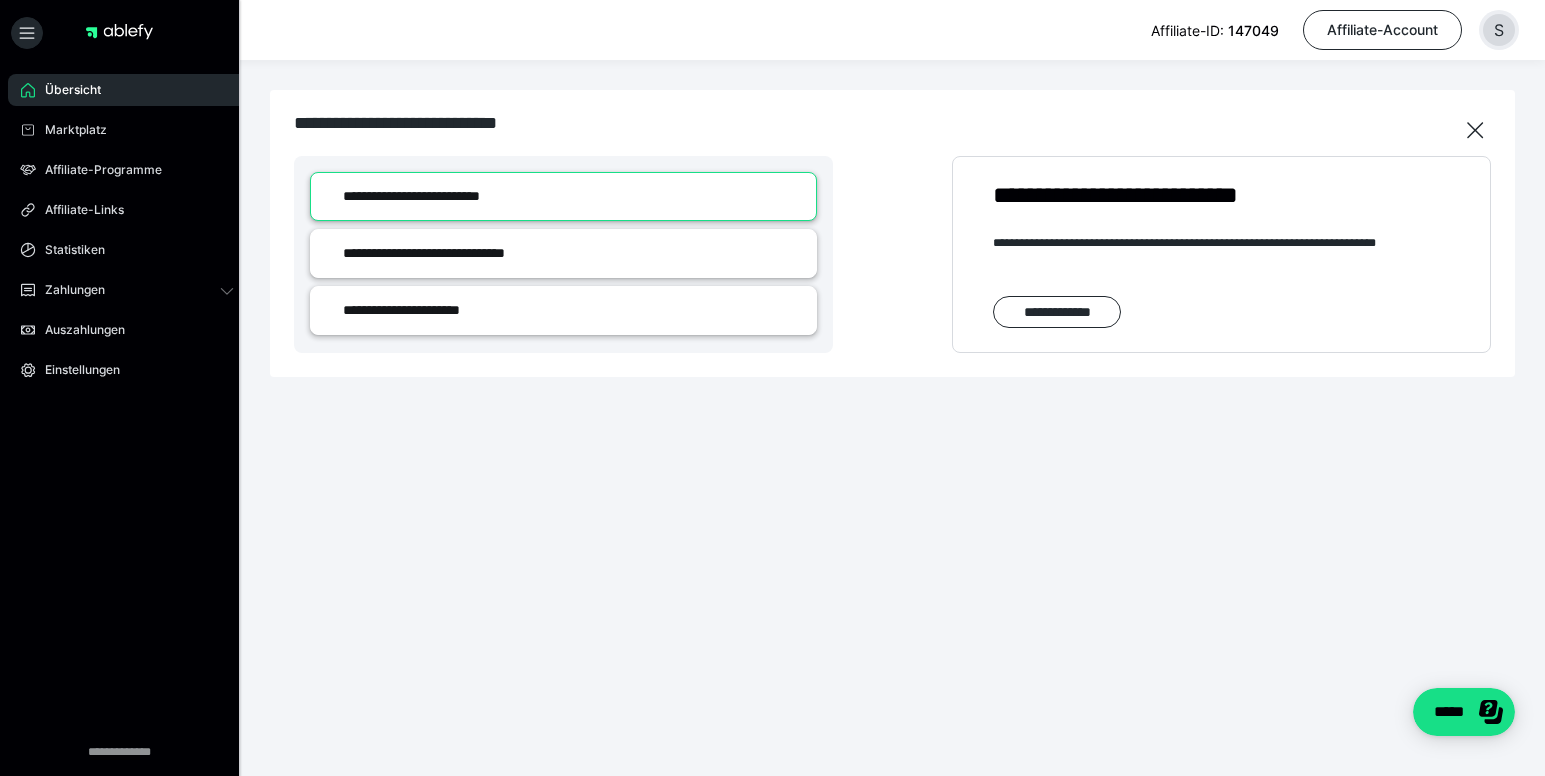 click on "S" at bounding box center [1499, 30] 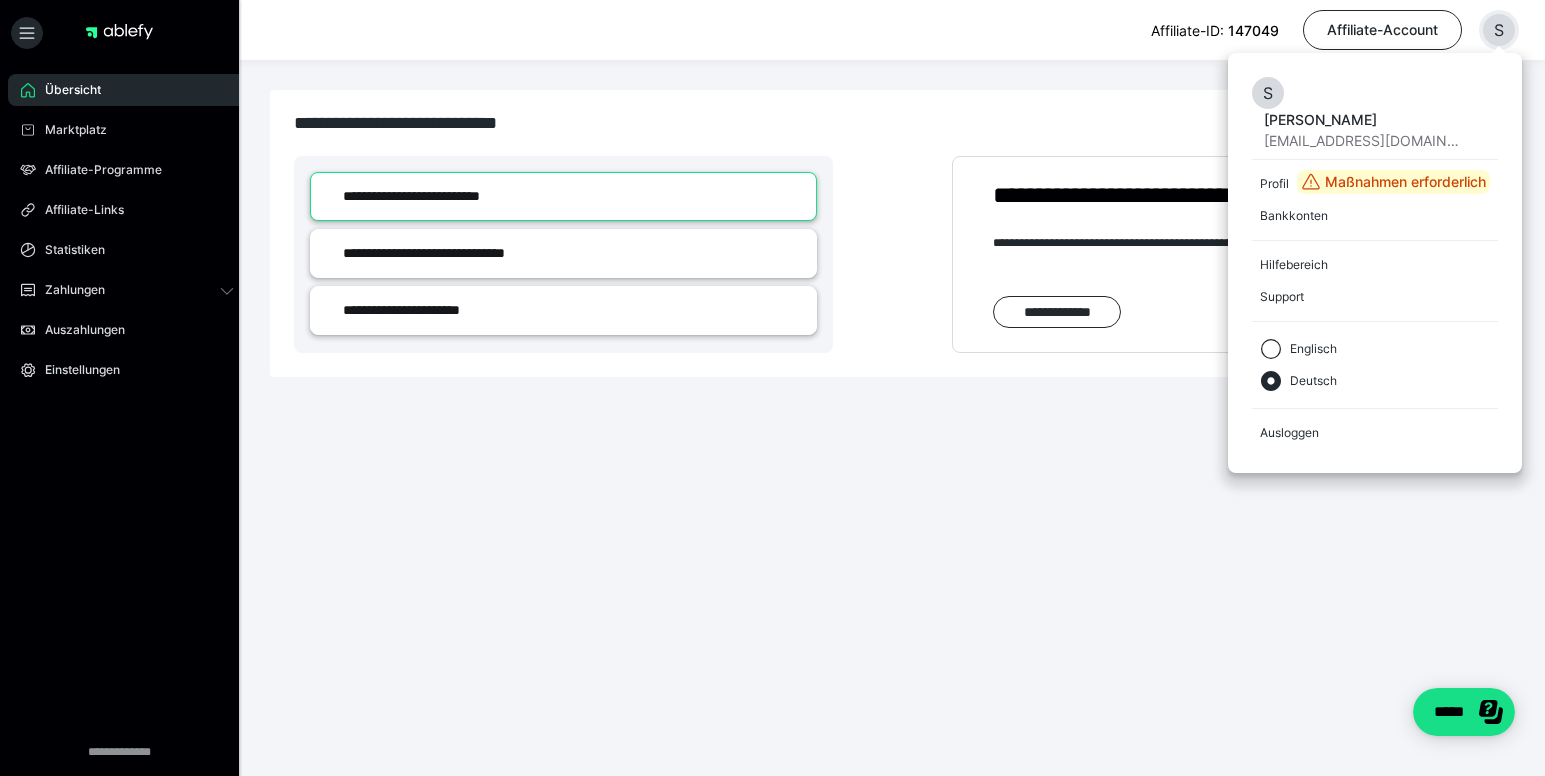 click on "S" at bounding box center (1499, 30) 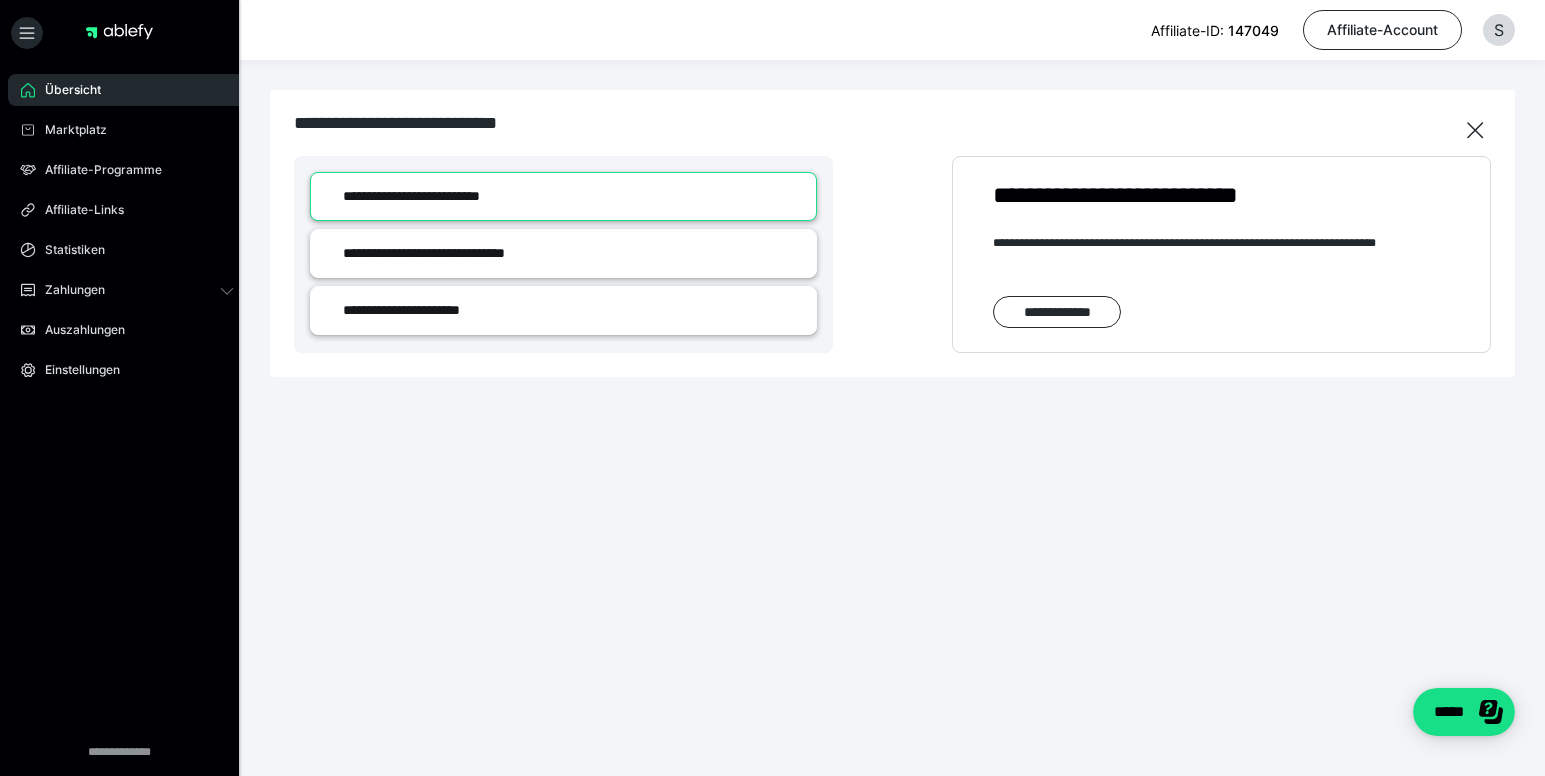 click on "Übersicht" at bounding box center [66, 90] 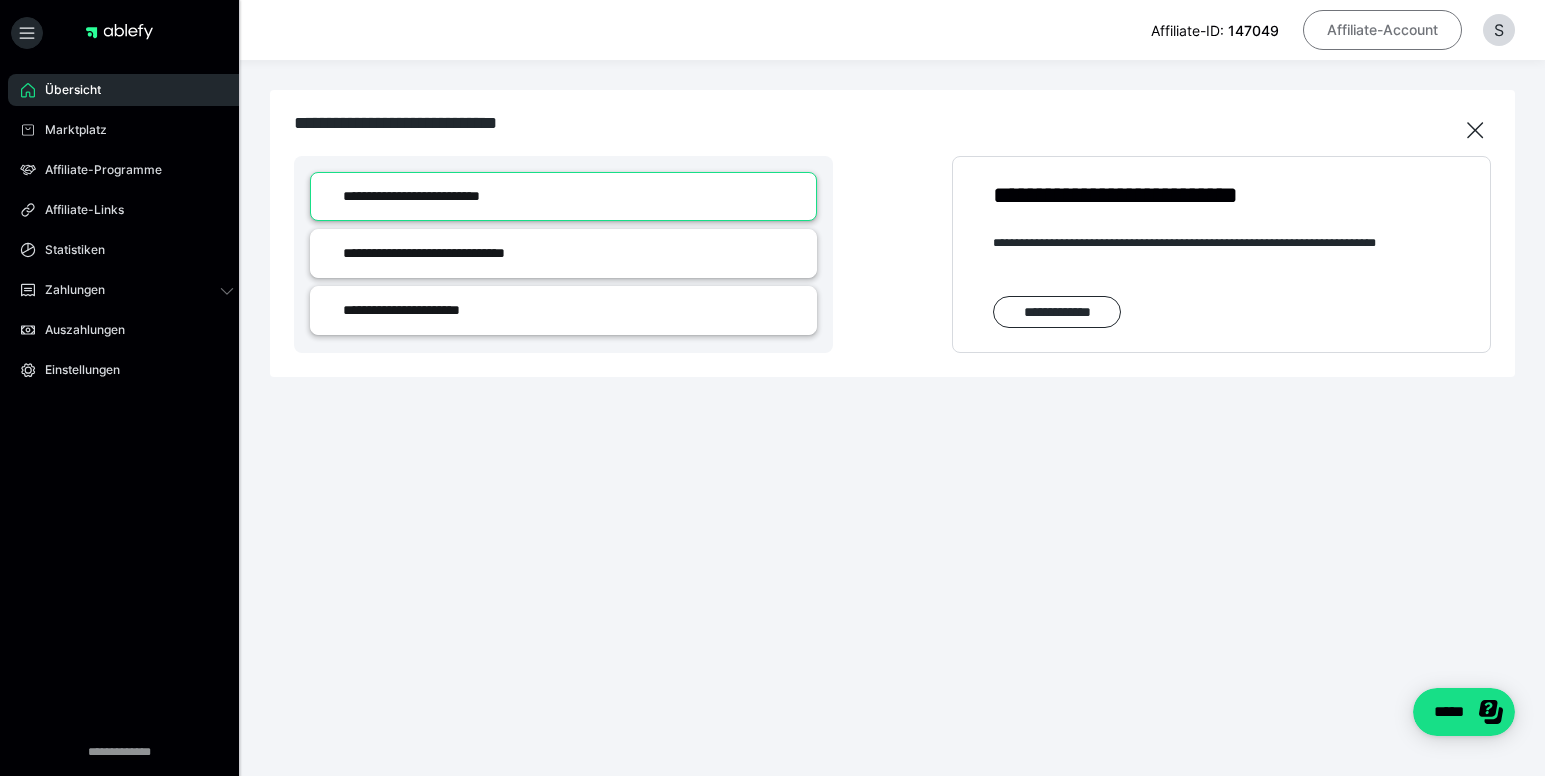 click on "Affiliate-Account" at bounding box center [1382, 30] 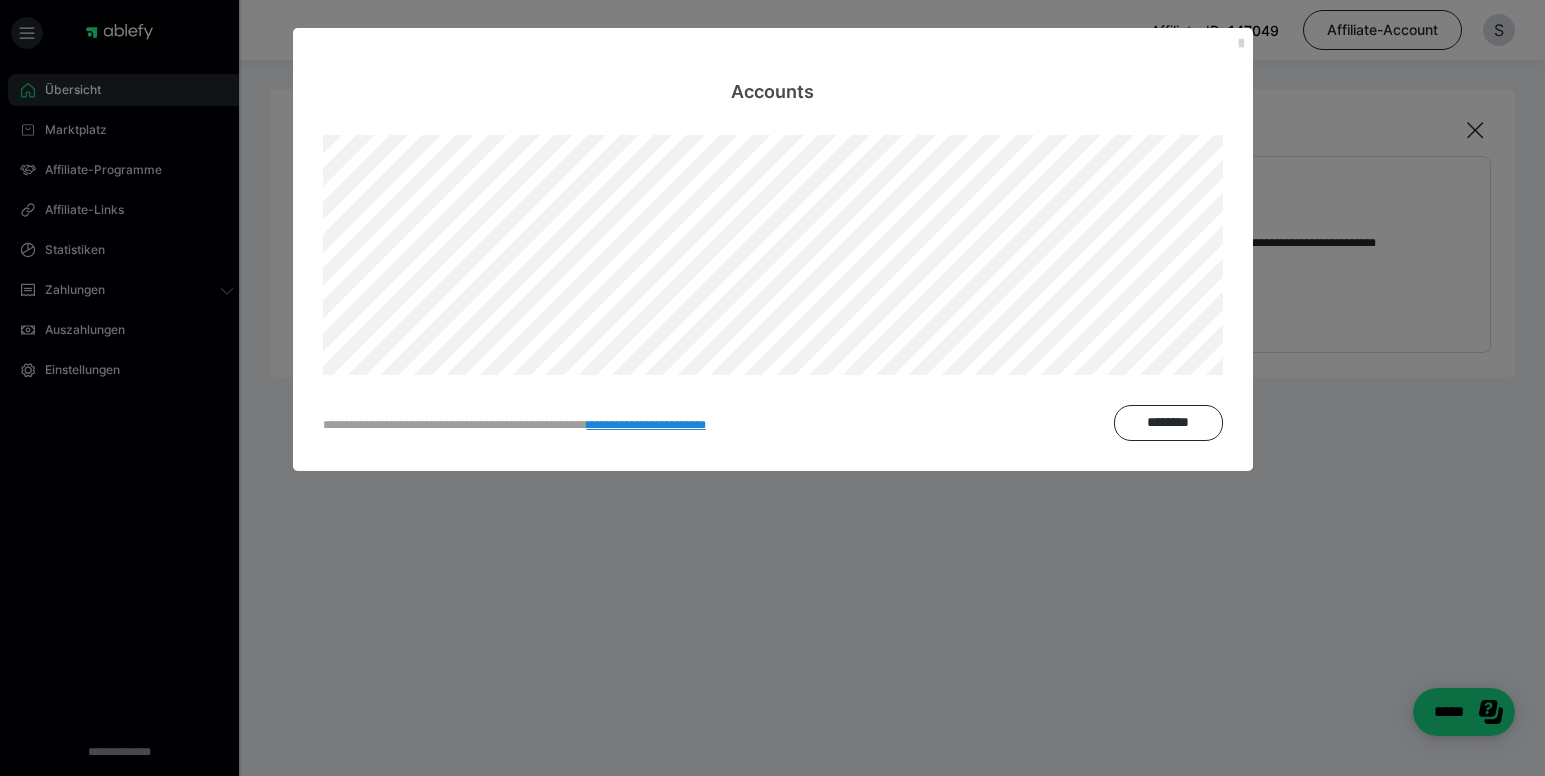 click at bounding box center (1241, 44) 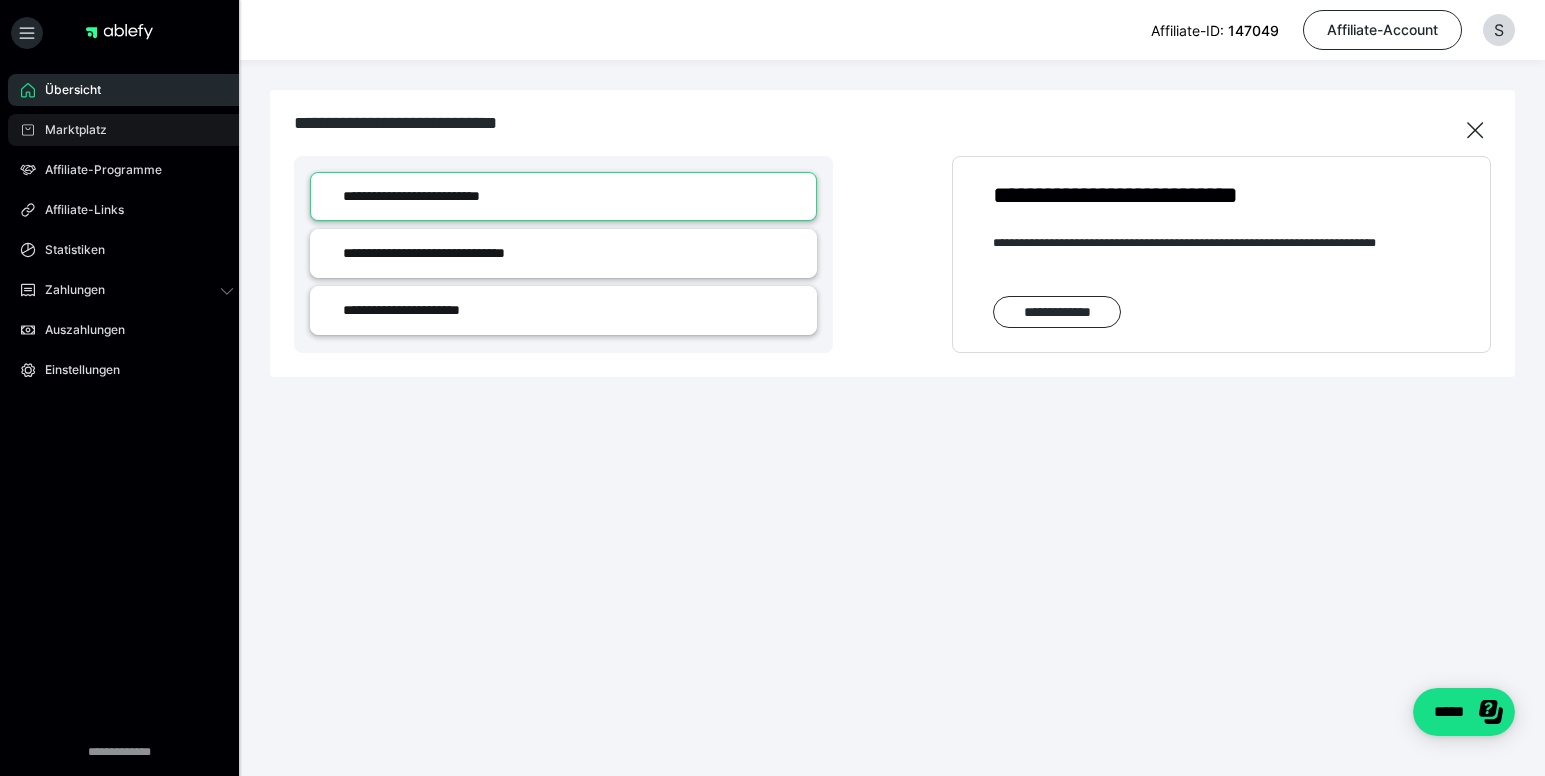 click on "Marktplatz" at bounding box center [127, 130] 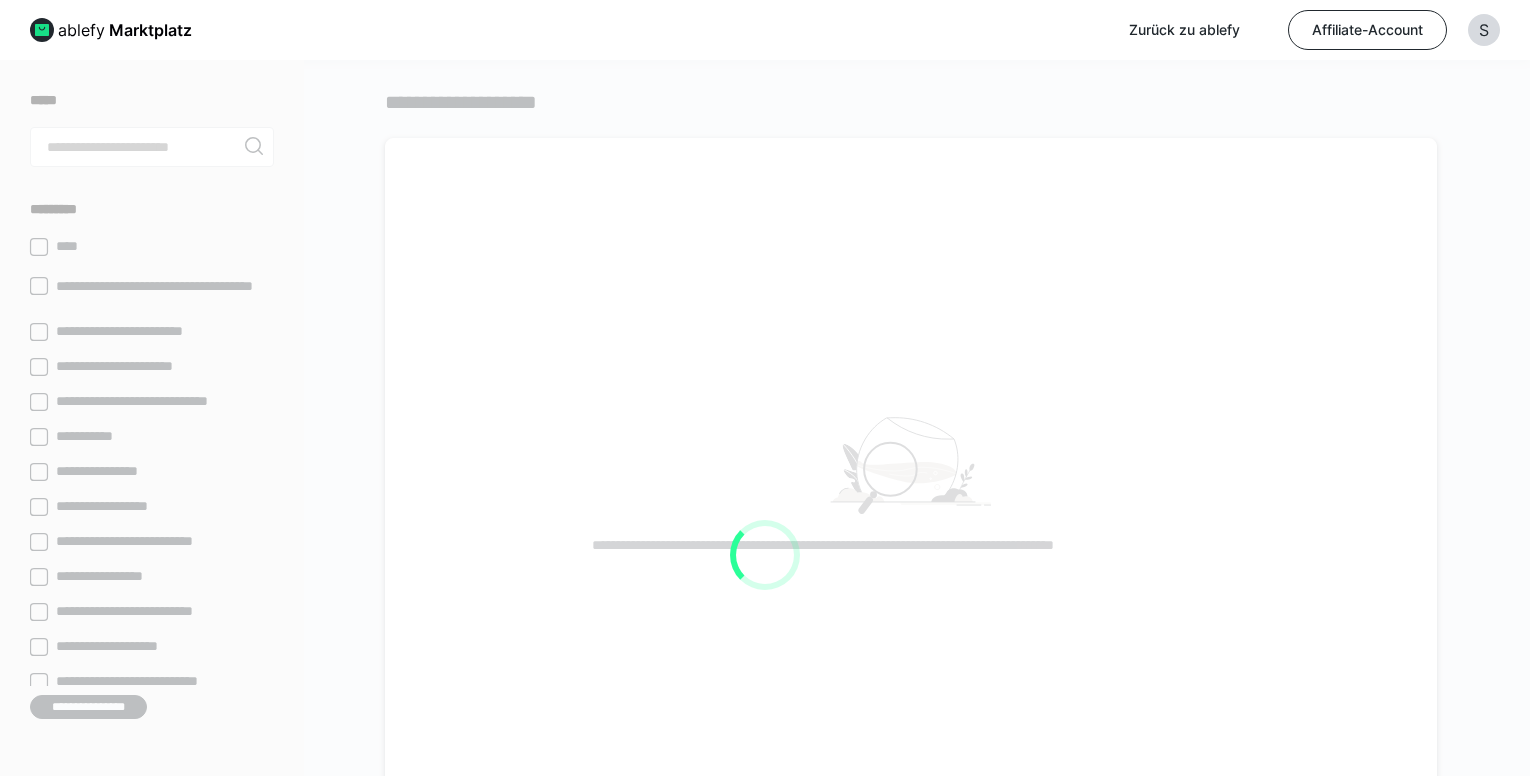 scroll, scrollTop: 0, scrollLeft: 0, axis: both 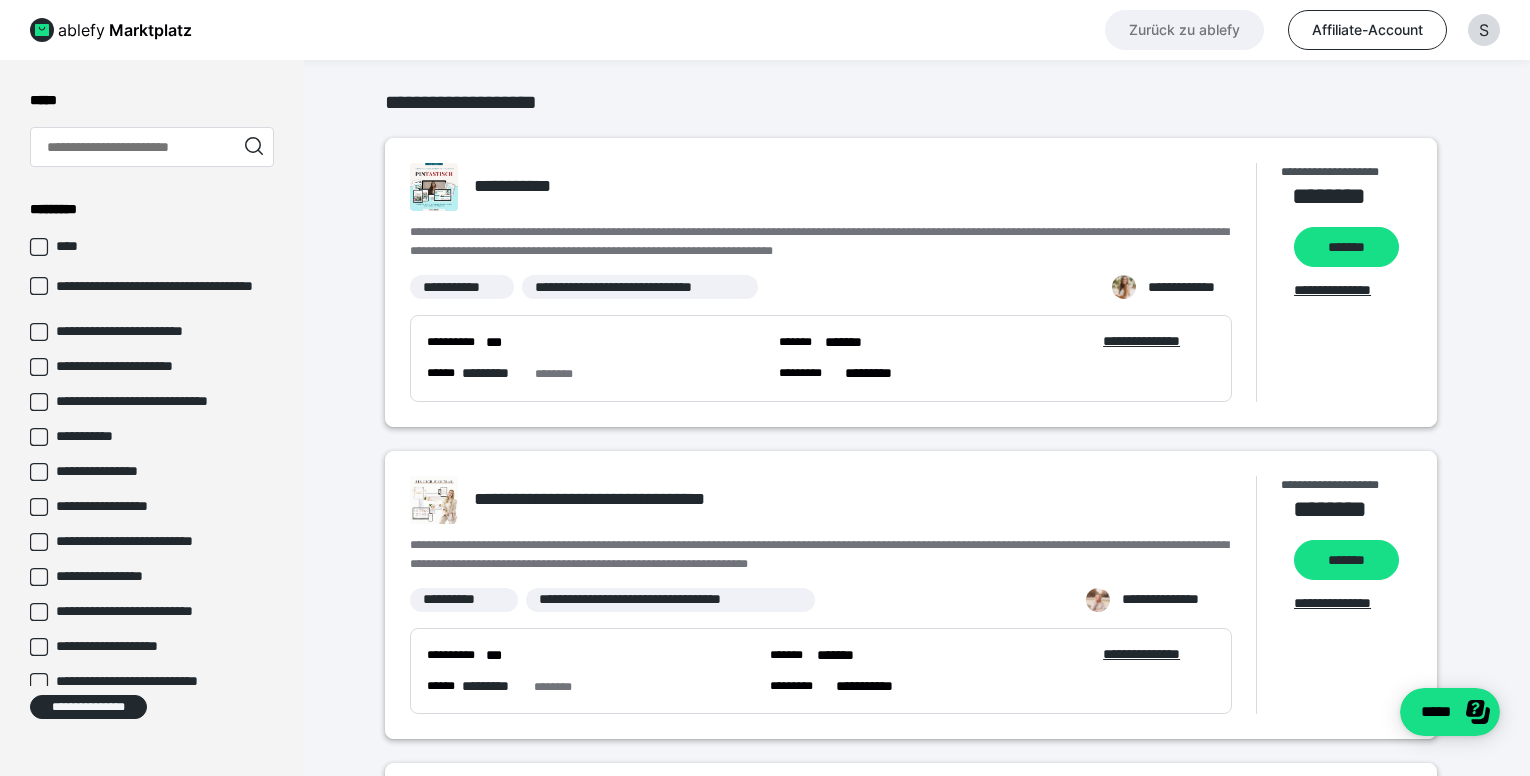 click on "Zurück zu ablefy" at bounding box center [1184, 30] 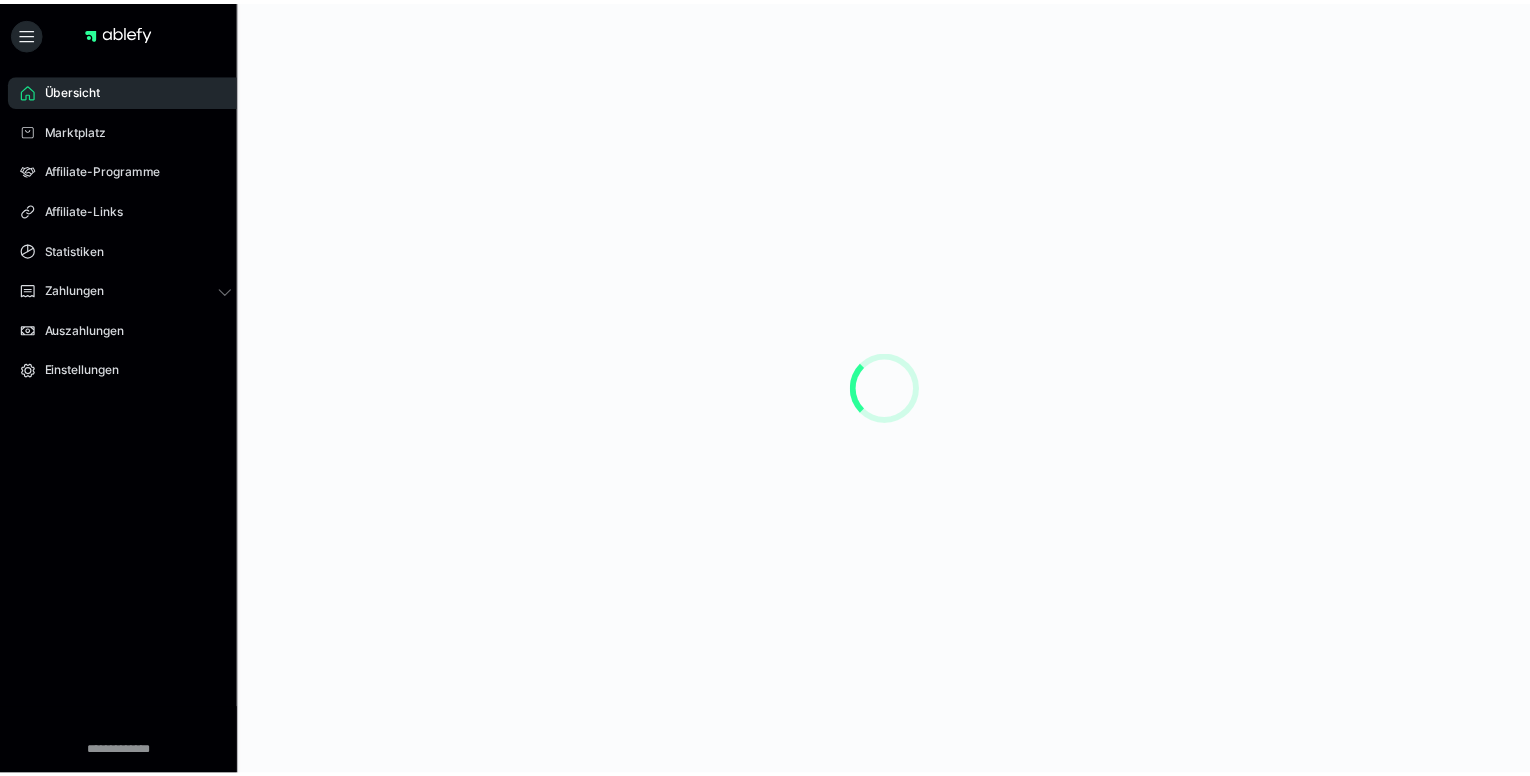 scroll, scrollTop: 0, scrollLeft: 0, axis: both 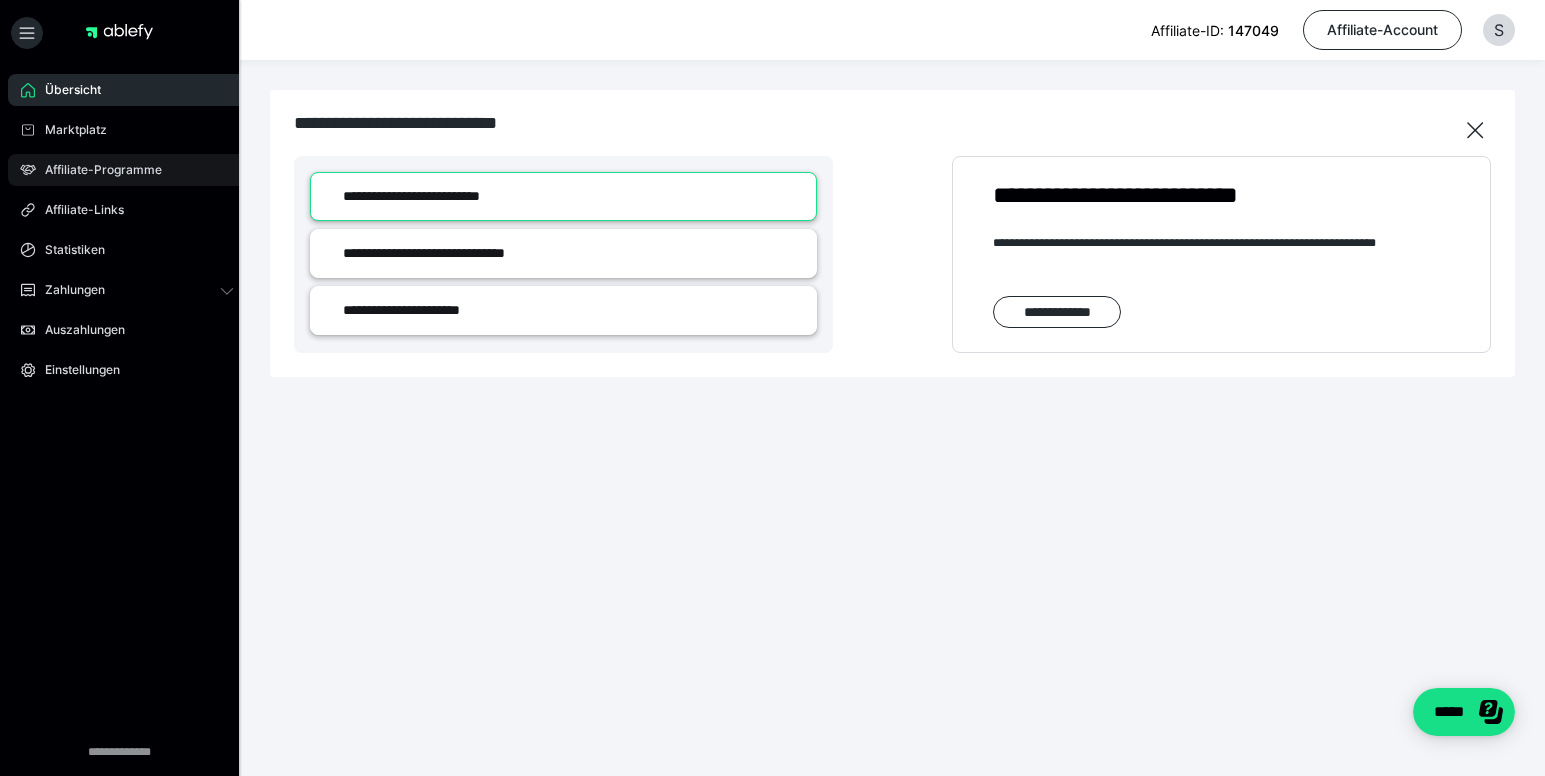 click on "Affiliate-Programme" at bounding box center (96, 170) 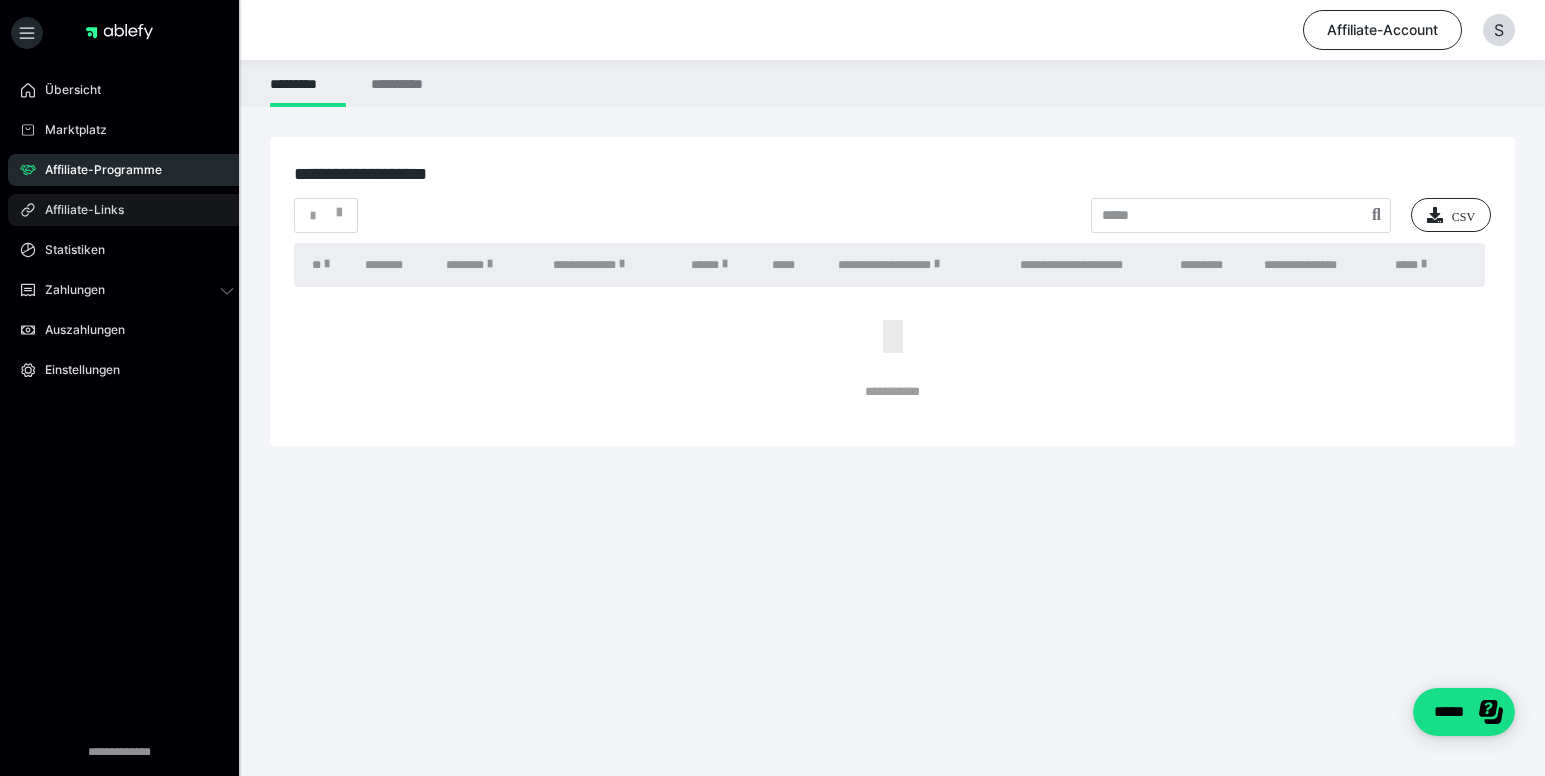 click on "Affiliate-Links" at bounding box center [77, 210] 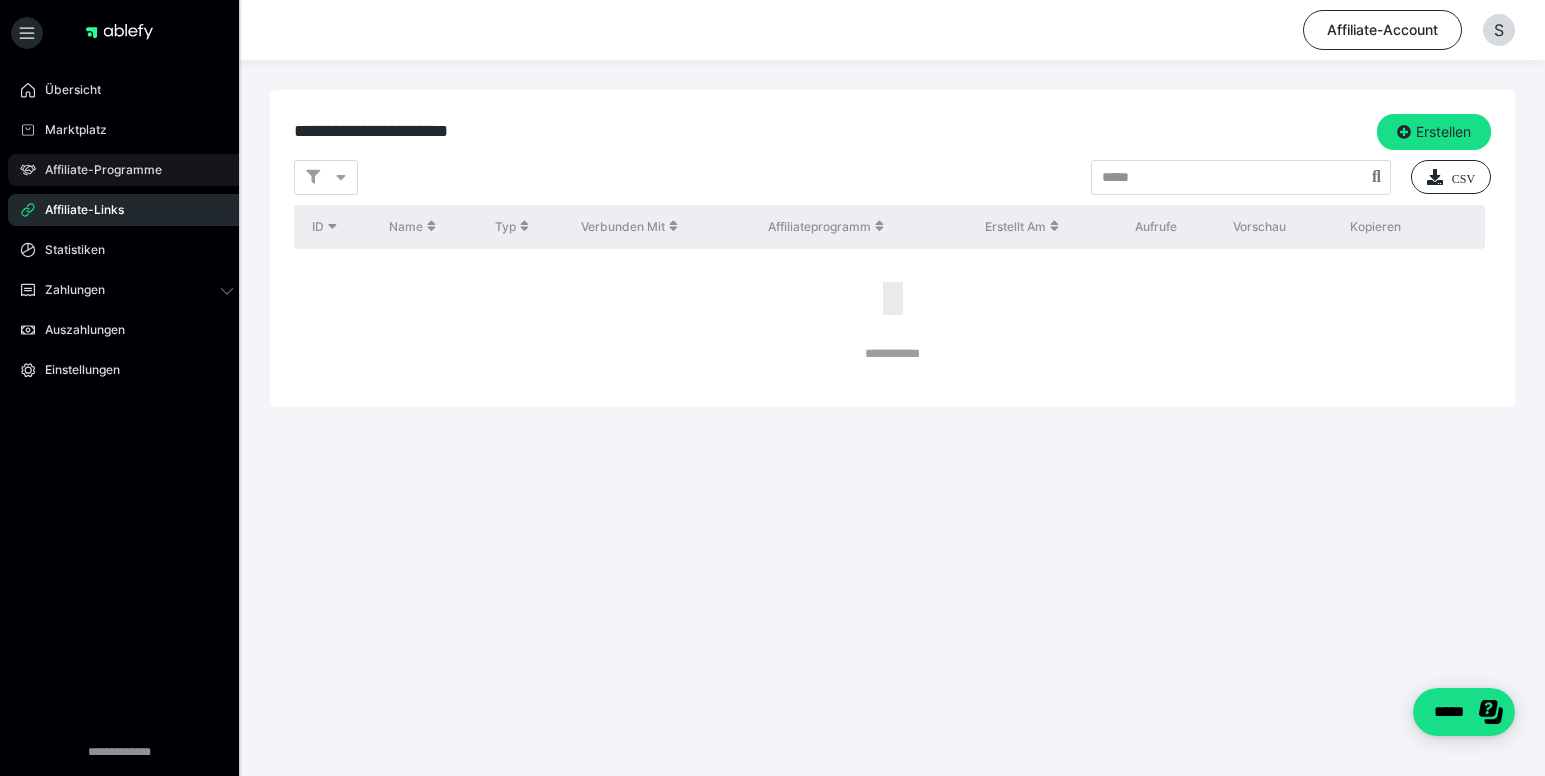 click on "Affiliate-Programme" at bounding box center [127, 170] 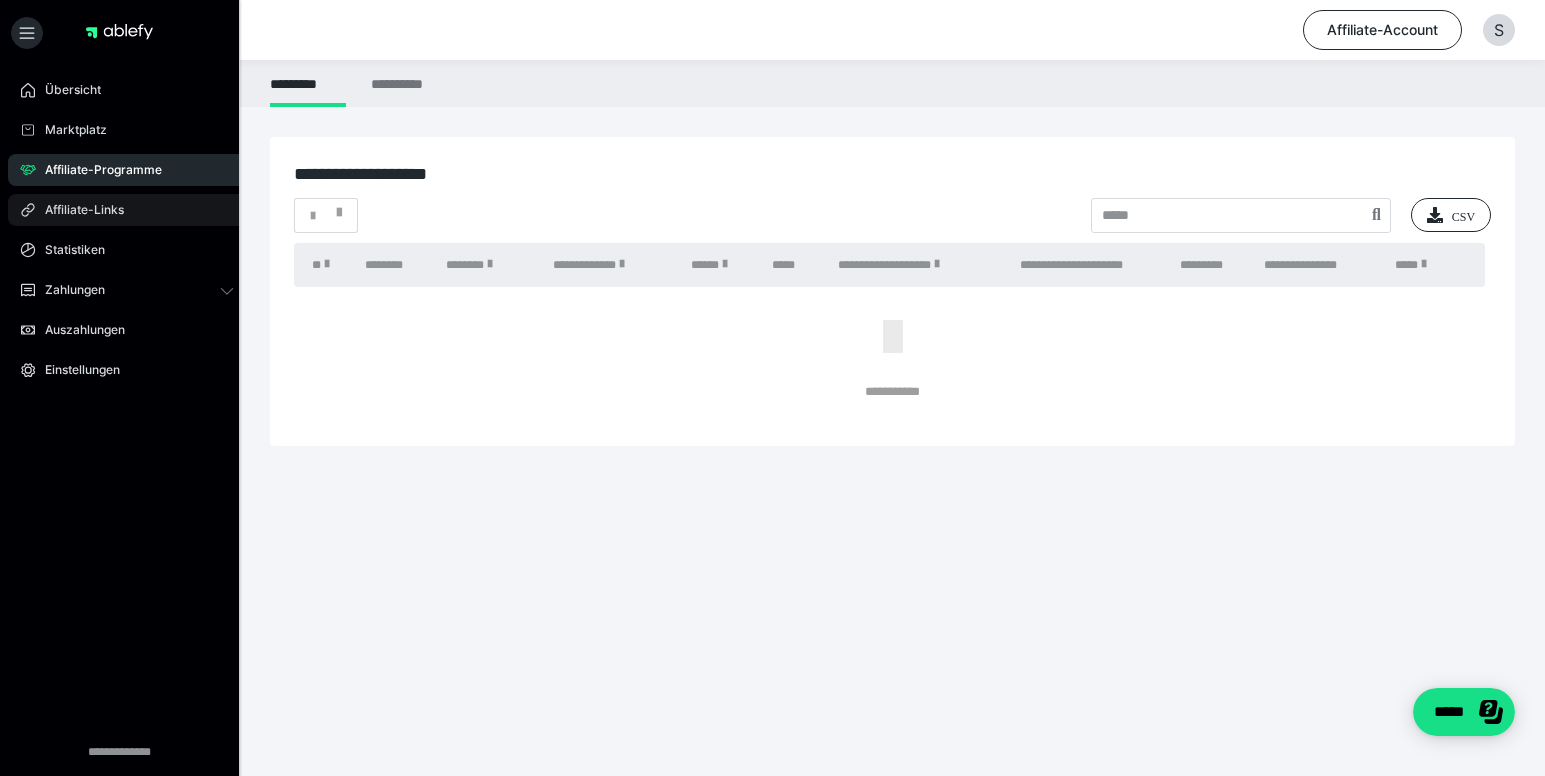 click on "Affiliate-Links" at bounding box center (77, 210) 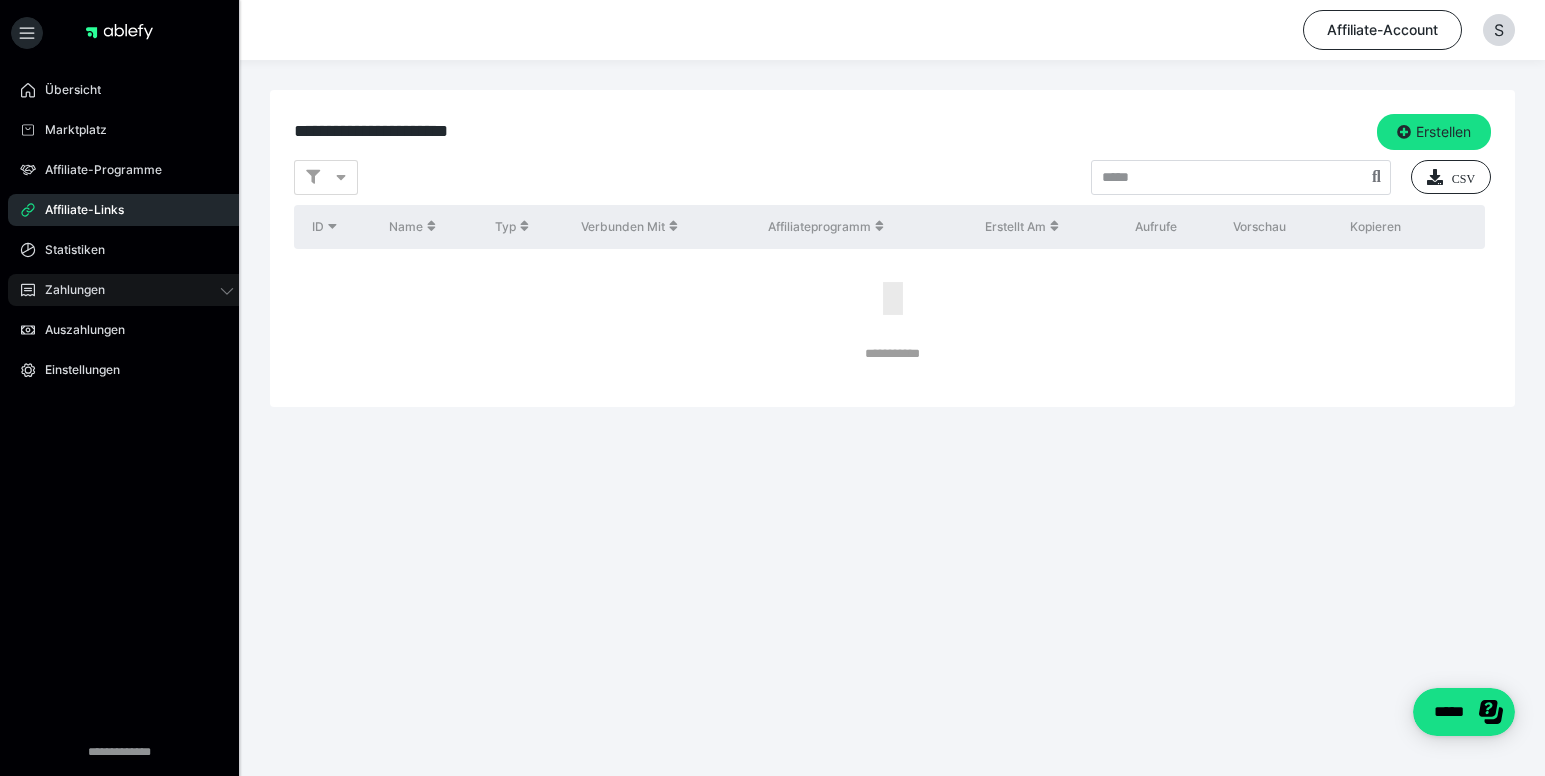 click on "Zahlungen" at bounding box center [68, 290] 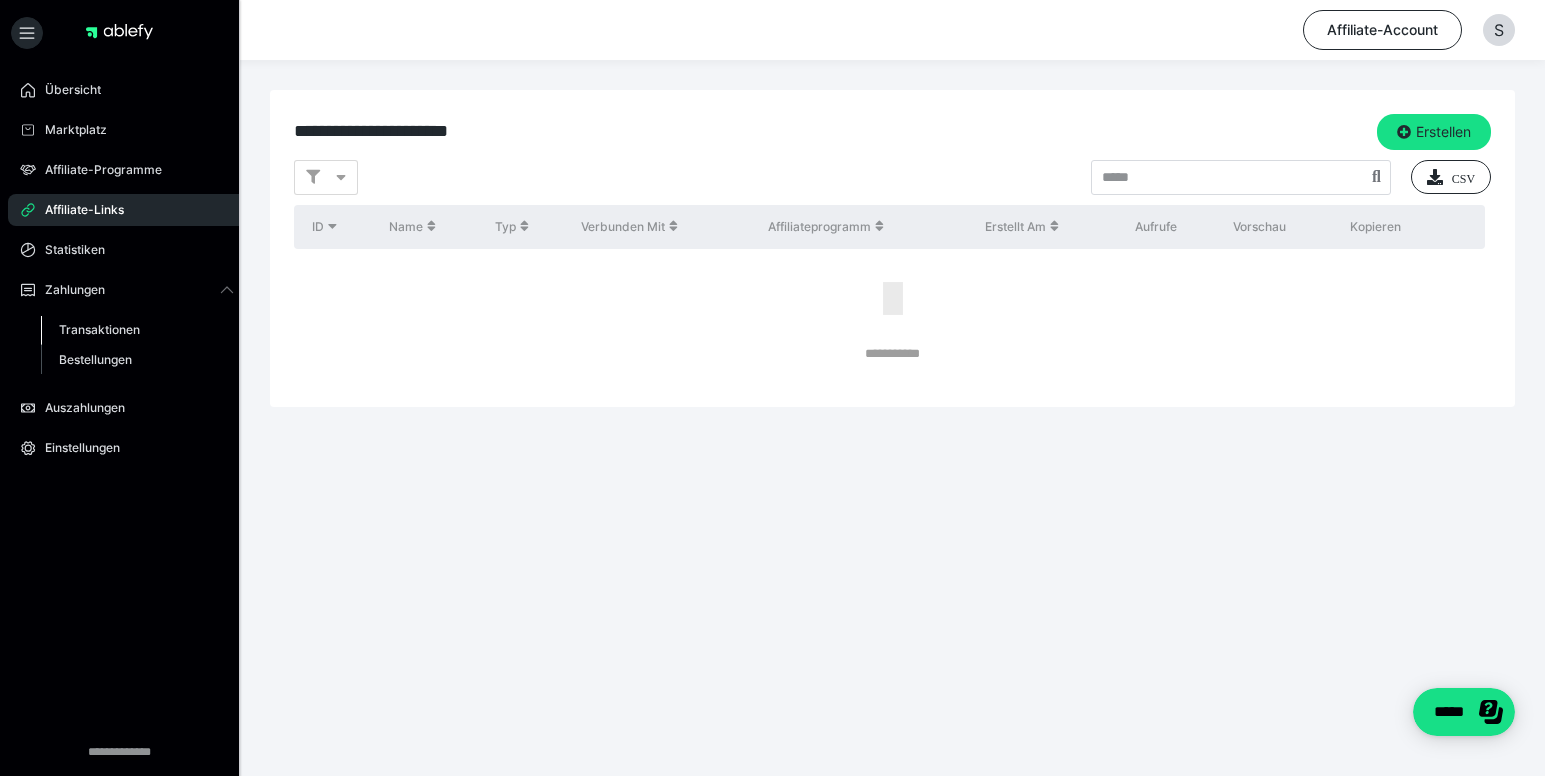 click on "Transaktionen" at bounding box center [99, 329] 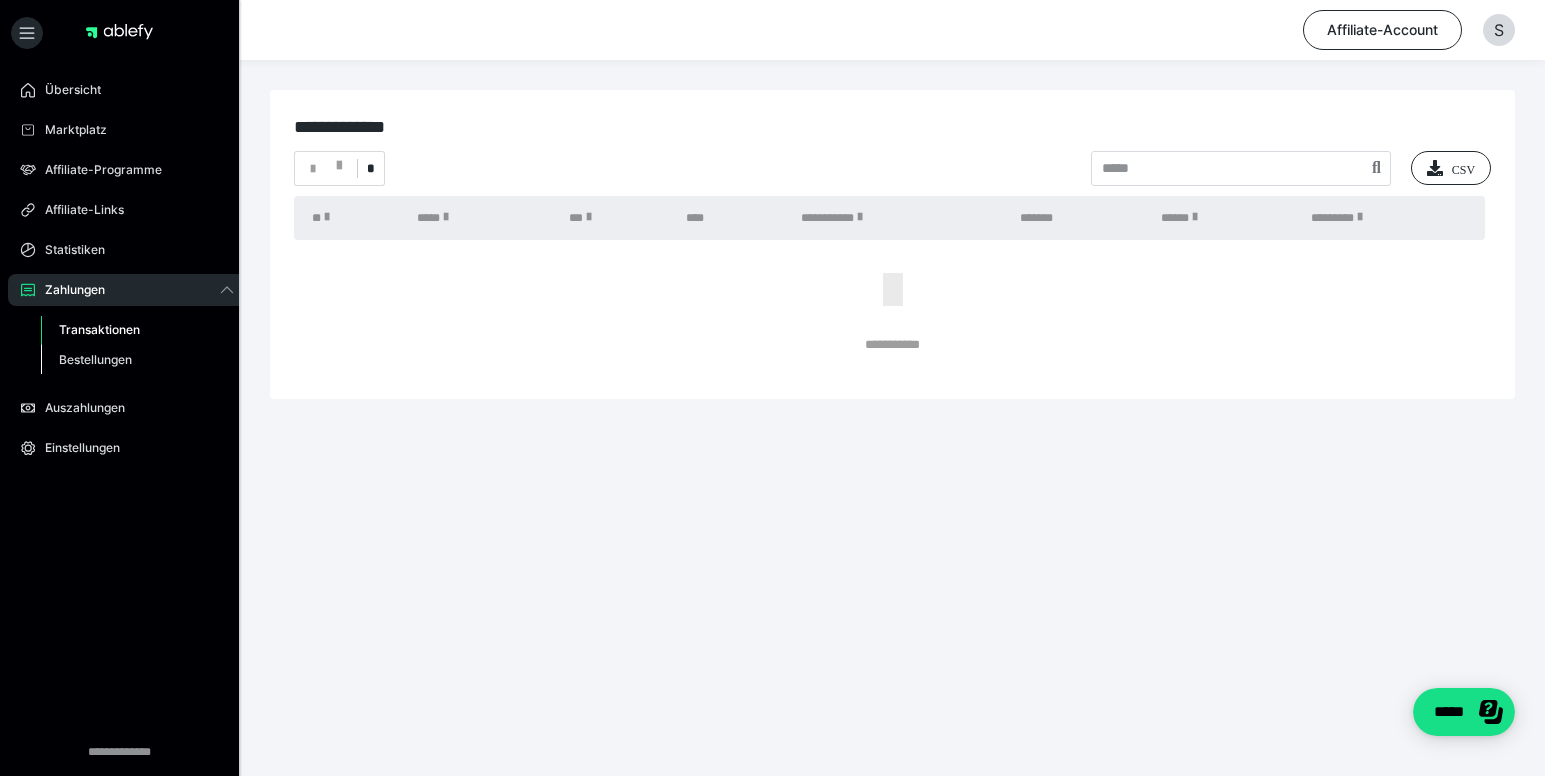 click on "Bestellungen" at bounding box center (95, 359) 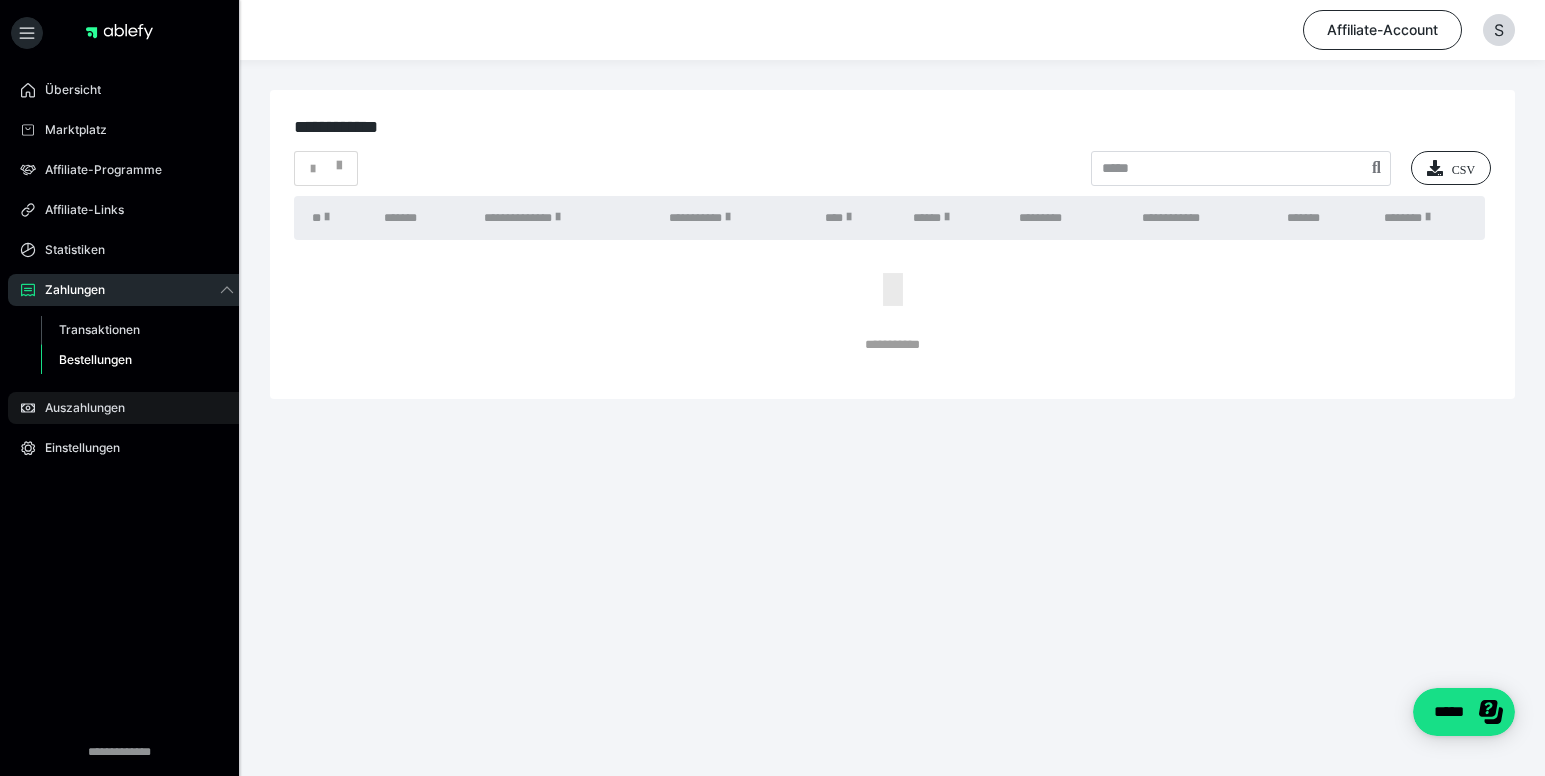 click on "Auszahlungen" at bounding box center (78, 408) 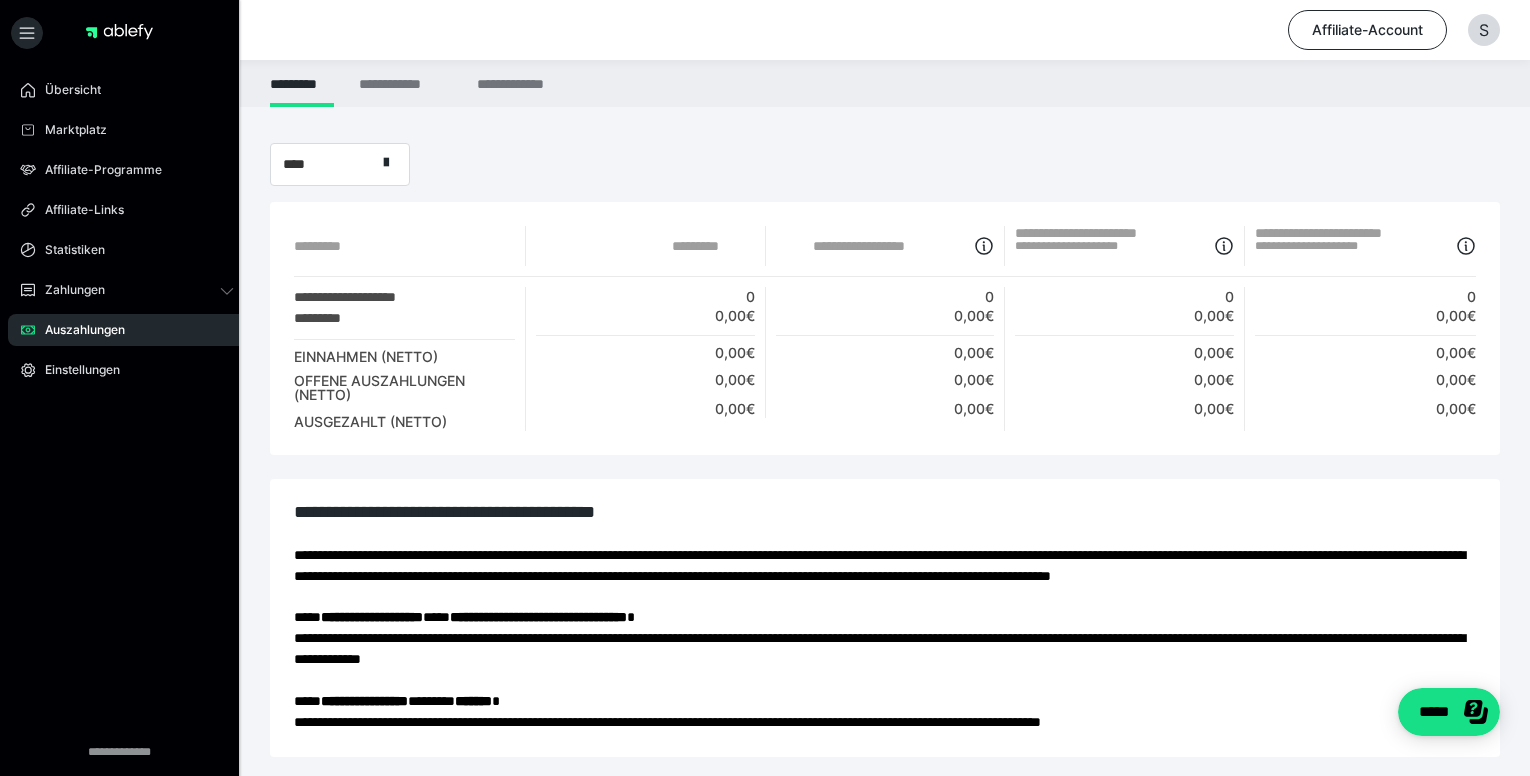 scroll, scrollTop: 0, scrollLeft: 0, axis: both 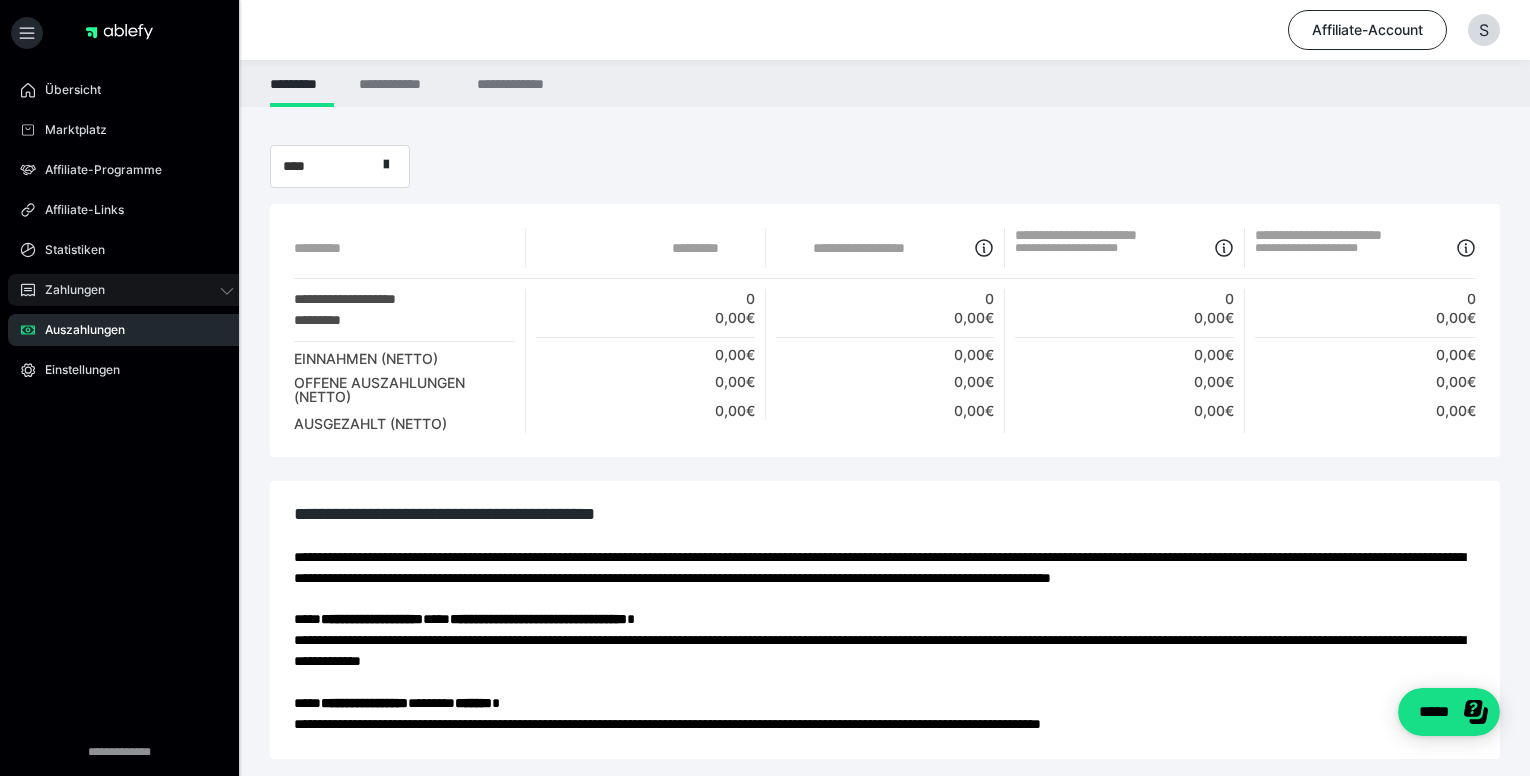 click on "Zahlungen" at bounding box center (127, 290) 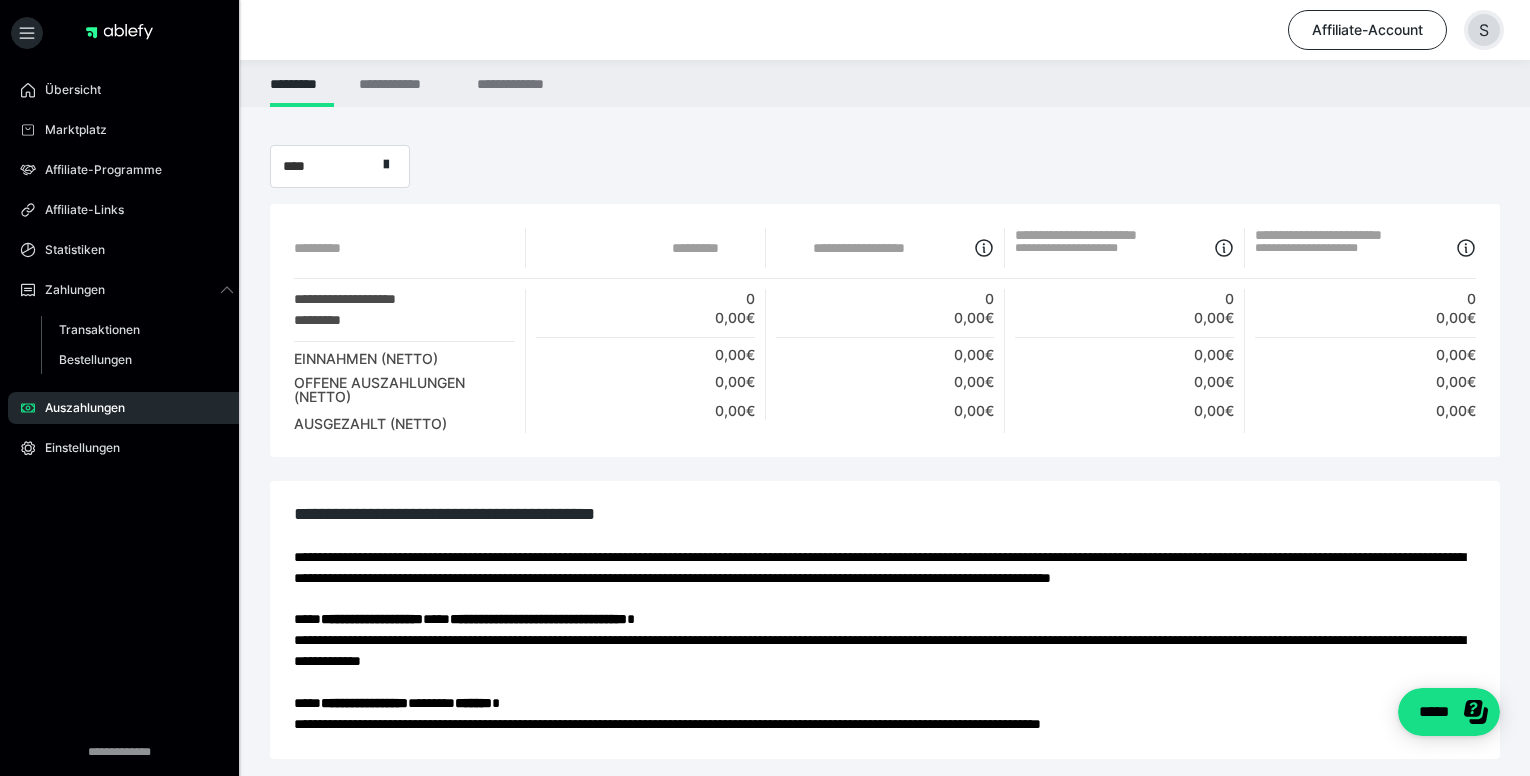 click on "S" at bounding box center (1484, 30) 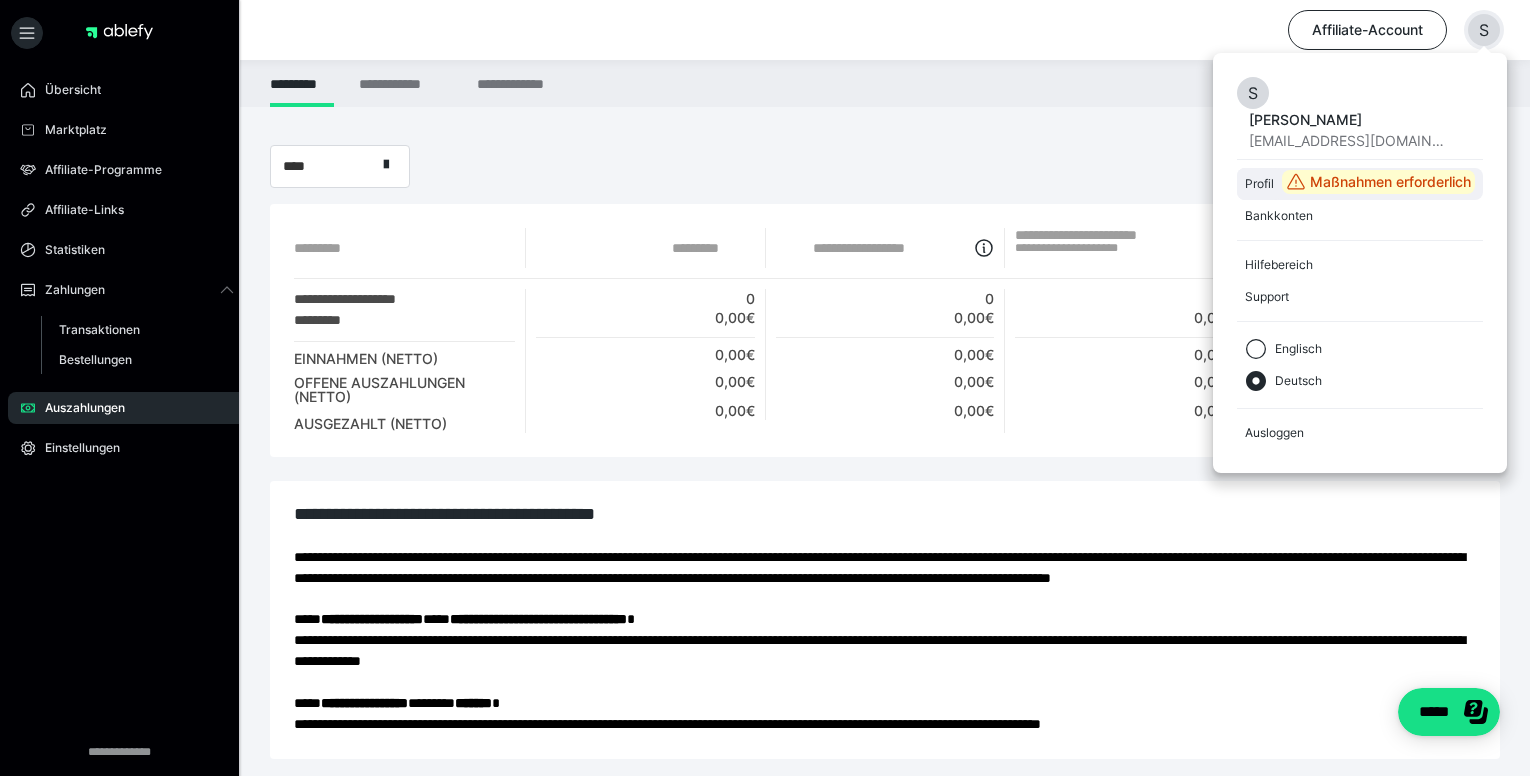 click on "Profil" at bounding box center (1259, 184) 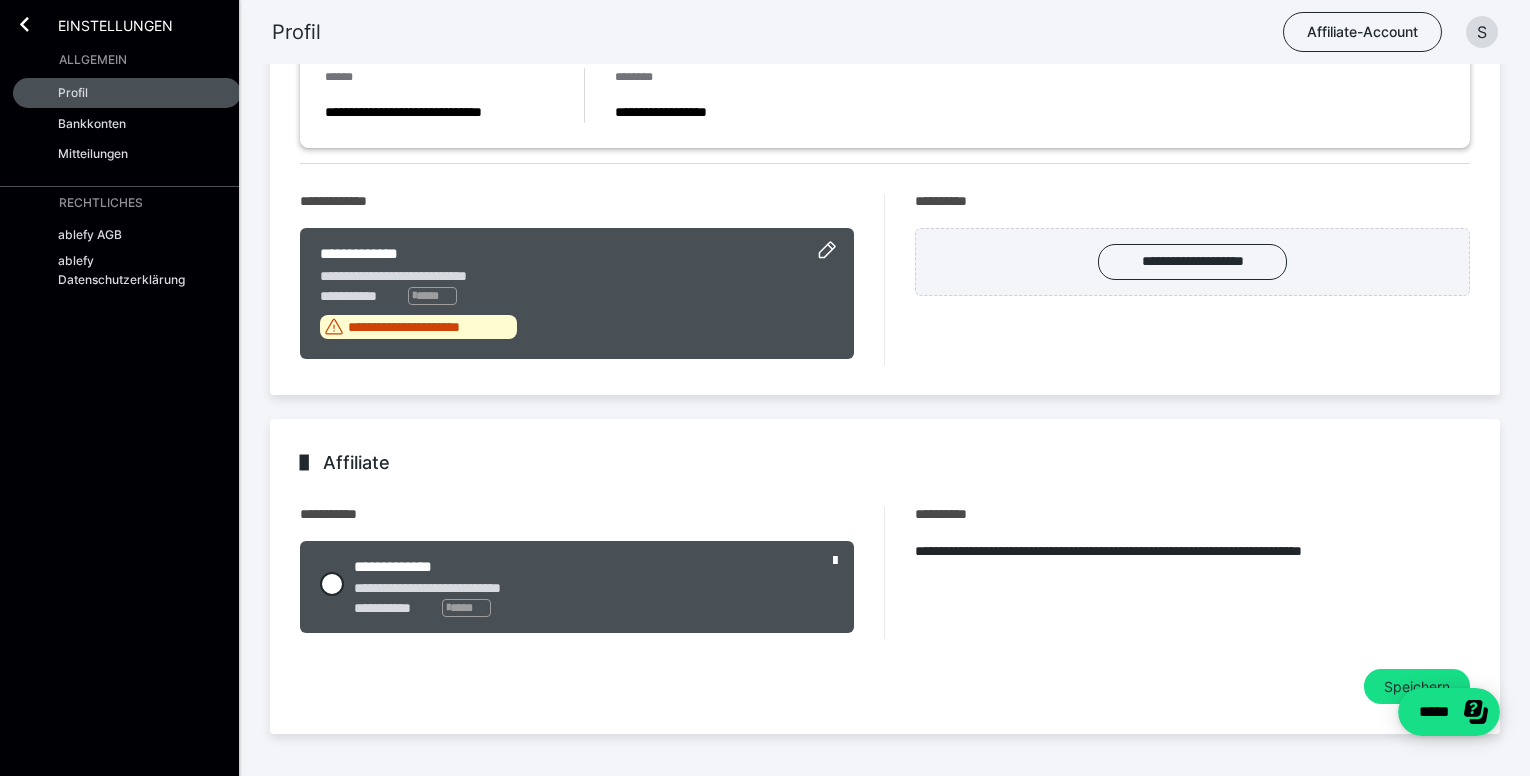 scroll, scrollTop: 200, scrollLeft: 0, axis: vertical 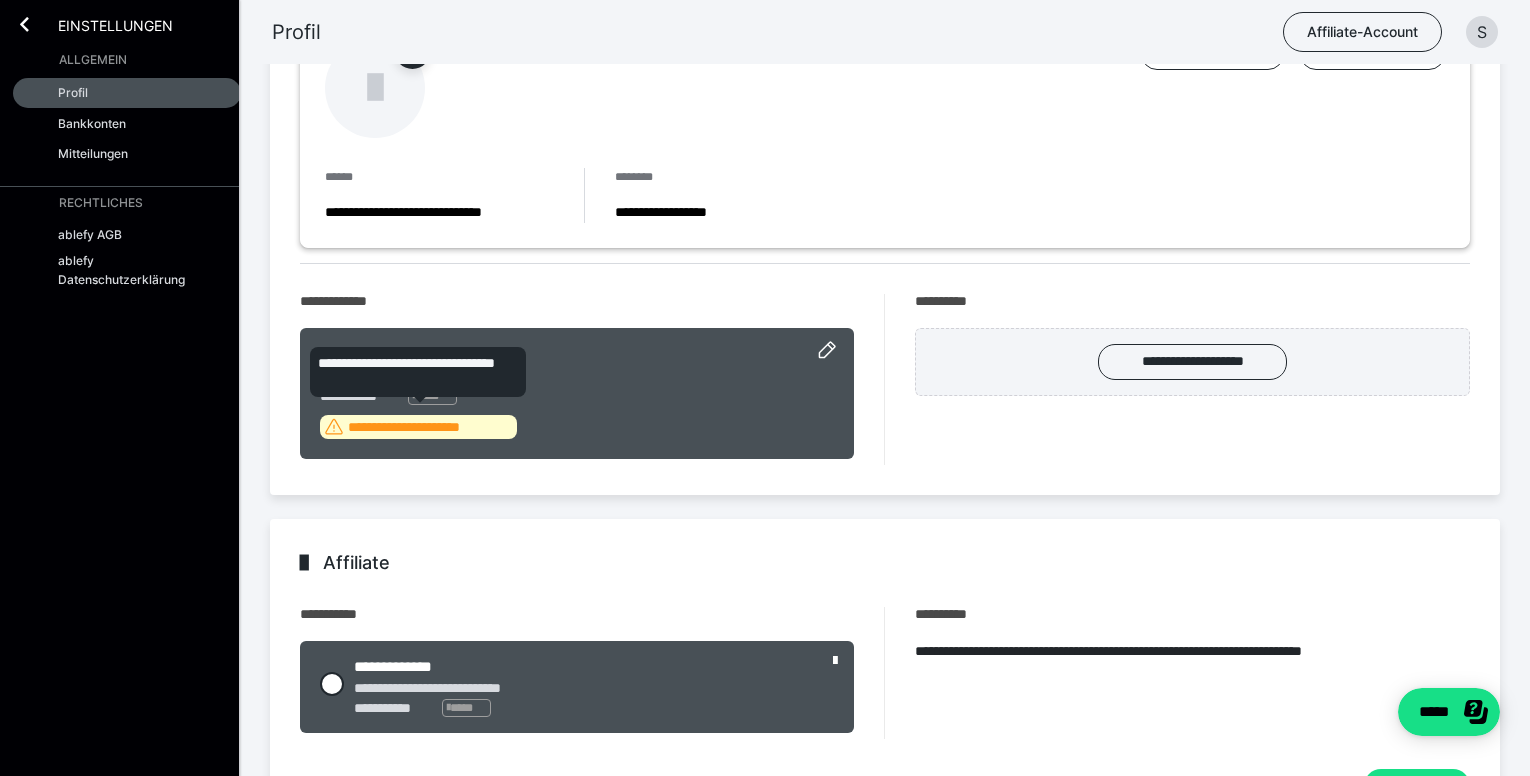 click on "**********" at bounding box center (430, 427) 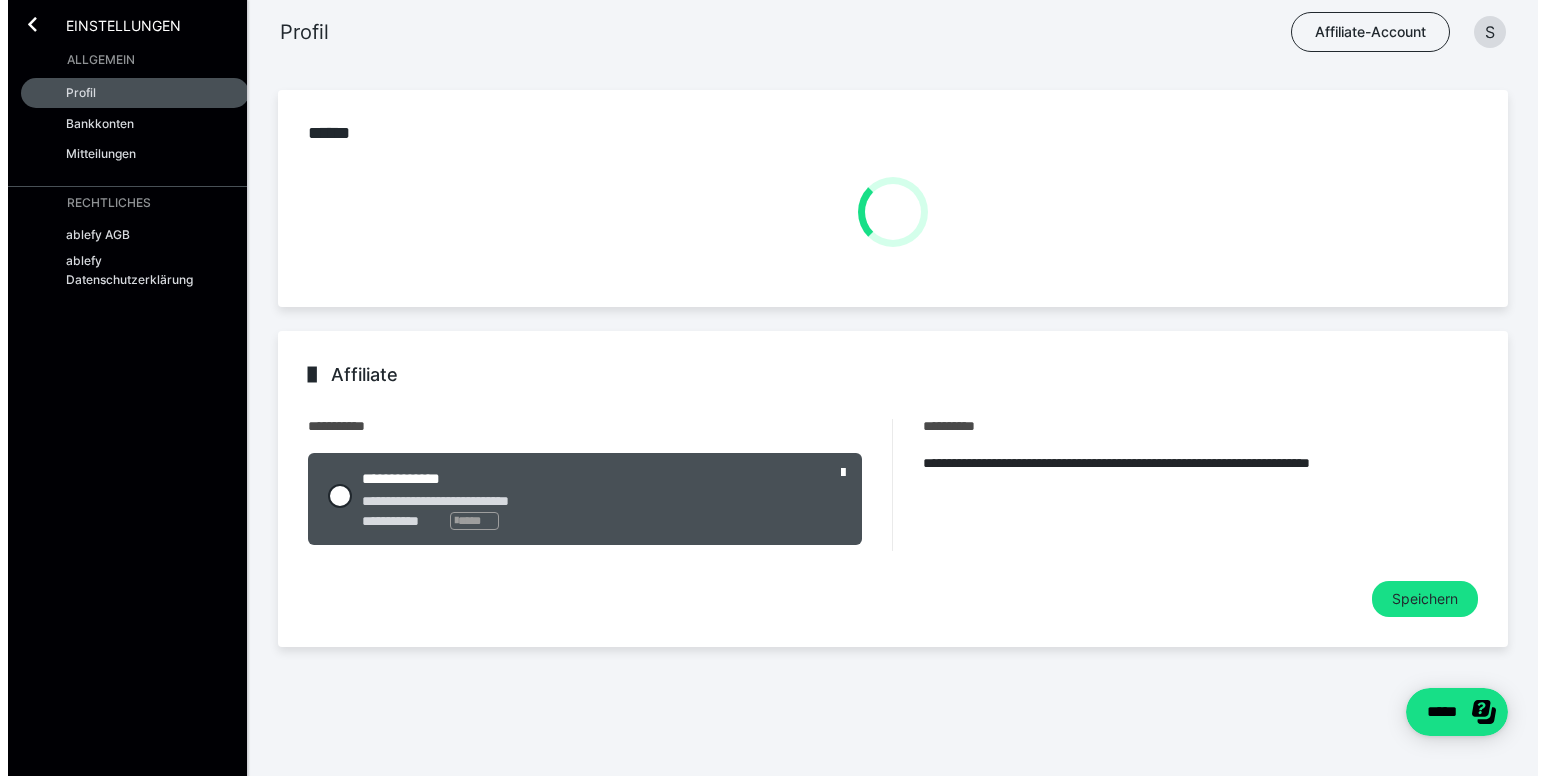 scroll, scrollTop: 0, scrollLeft: 0, axis: both 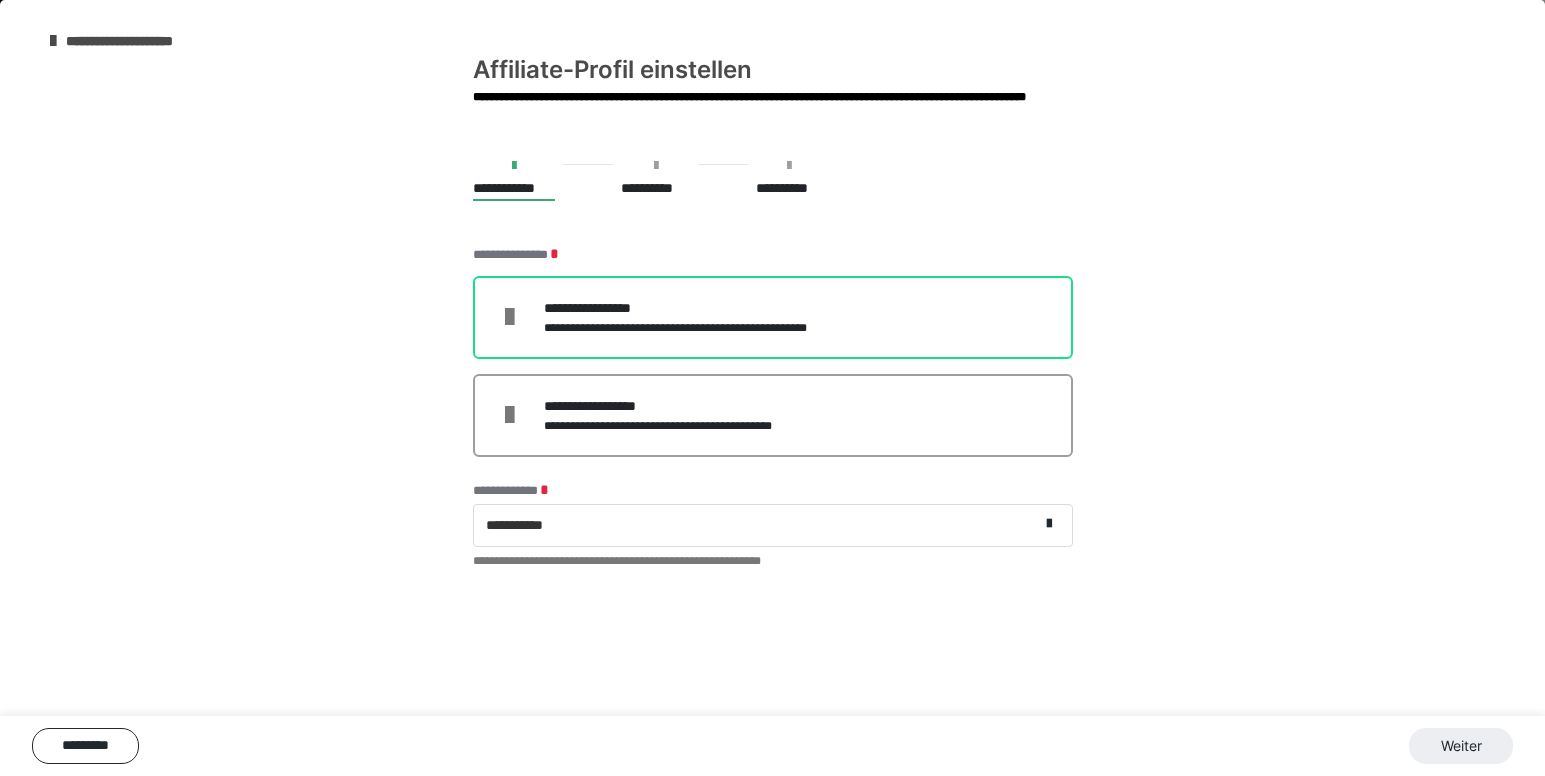 click on "**********" at bounding box center (701, 308) 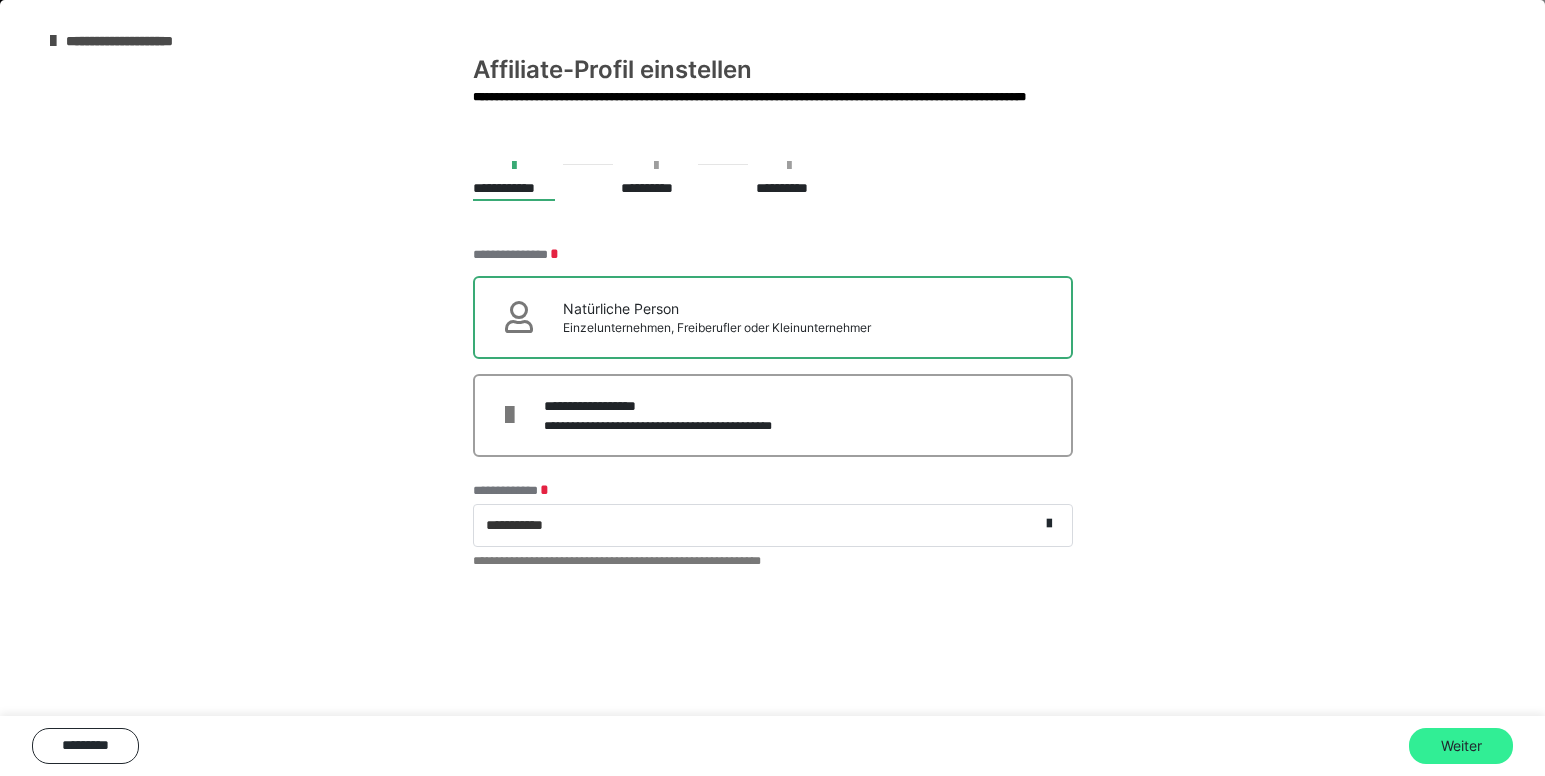 click on "Weiter" at bounding box center (1461, 746) 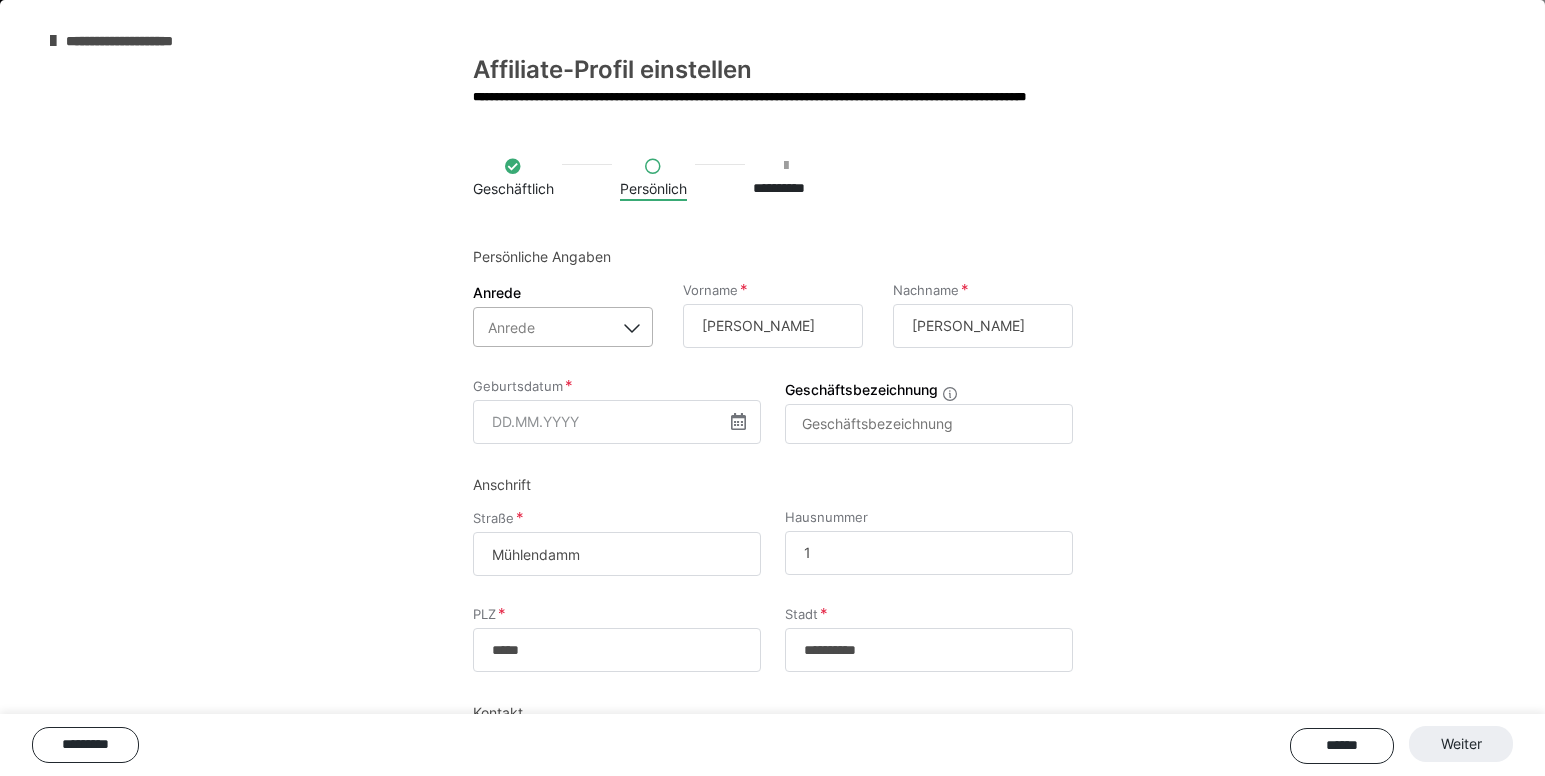 click on "Anrede" at bounding box center (544, 327) 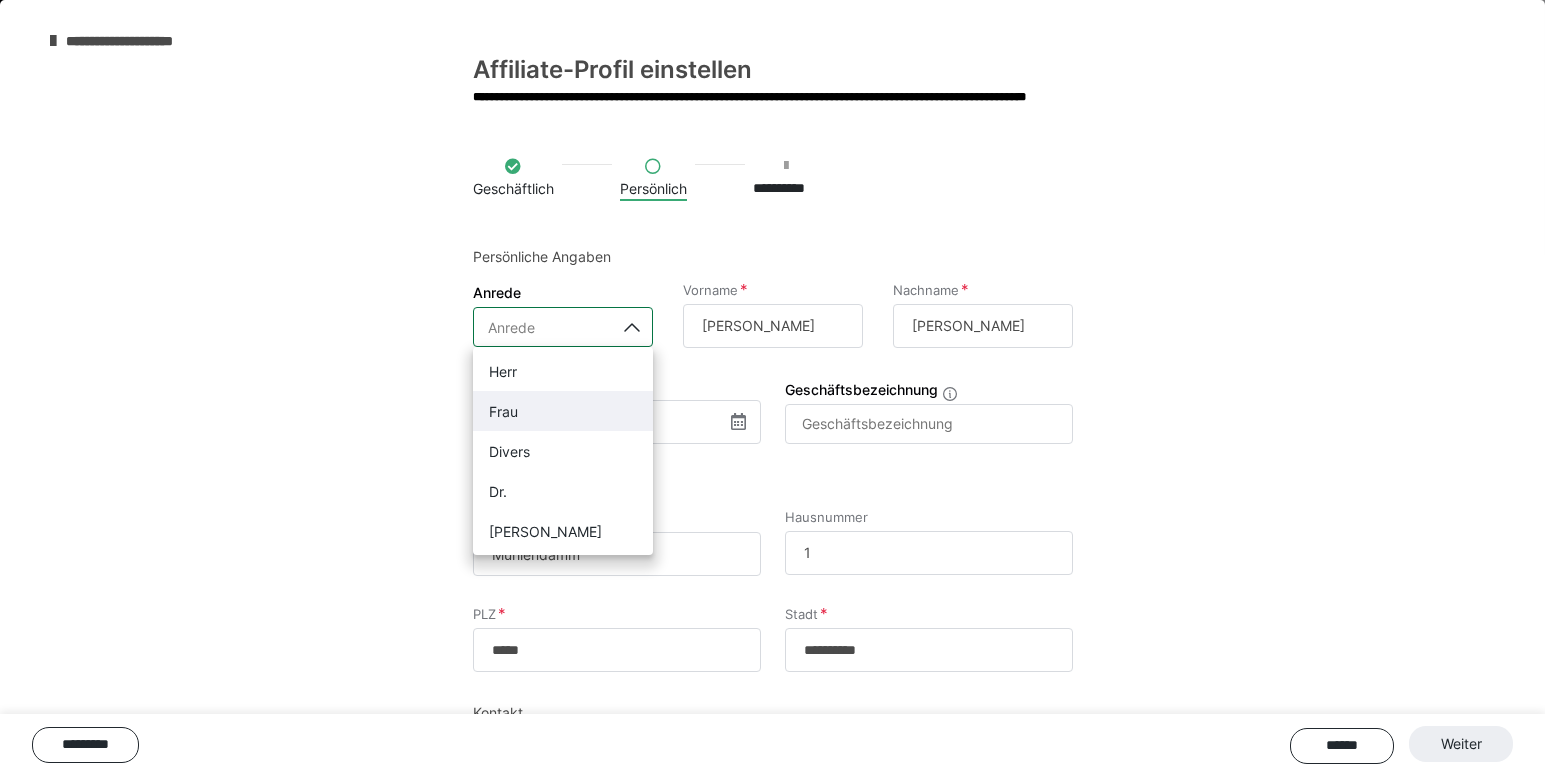 click on "Frau" at bounding box center [563, 411] 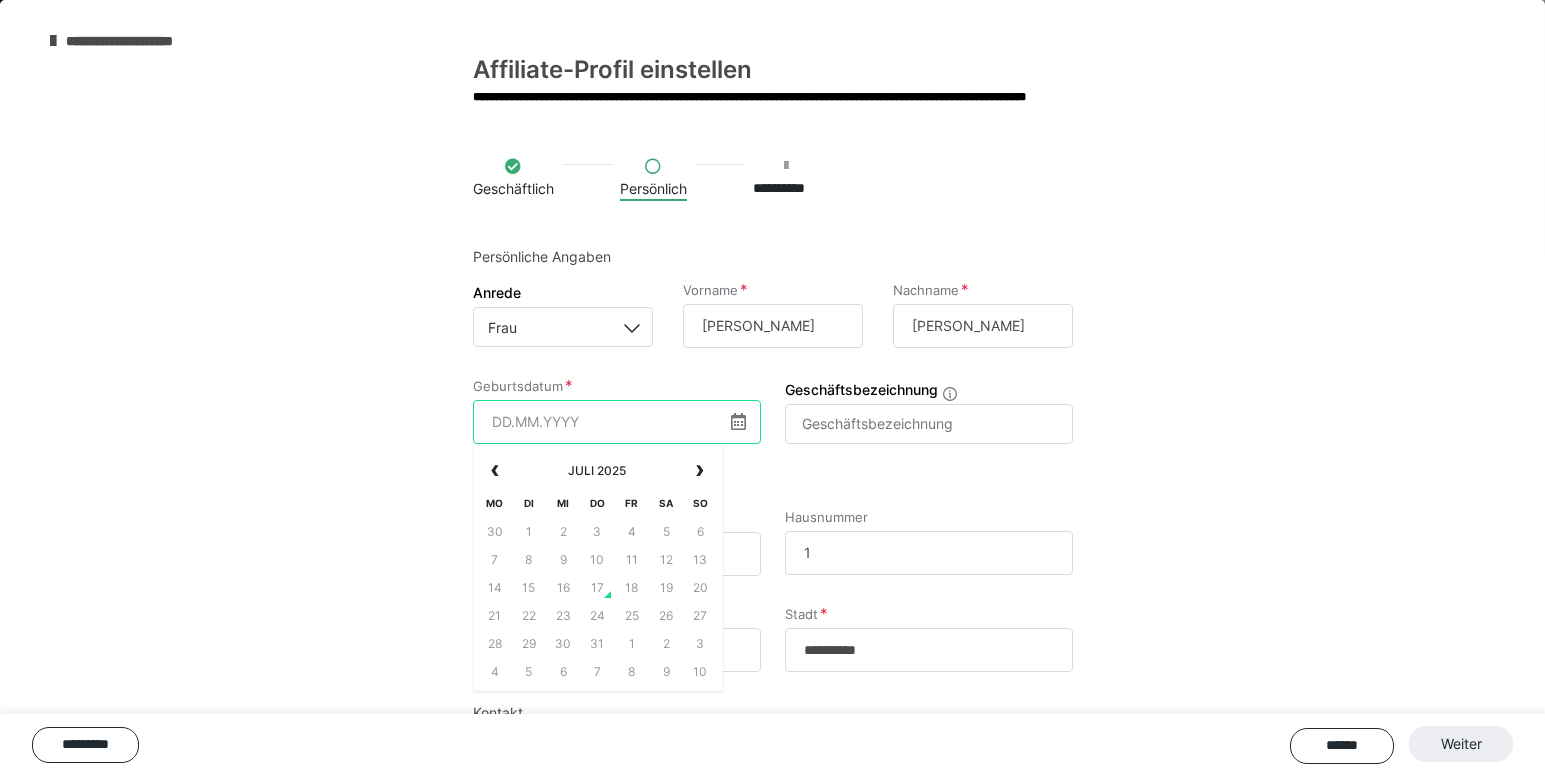 click at bounding box center [617, 422] 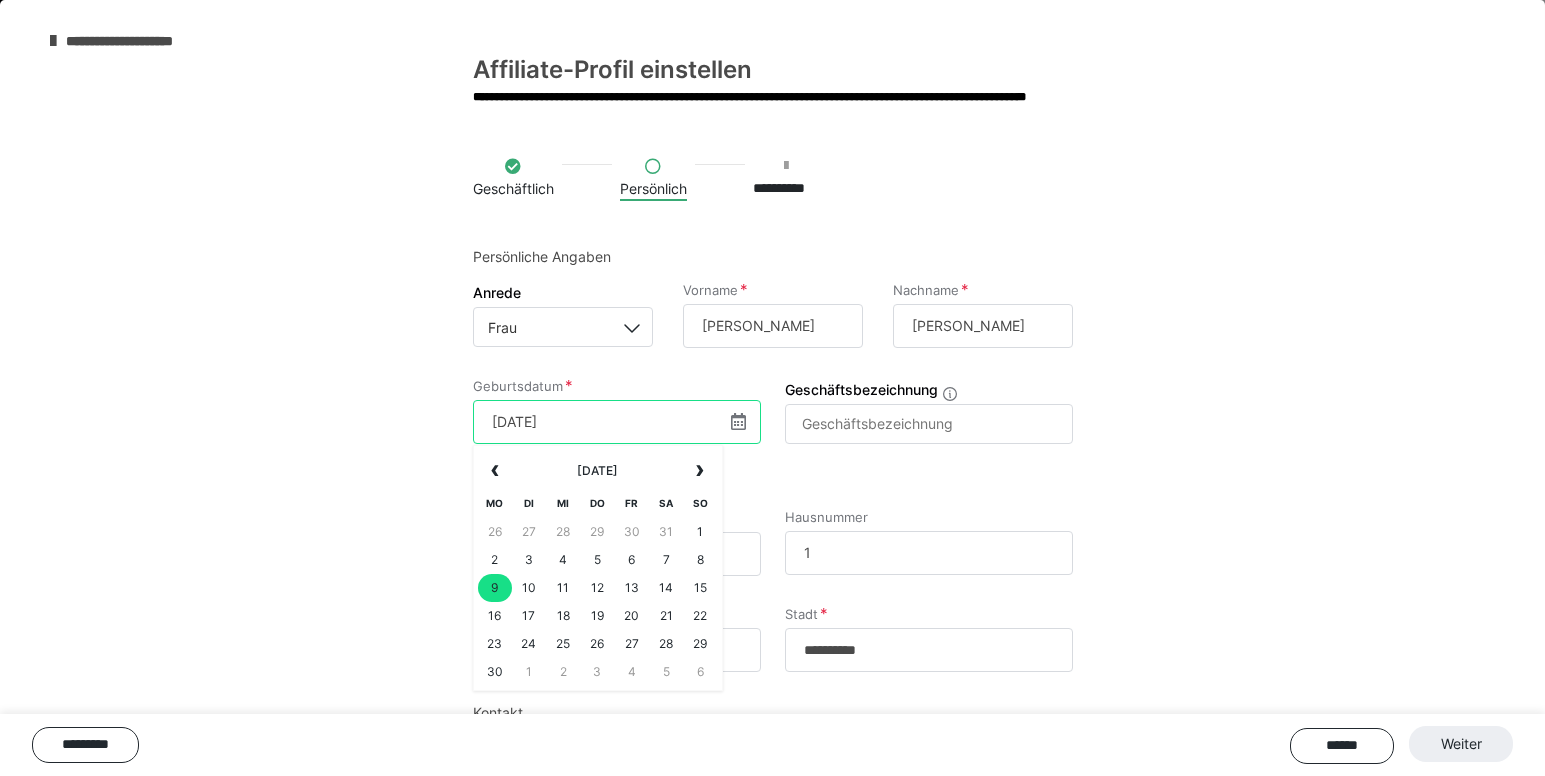 type on "[DATE]" 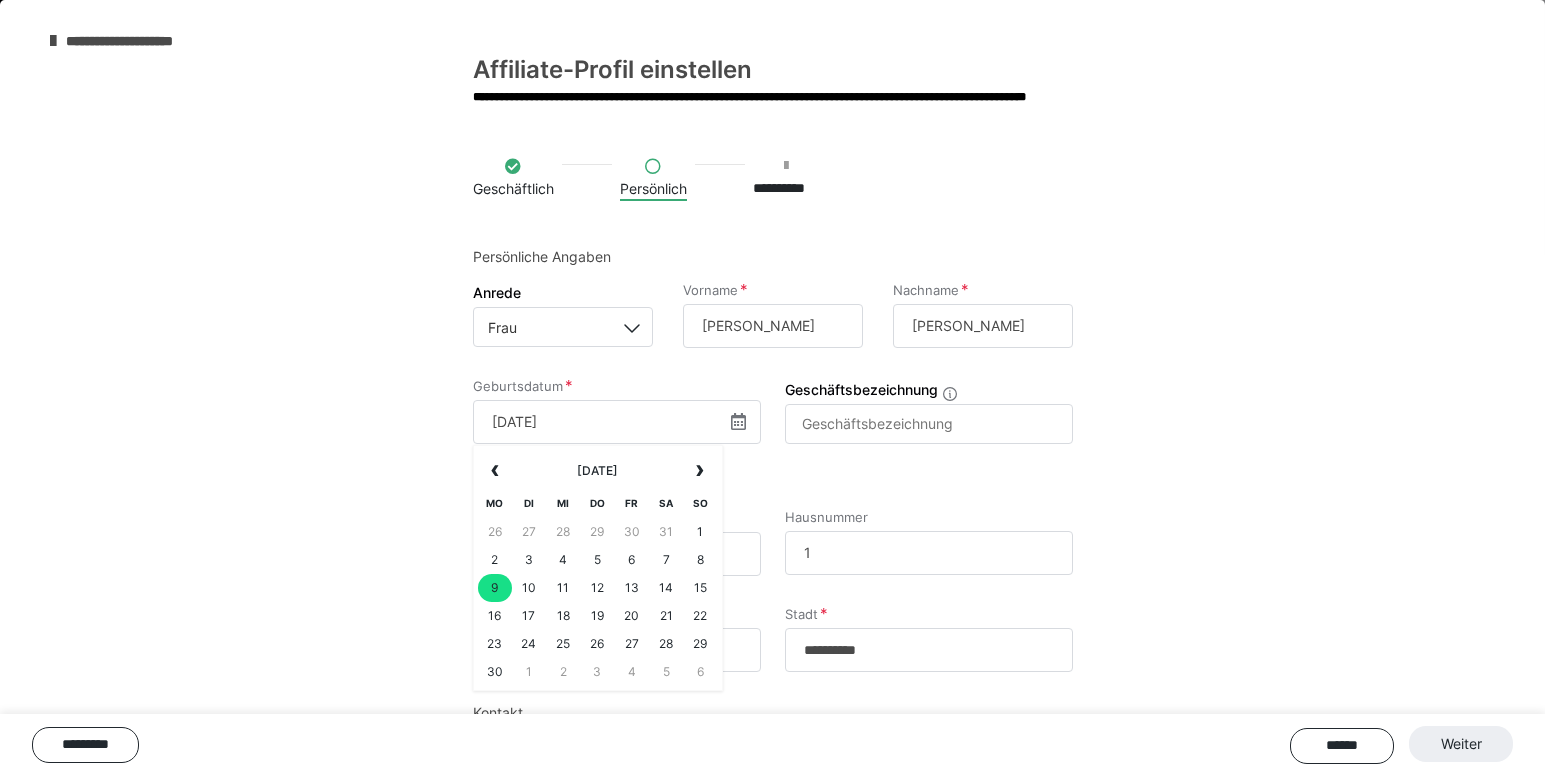 click on "Geburtsdatum [DEMOGRAPHIC_DATA] ‹ [DEMOGRAPHIC_DATA] › Mo Di Mi Do Fr Sa So 26 27 28 29 30 31 1 2 3 4 5 6 7 8 9 10 11 12 13 14 15 16 17 18 19 20 21 22 23 24 25 26 27 28 29 30 1 2 3 4 5 6 Geschäftsbezeichnung" at bounding box center (773, 426) 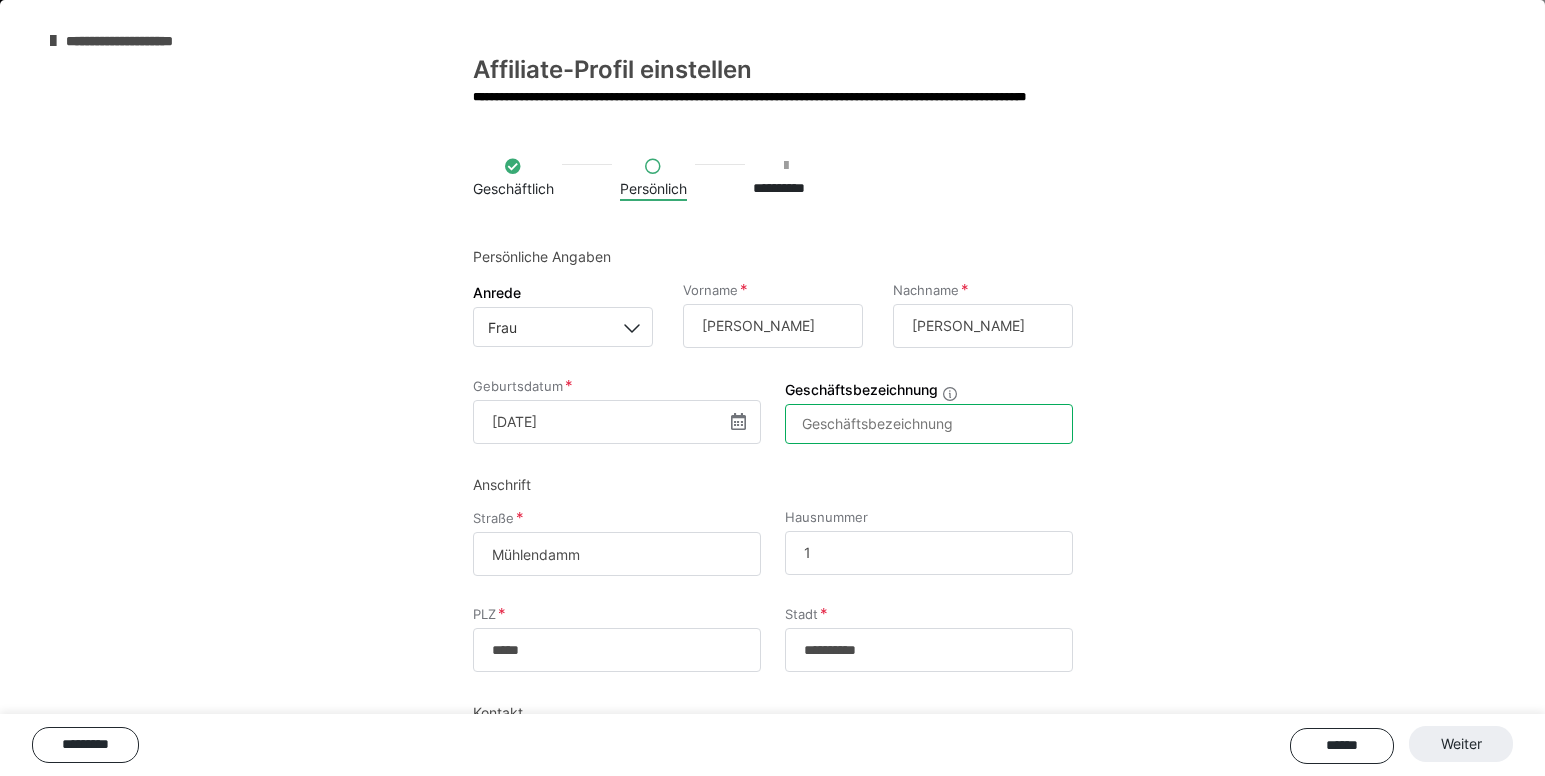 click on "Geschäftsbezeichnung" at bounding box center [929, 424] 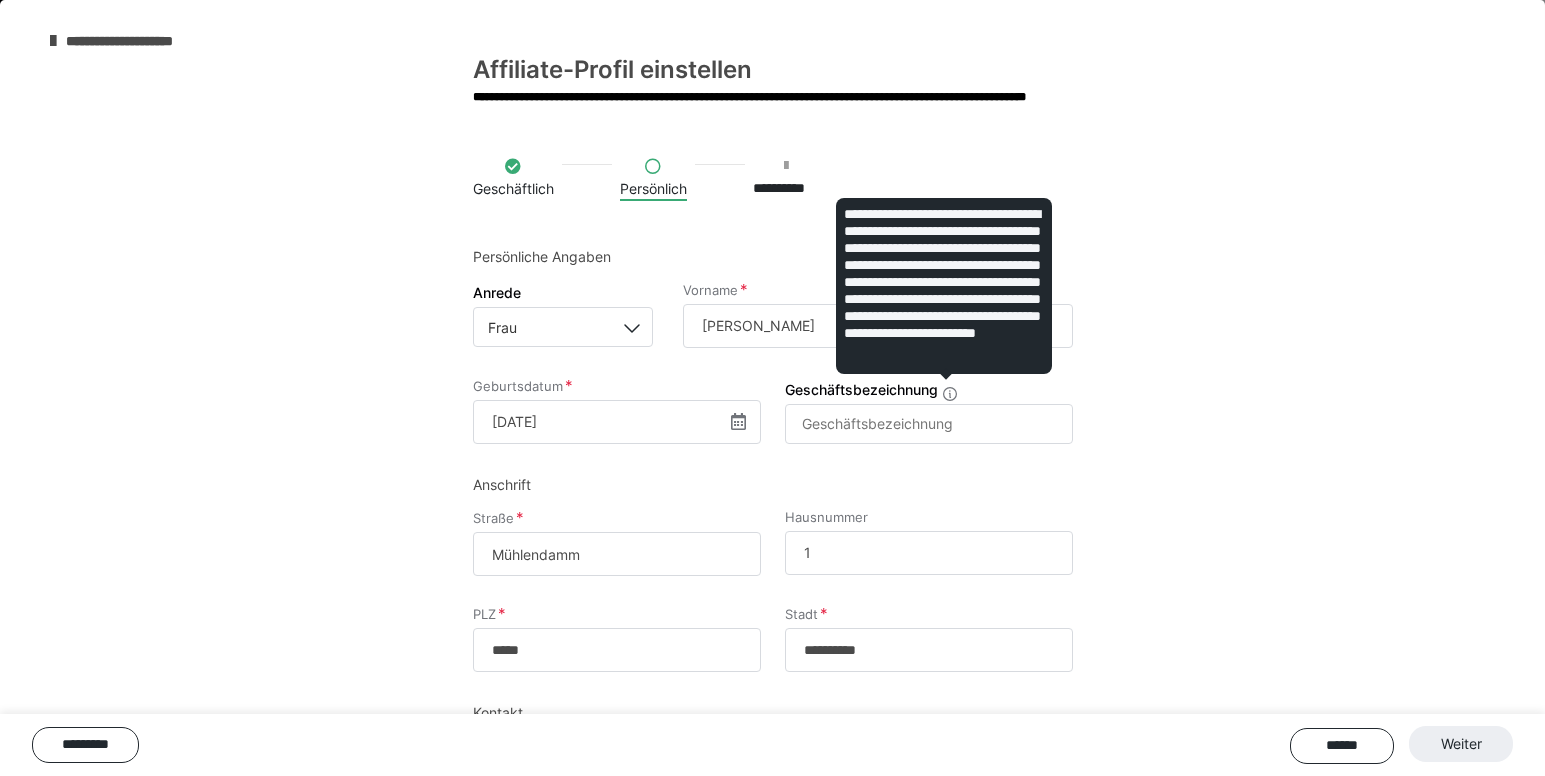 click 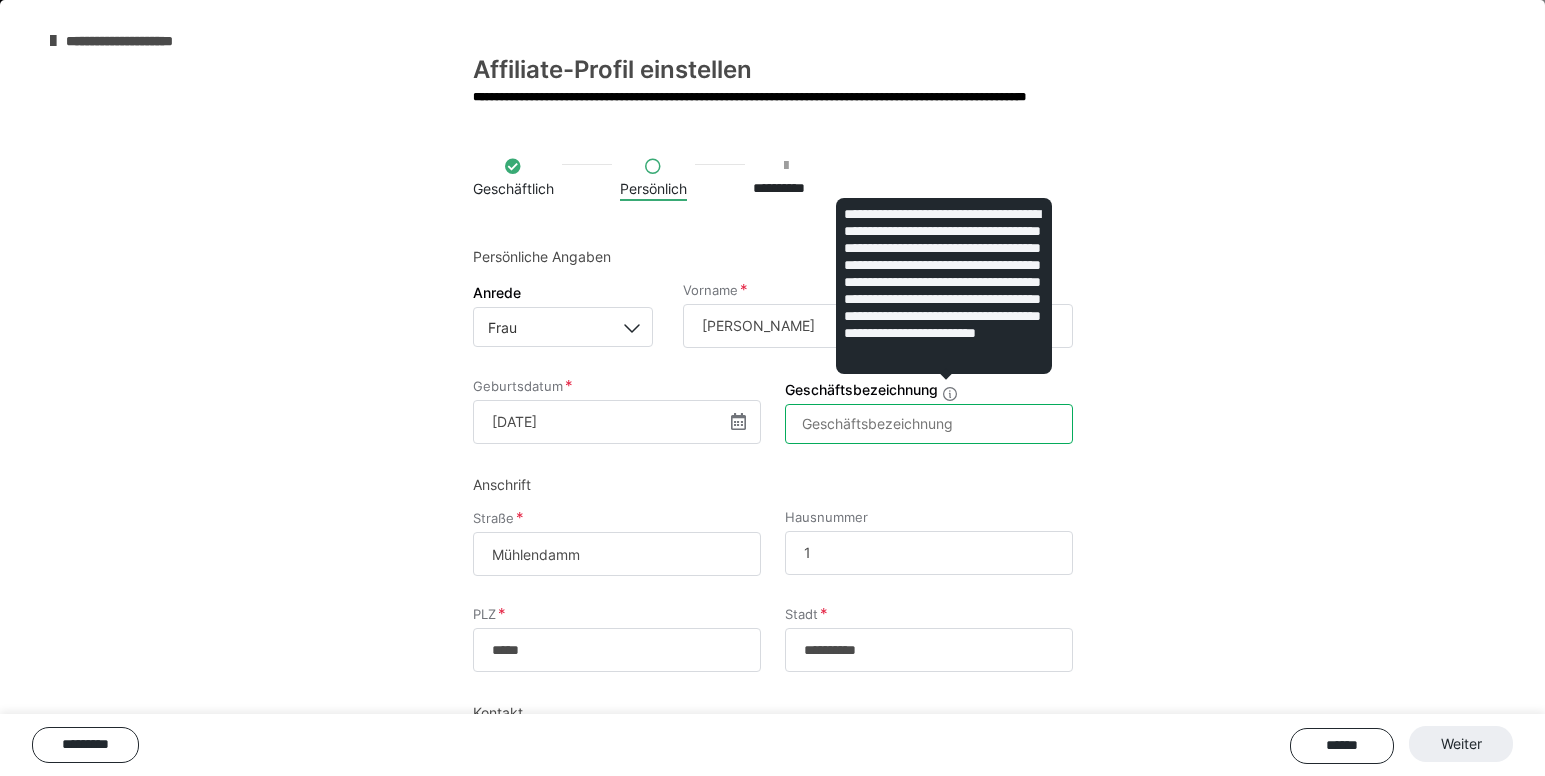click on "Geschäftsbezeichnung" at bounding box center [929, 424] 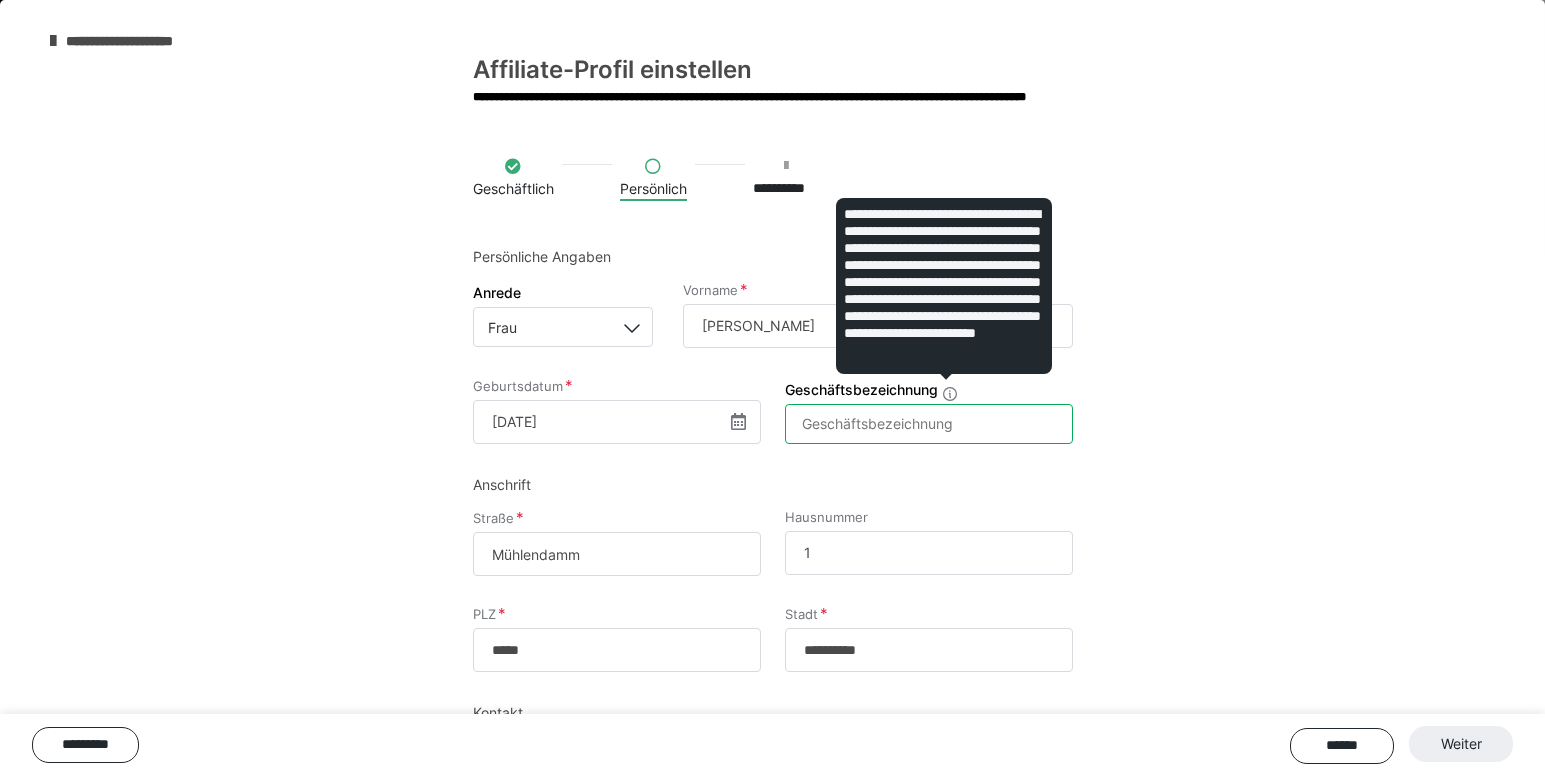 scroll, scrollTop: 78, scrollLeft: 0, axis: vertical 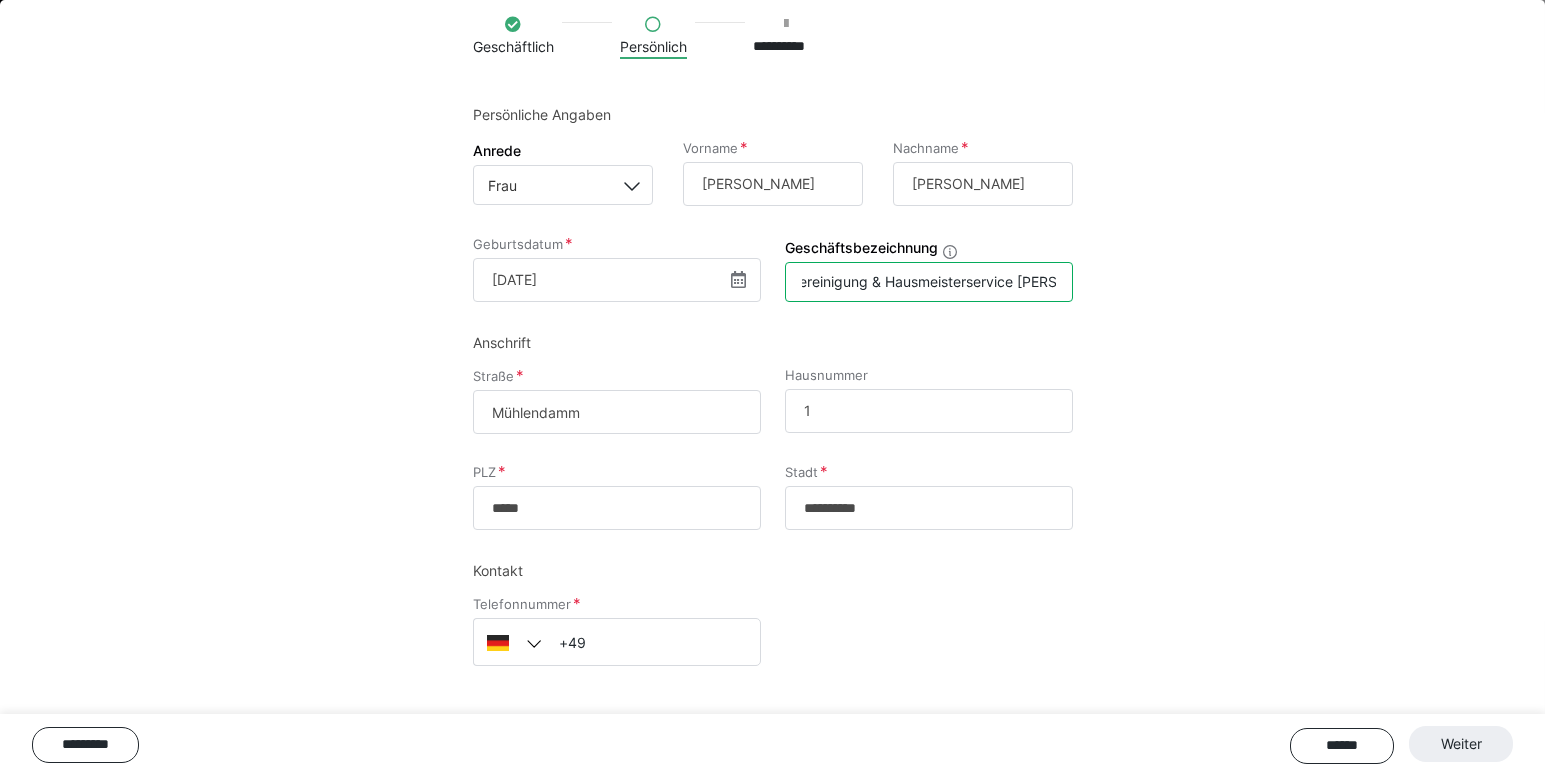 type on "Gebäudereinigung & Hausmeisterservice [PERSON_NAME]" 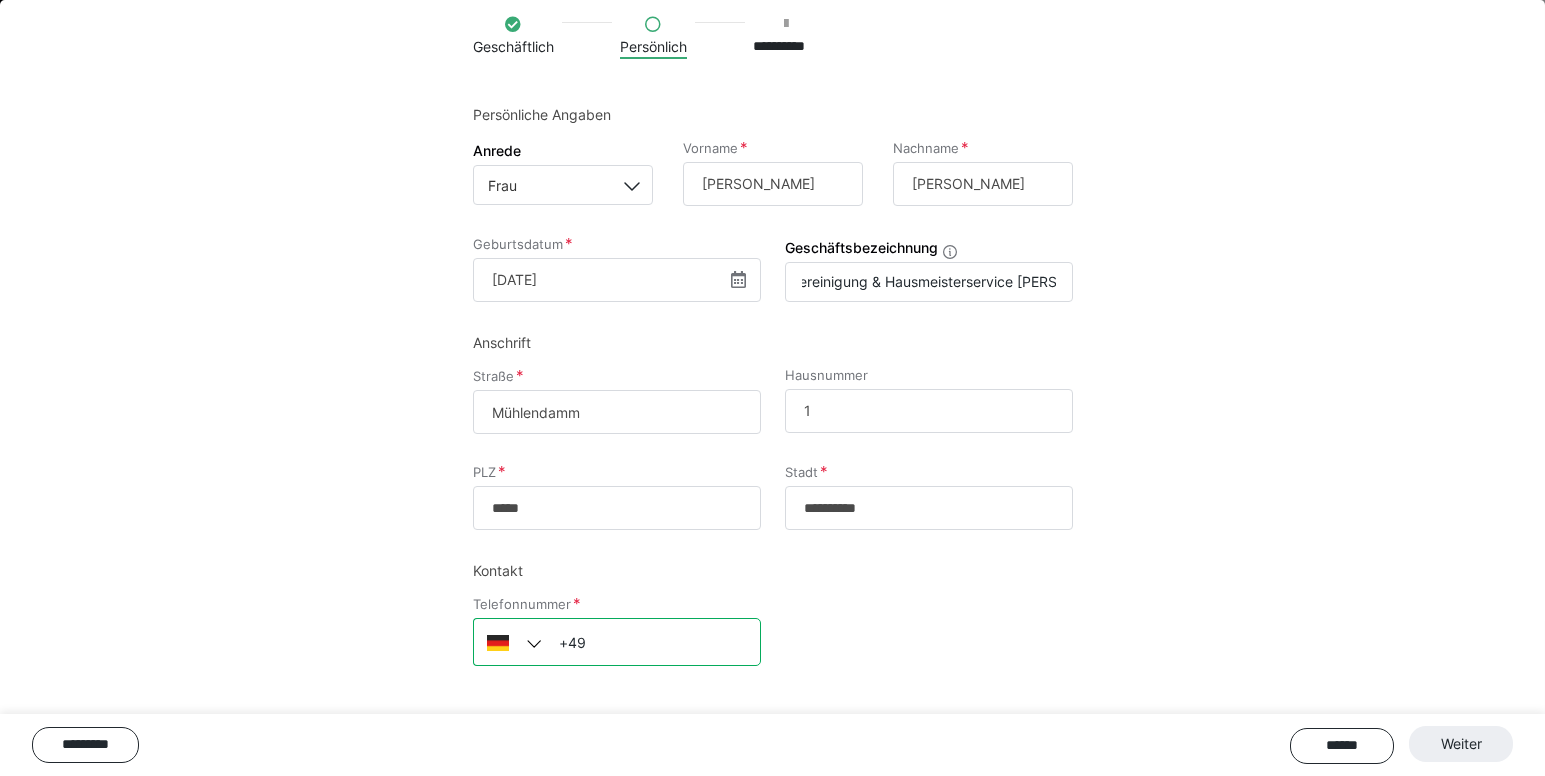 click on "+49" at bounding box center (617, 642) 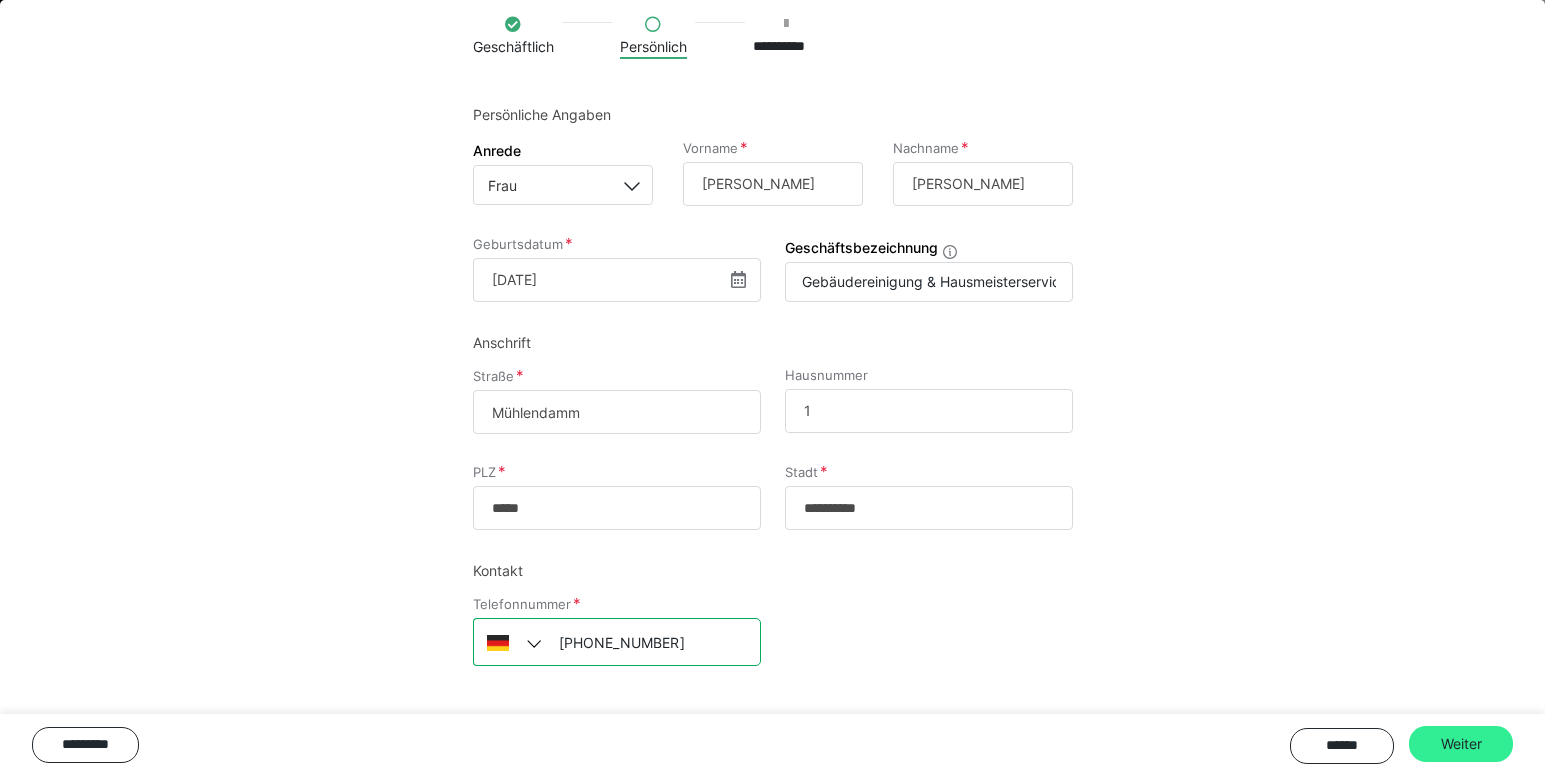 type on "[PHONE_NUMBER]" 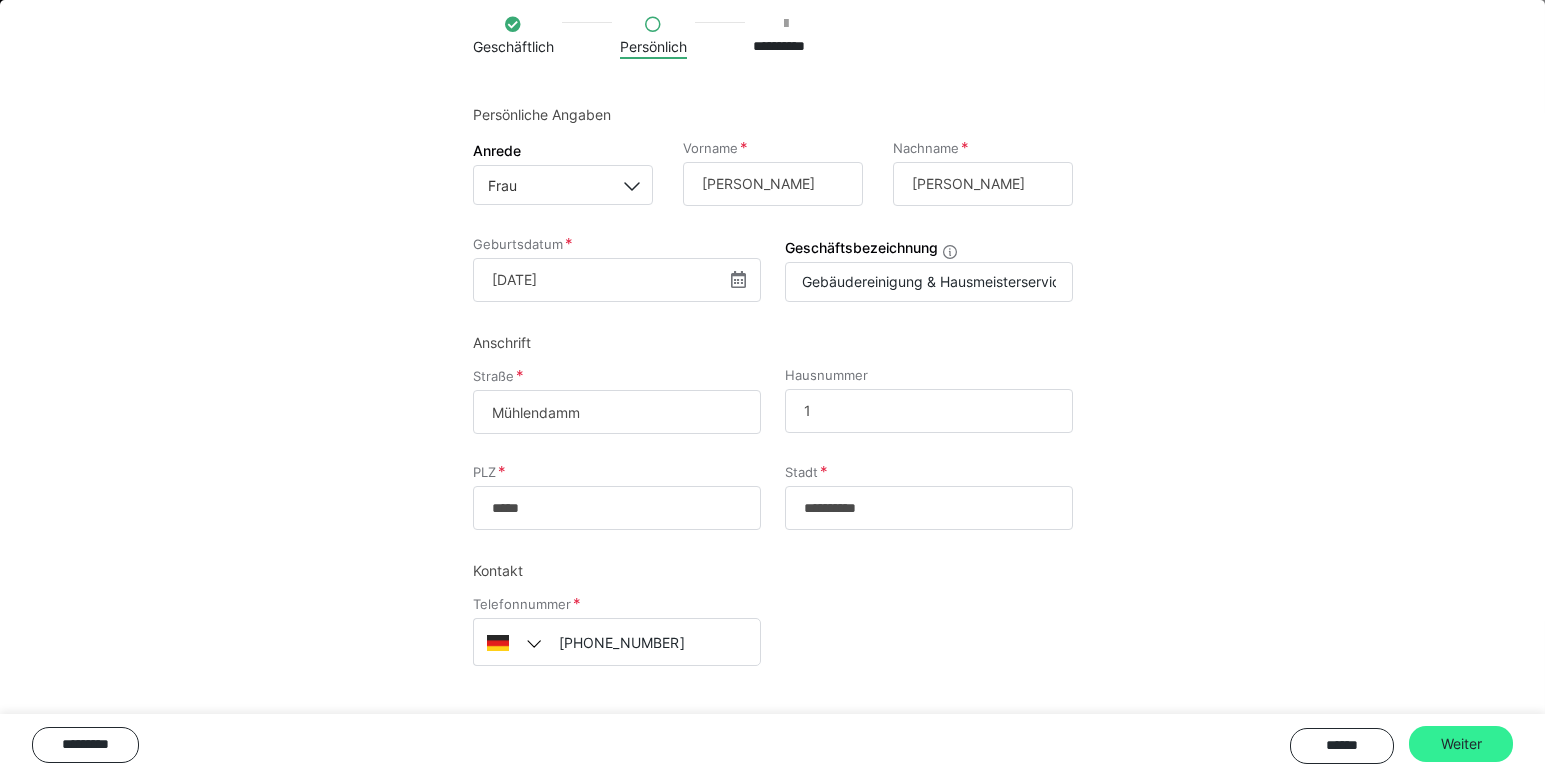 click on "Weiter" at bounding box center [1461, 744] 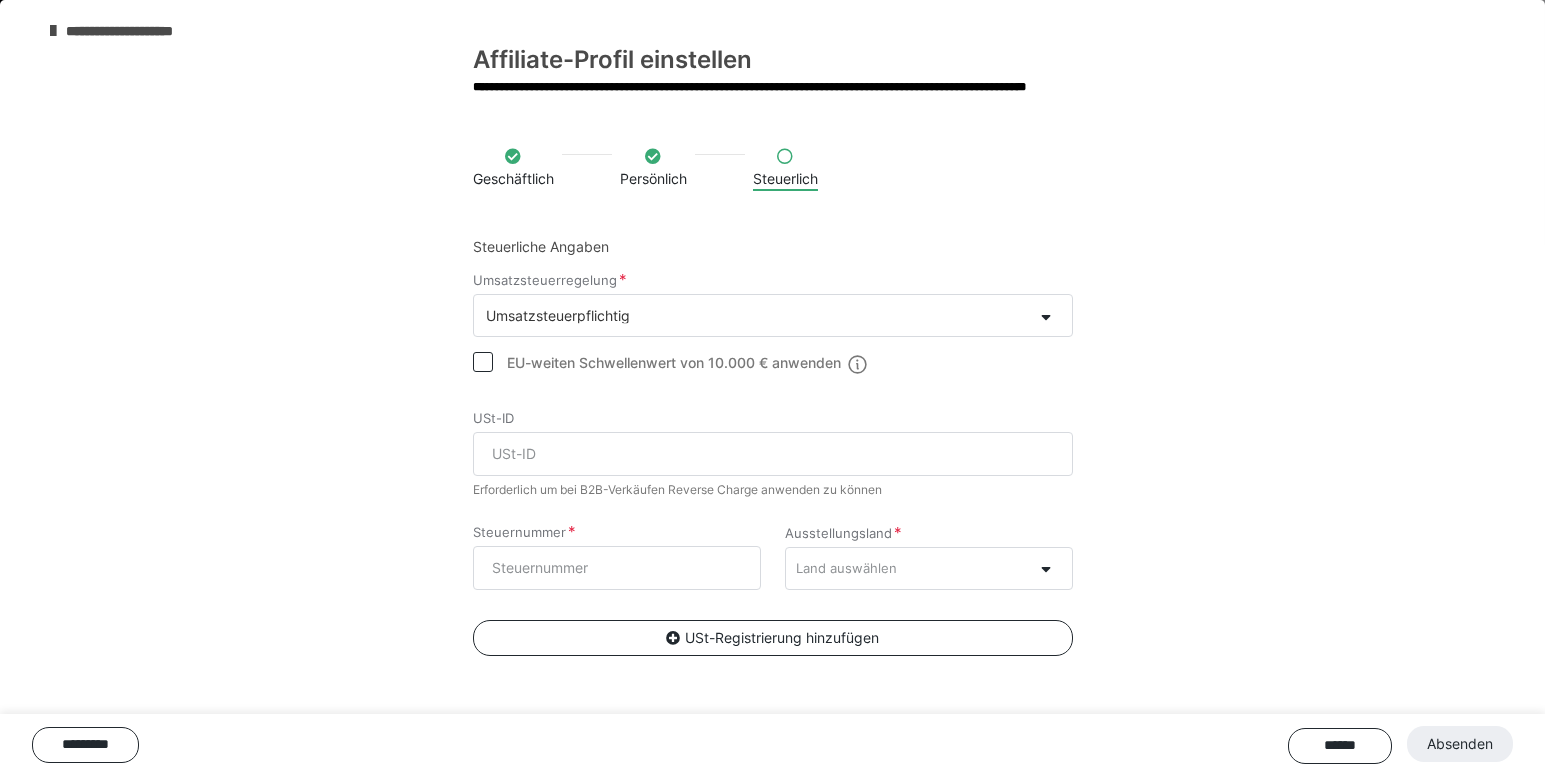 scroll, scrollTop: 10, scrollLeft: 0, axis: vertical 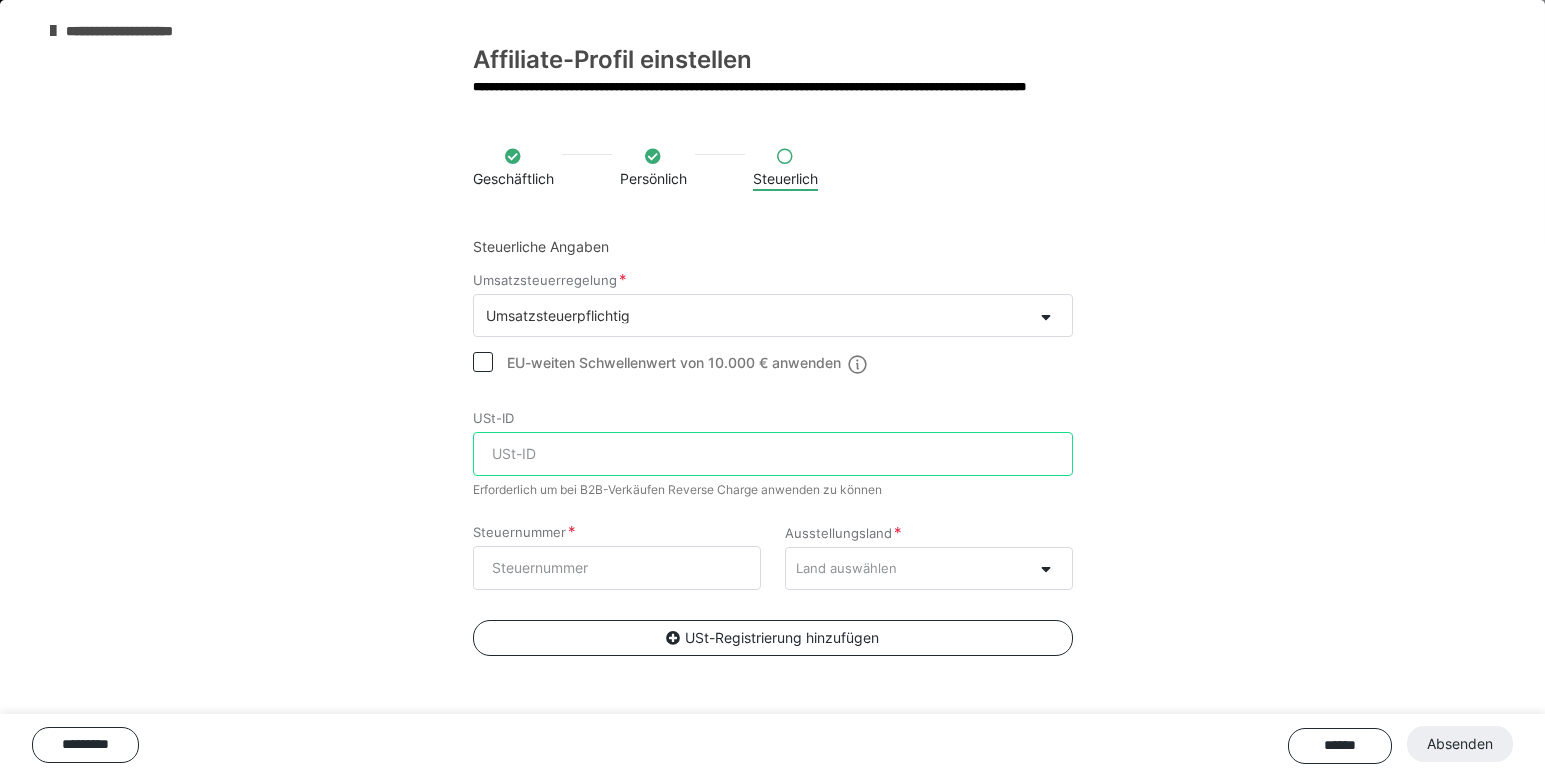 click on "USt-ID" at bounding box center [773, 454] 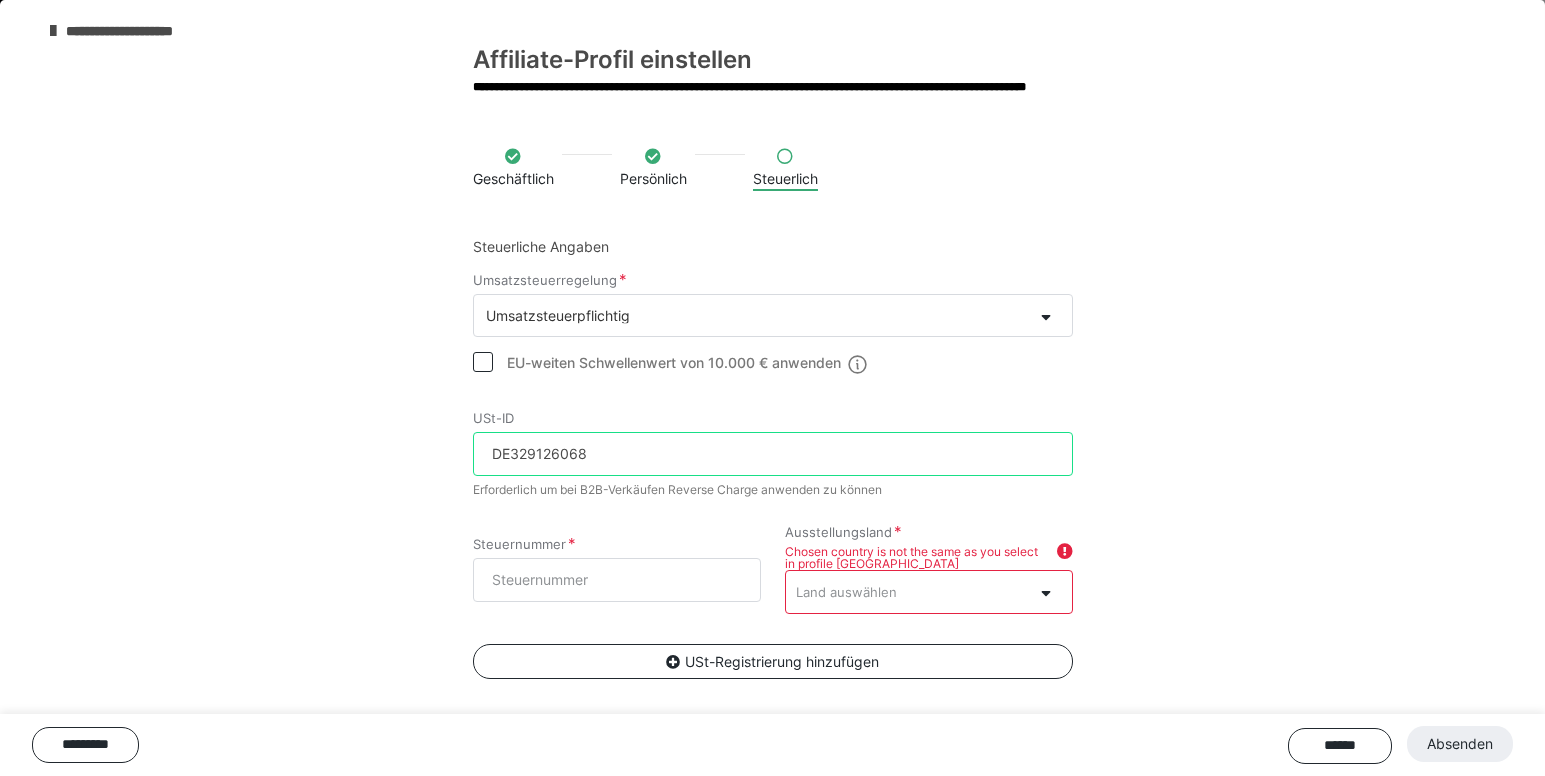 type on "DE329126068" 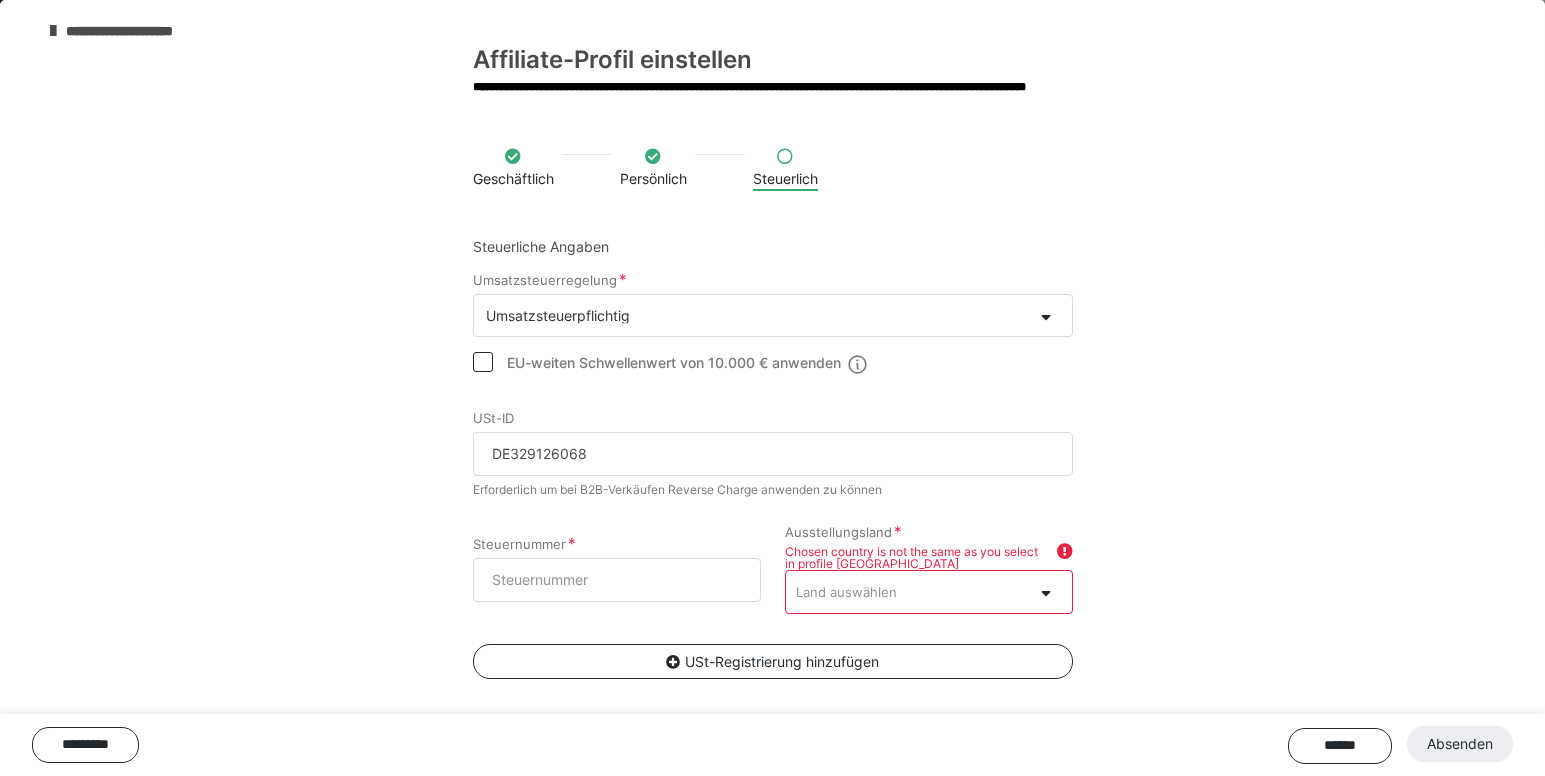click on "Land auswählen" at bounding box center (909, 591) 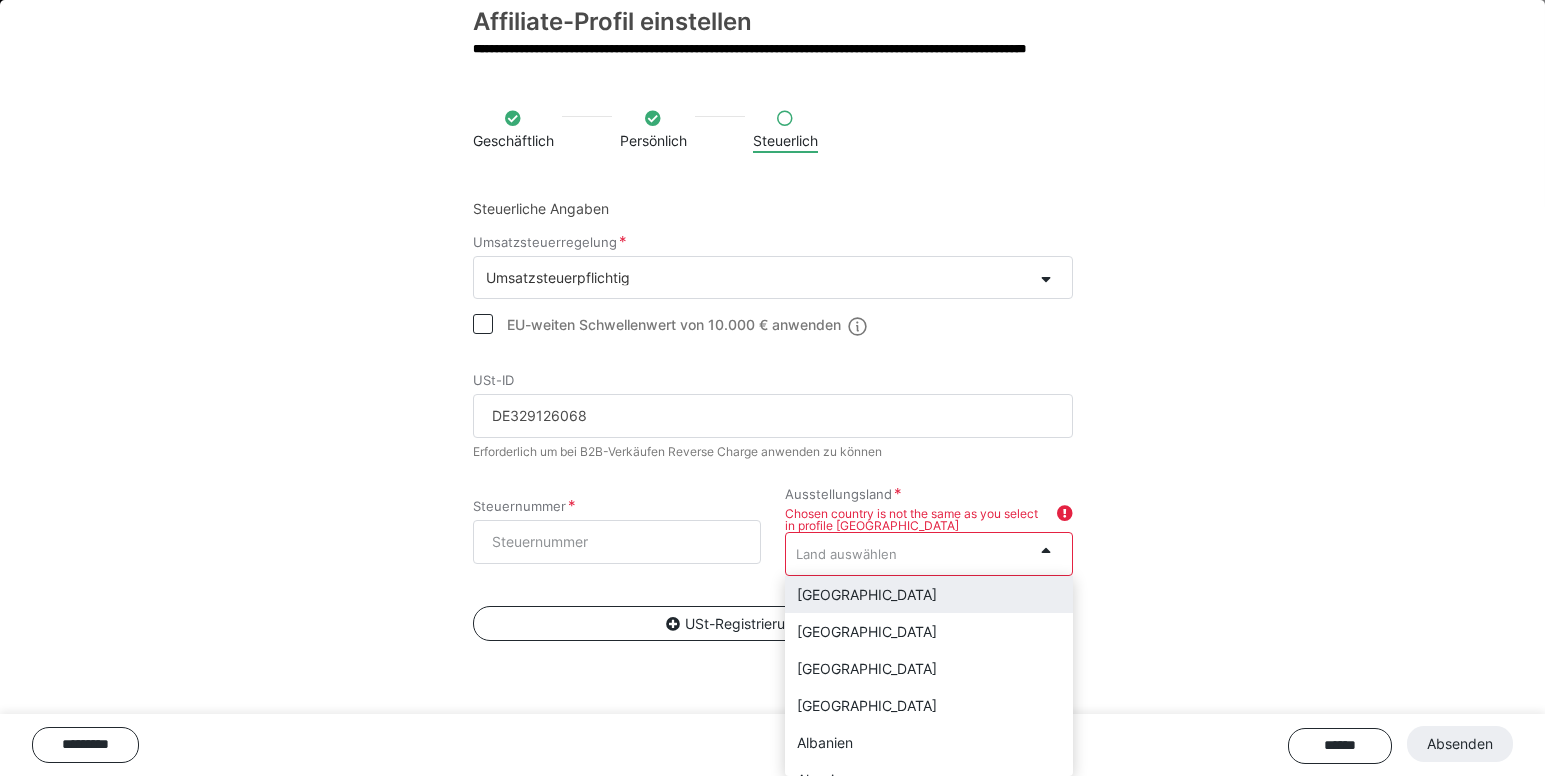 click on "[GEOGRAPHIC_DATA]" at bounding box center [929, 594] 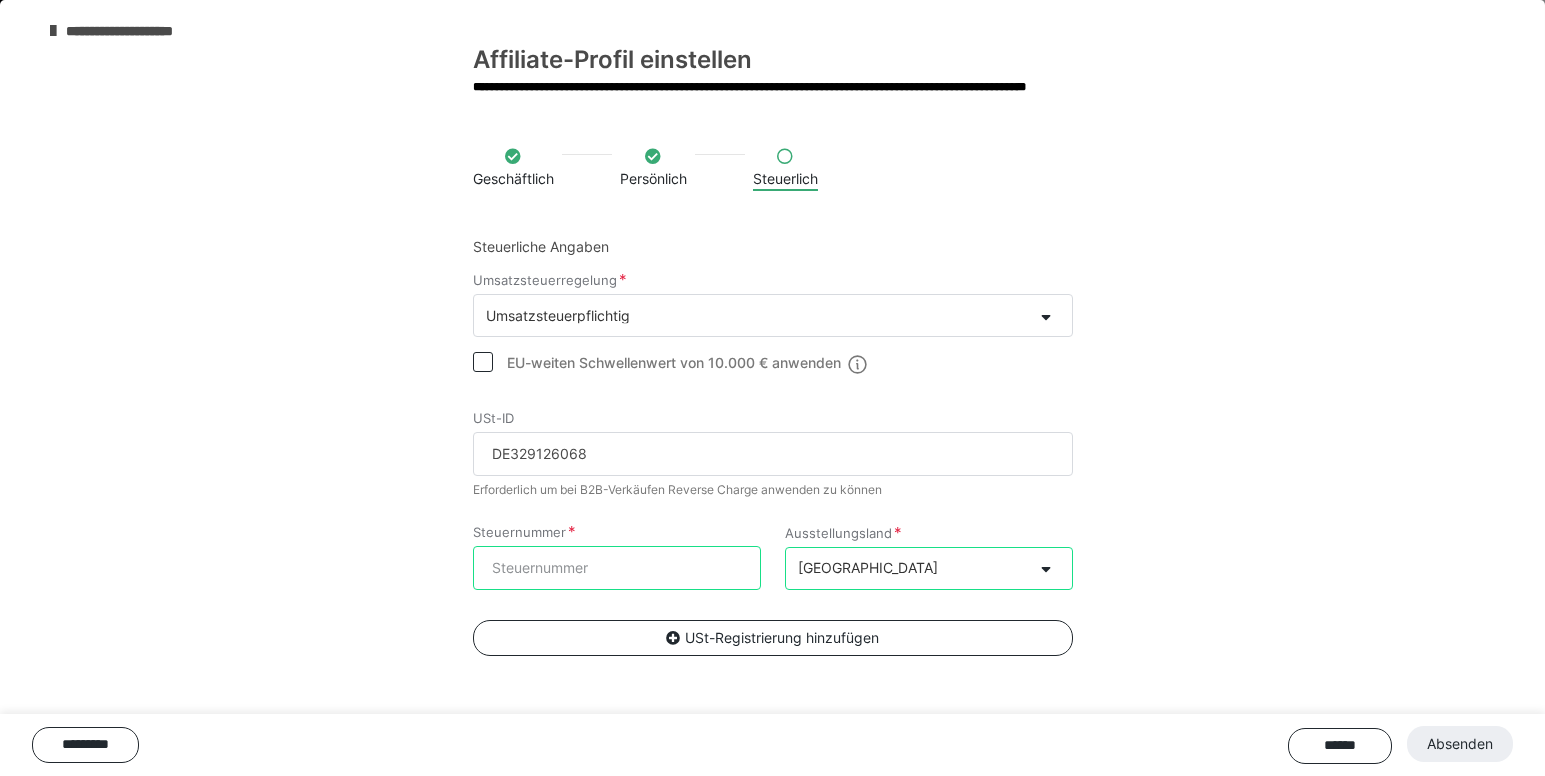 click on "Steuernummer" at bounding box center (617, 568) 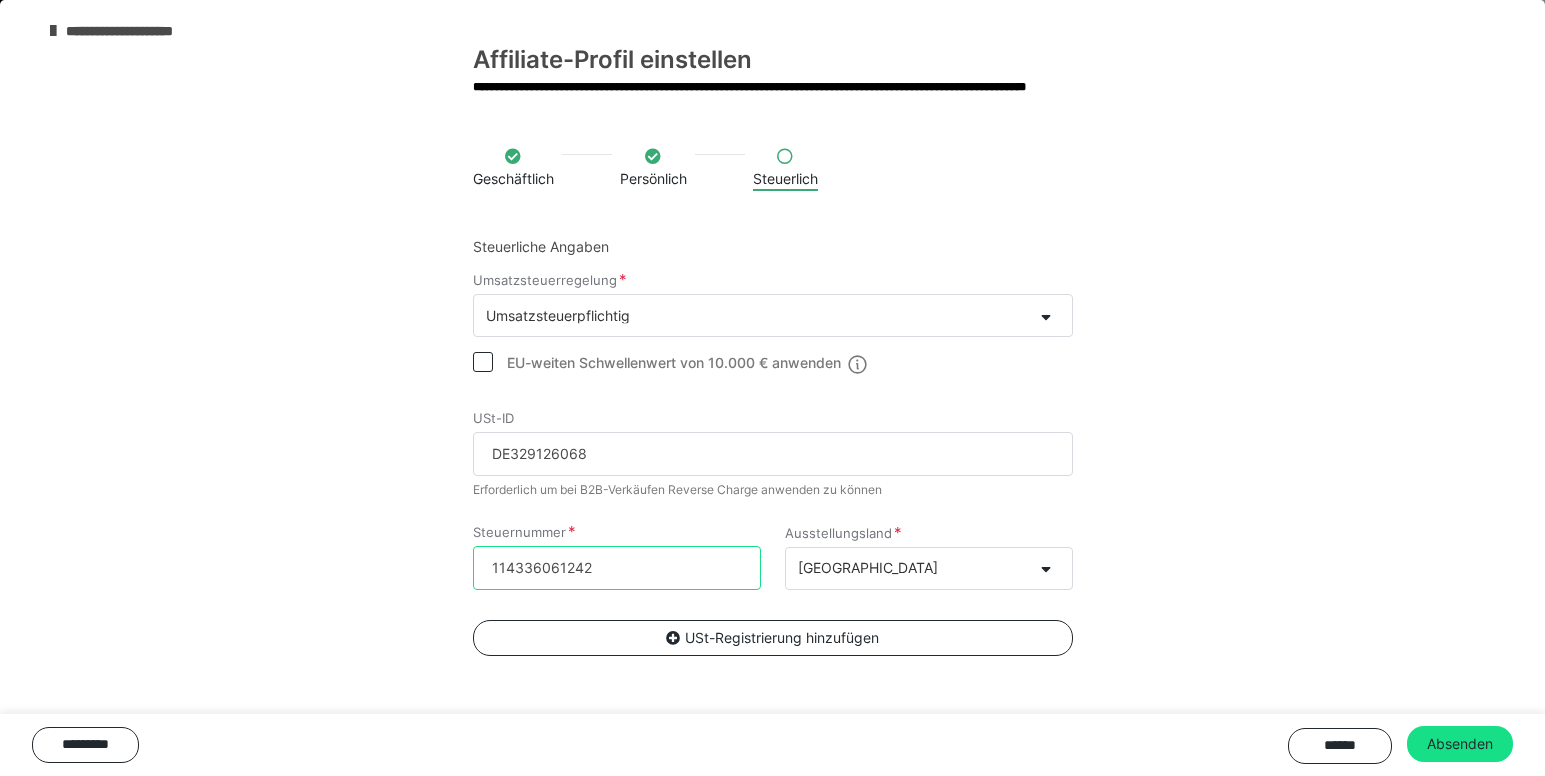 type on "114336061242" 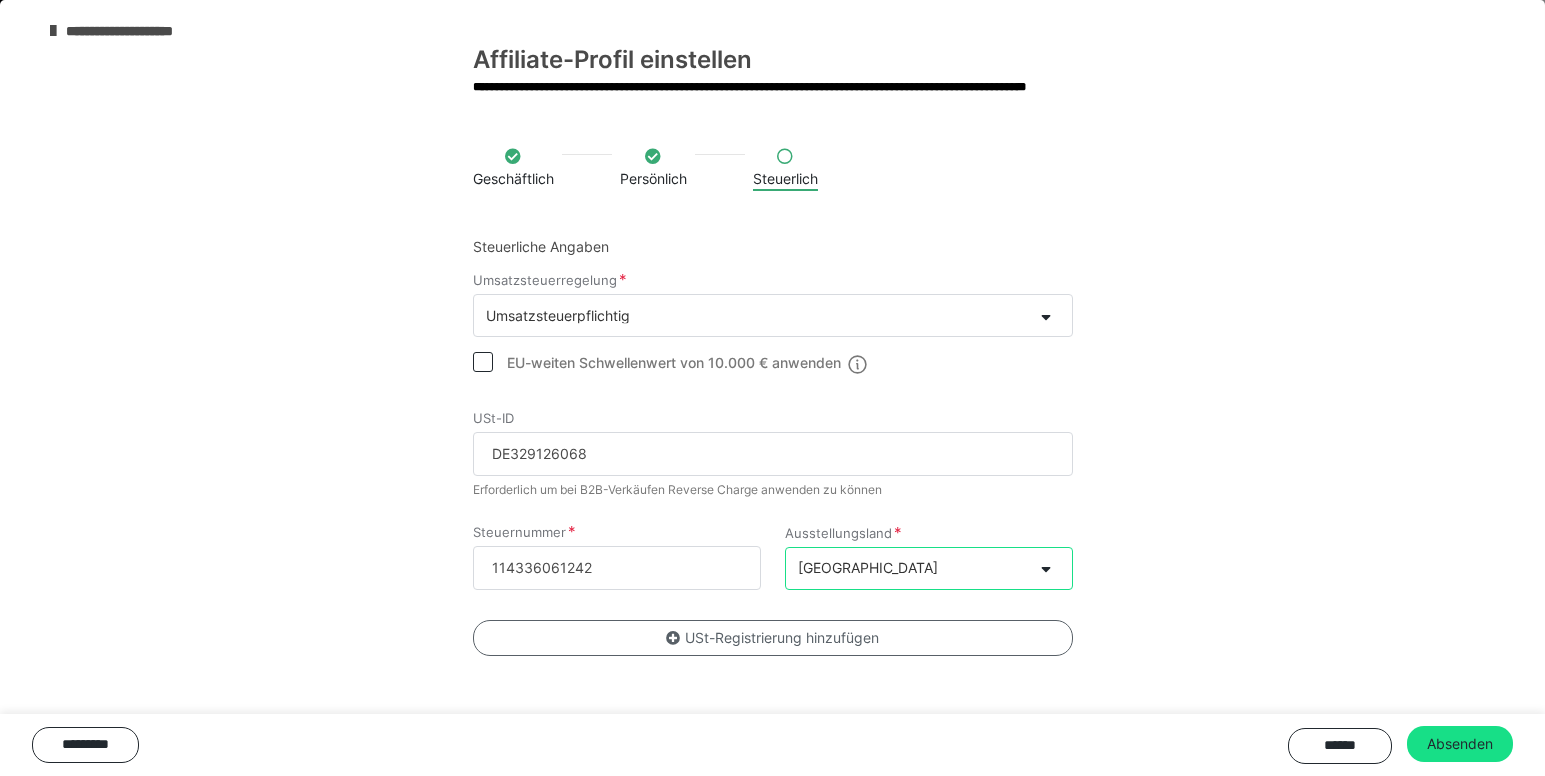 click on "USt-Registrierung hinzufügen" at bounding box center (773, 638) 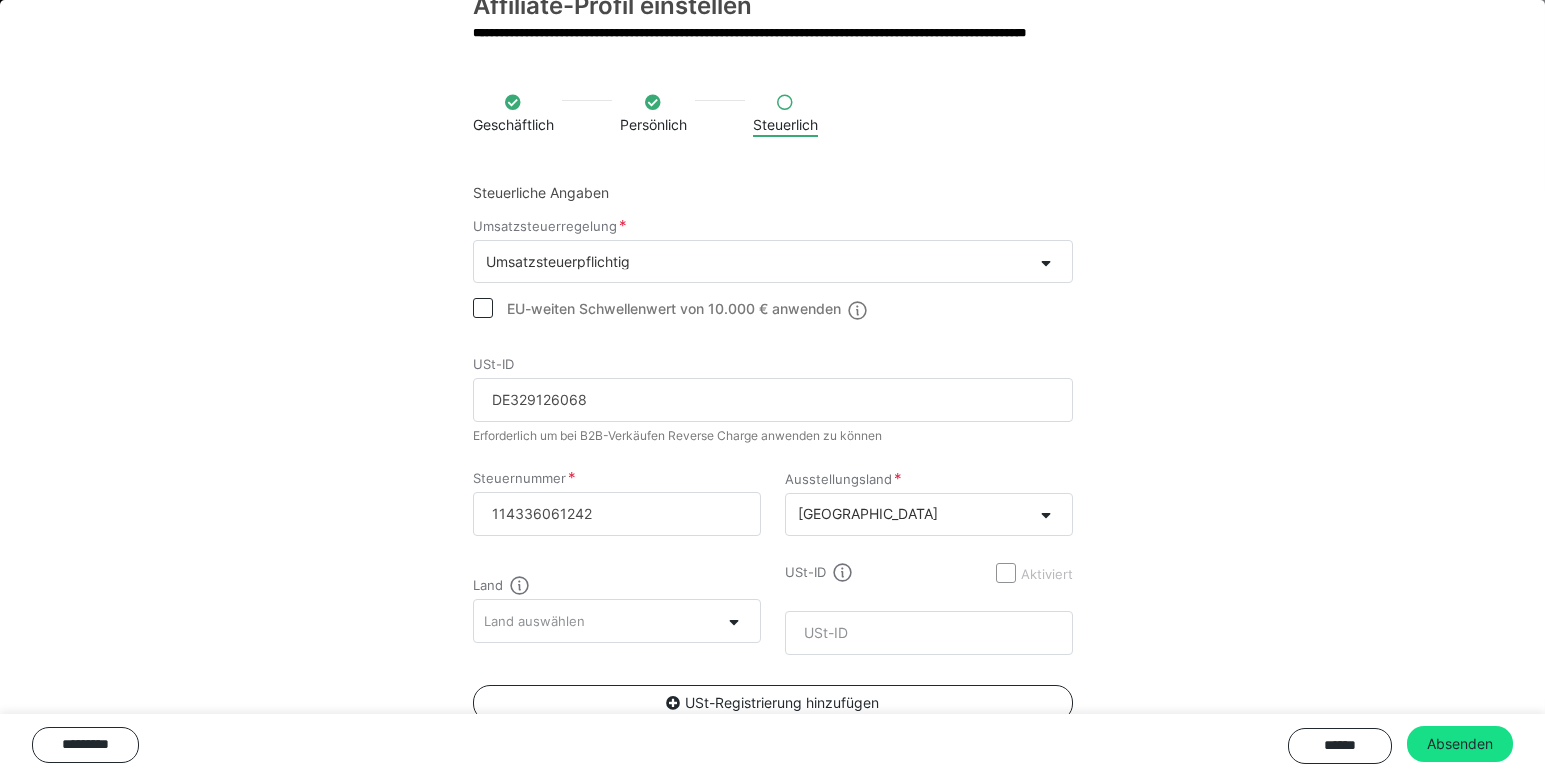 scroll, scrollTop: 29, scrollLeft: 0, axis: vertical 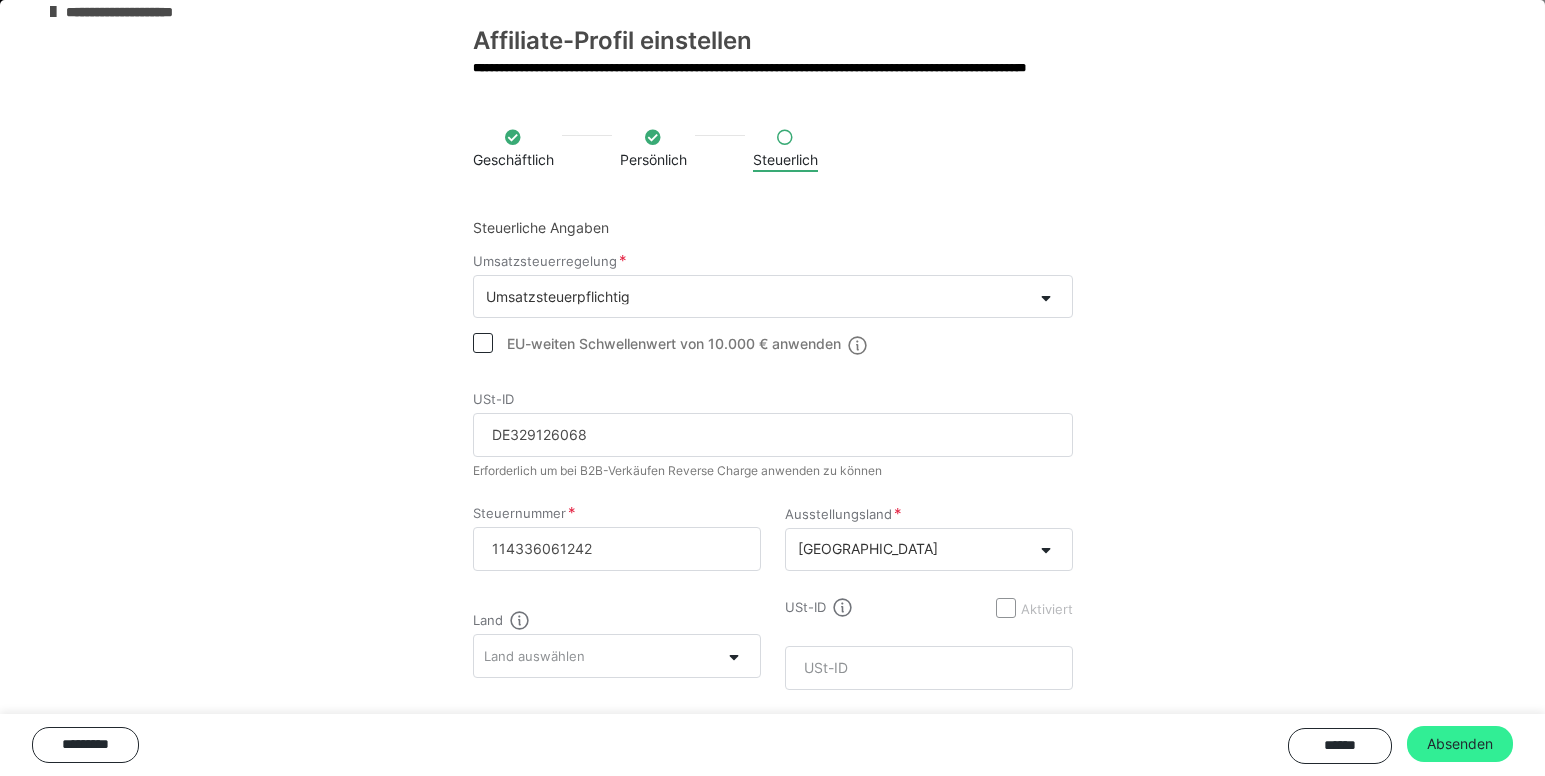 click on "Absenden" at bounding box center [1460, 744] 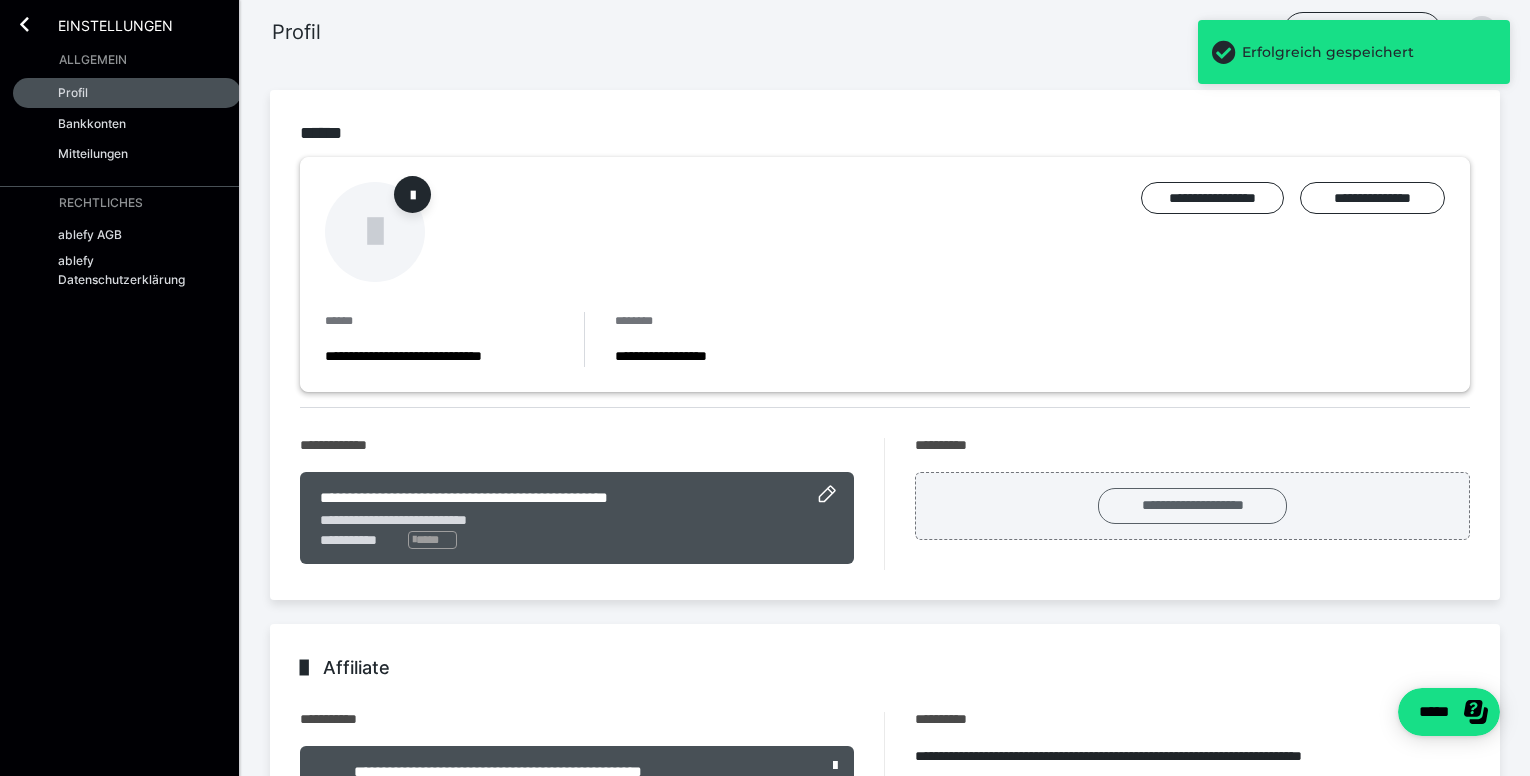 click on "**********" at bounding box center (1192, 506) 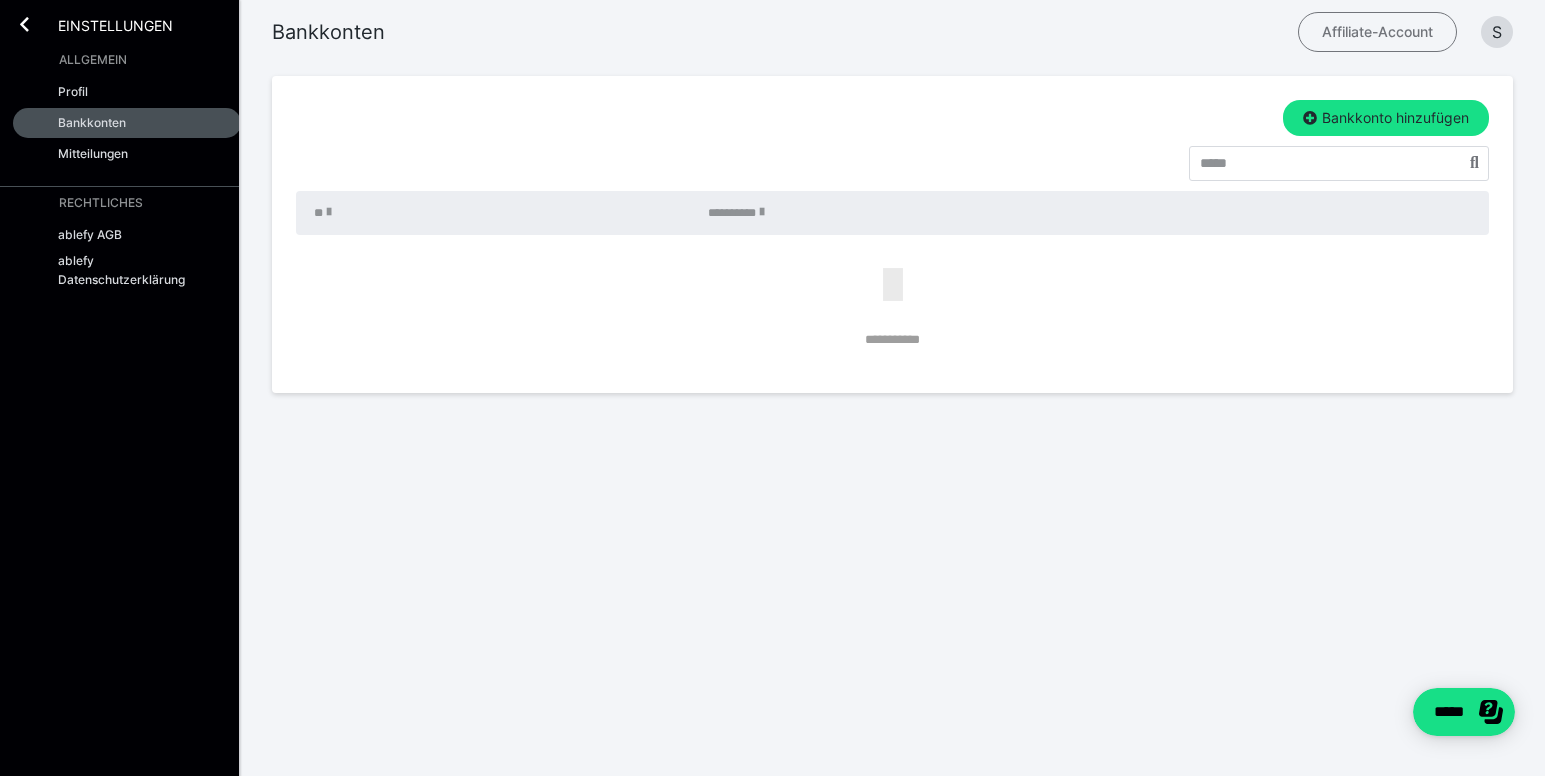 click on "Affiliate-Account" at bounding box center (1377, 32) 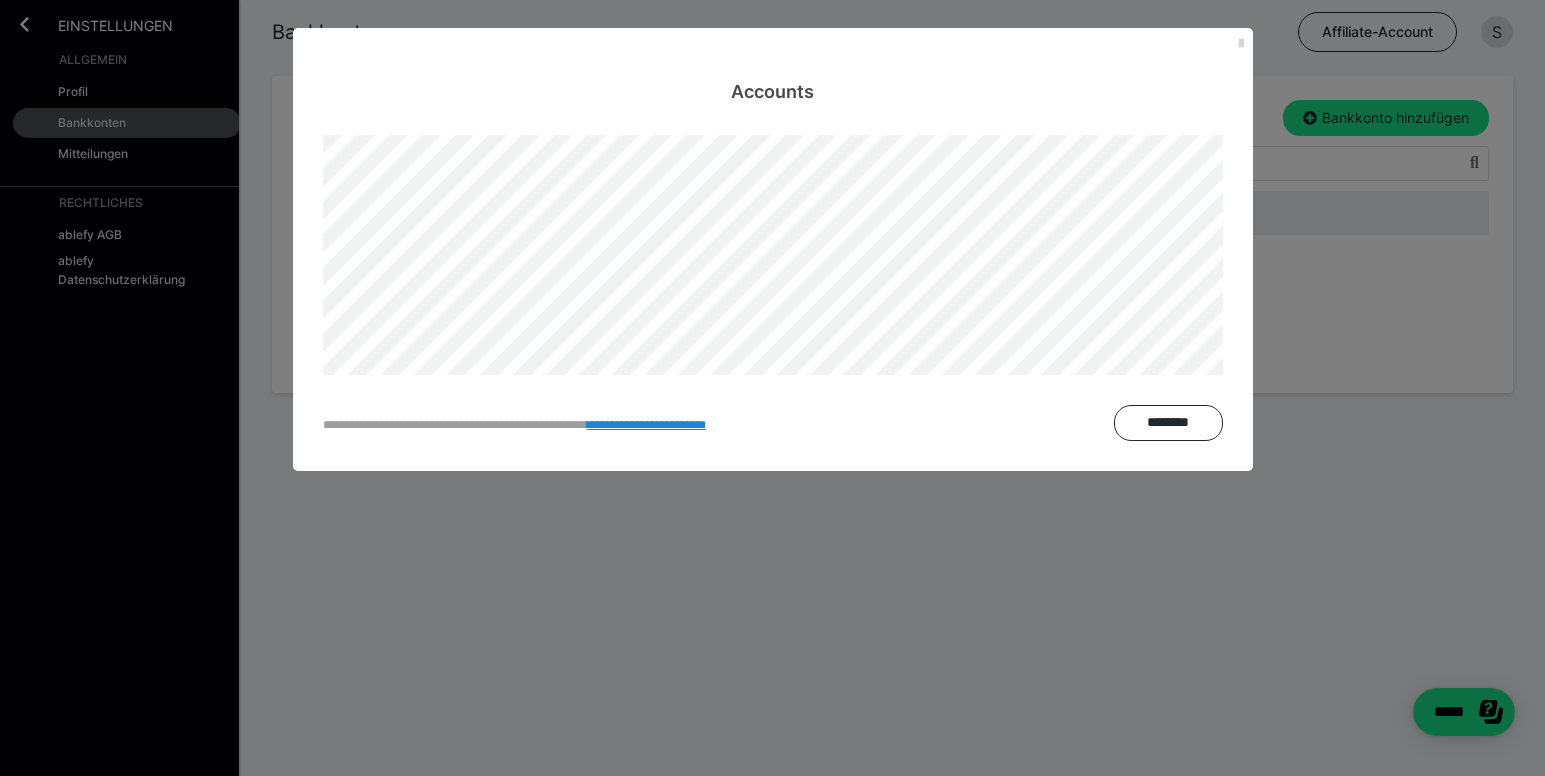 click at bounding box center [1241, 44] 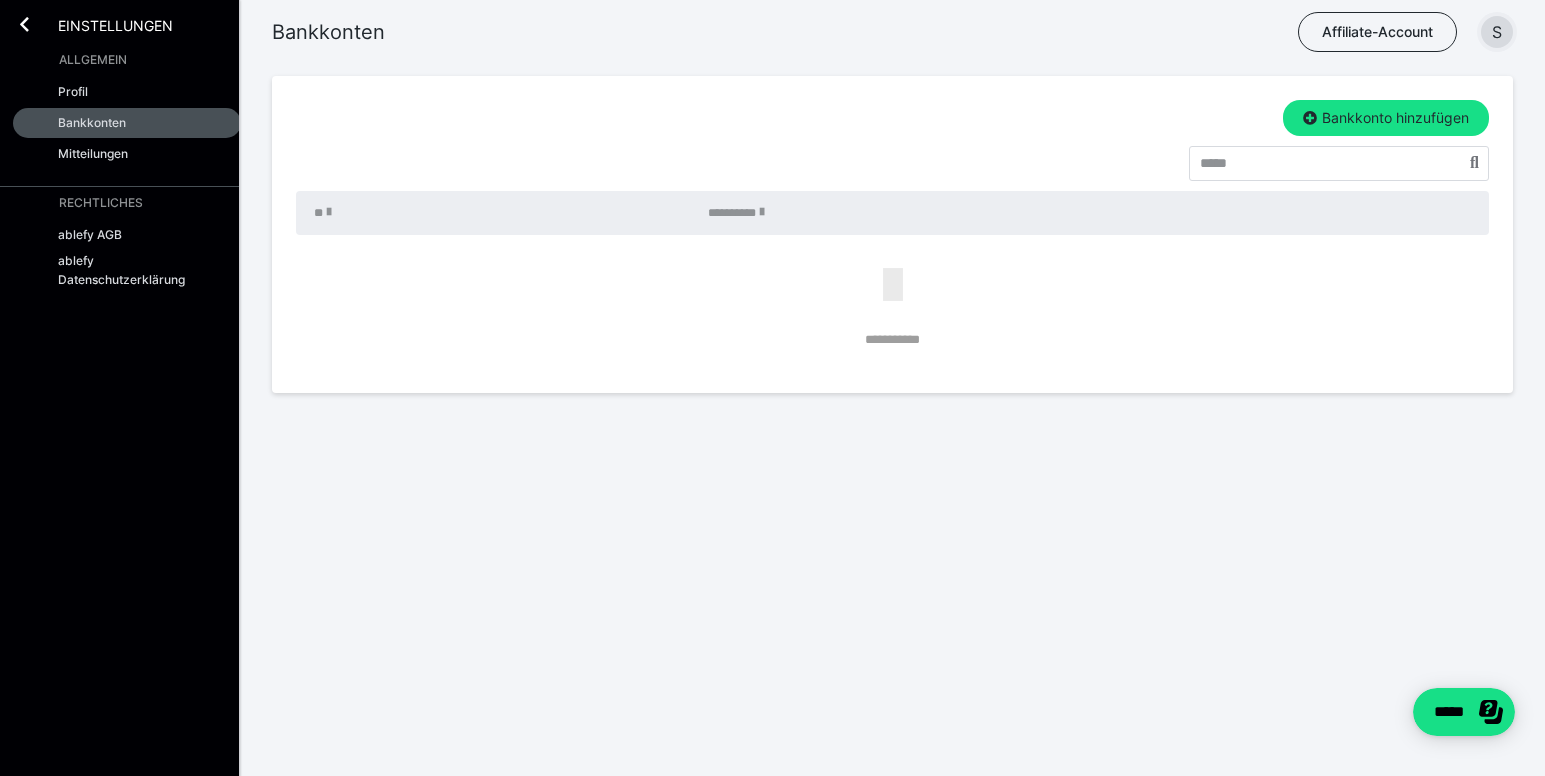 click on "S" at bounding box center [1497, 32] 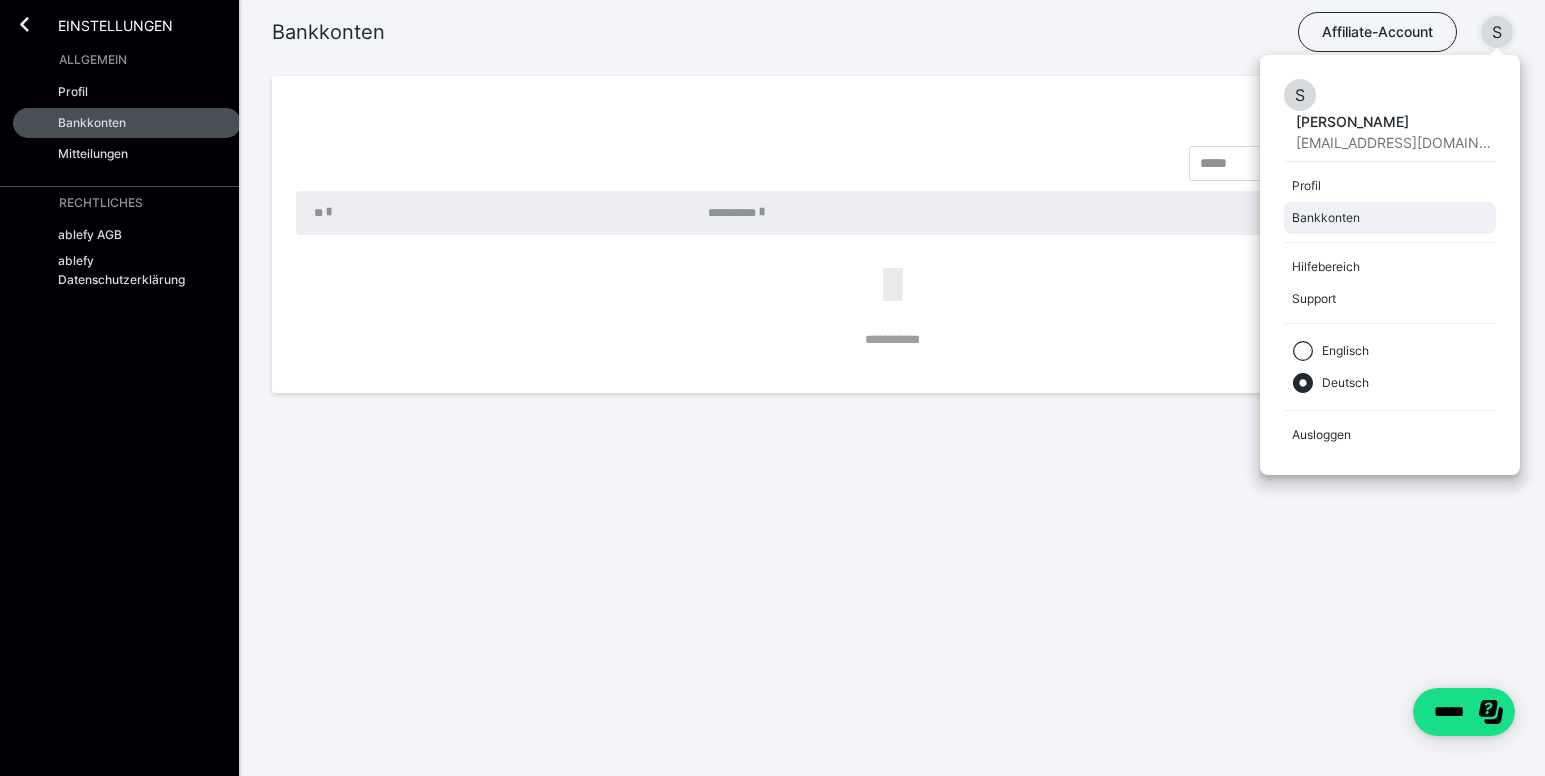 click on "Bankkonten" at bounding box center [1386, 218] 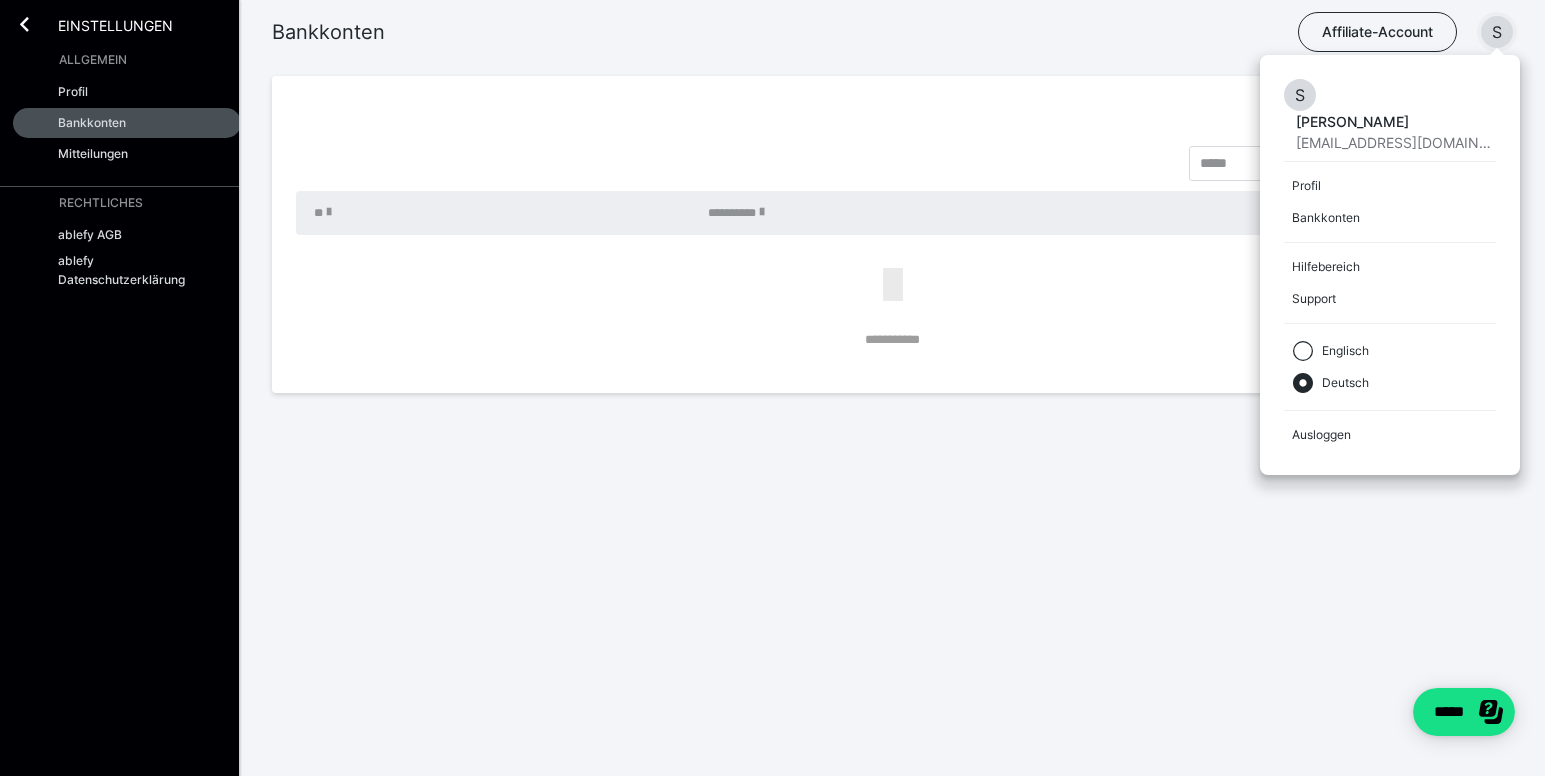 click on "**********" at bounding box center (892, 292) 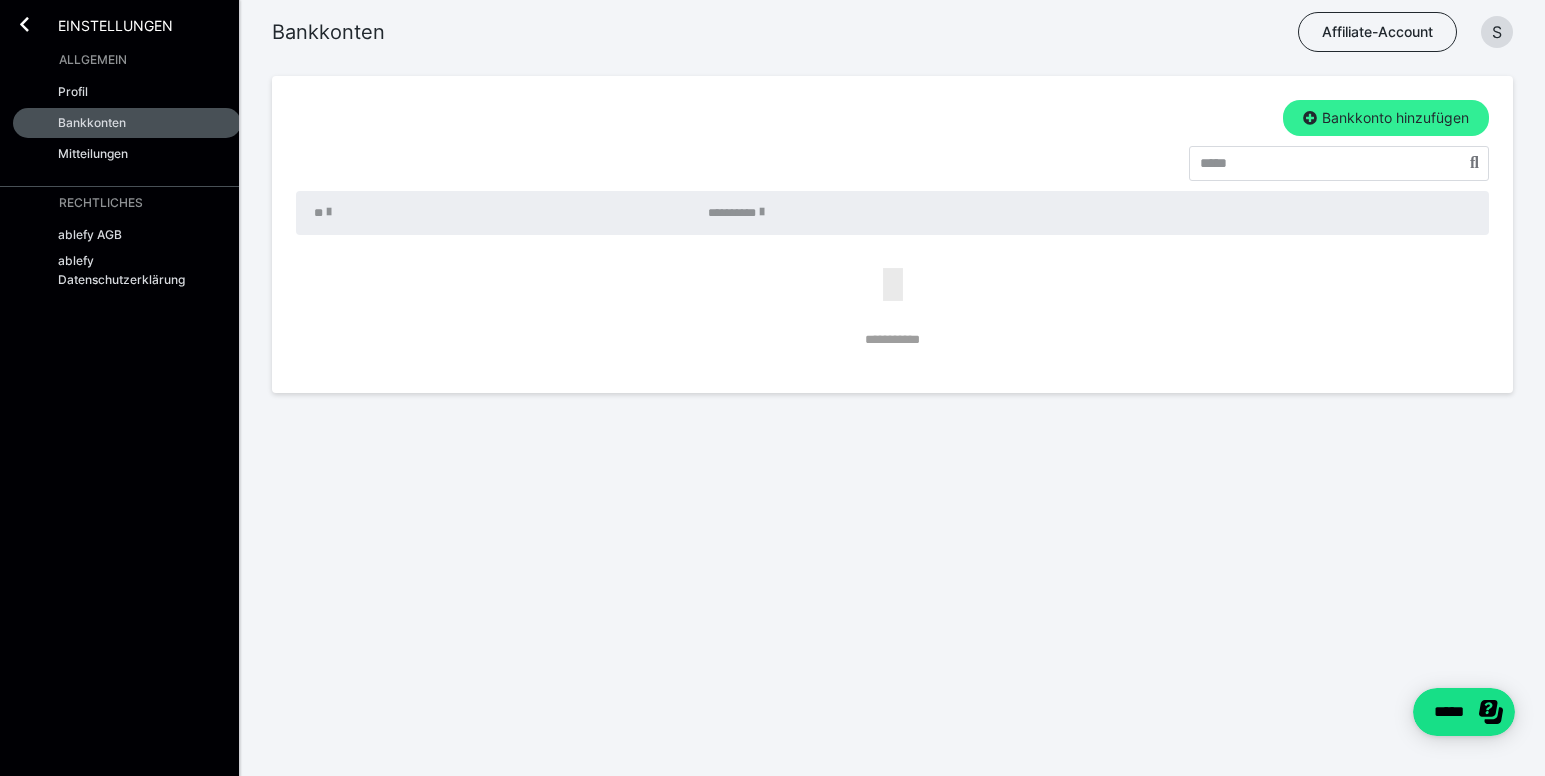 click on "Bankkonto hinzufügen" at bounding box center [1386, 118] 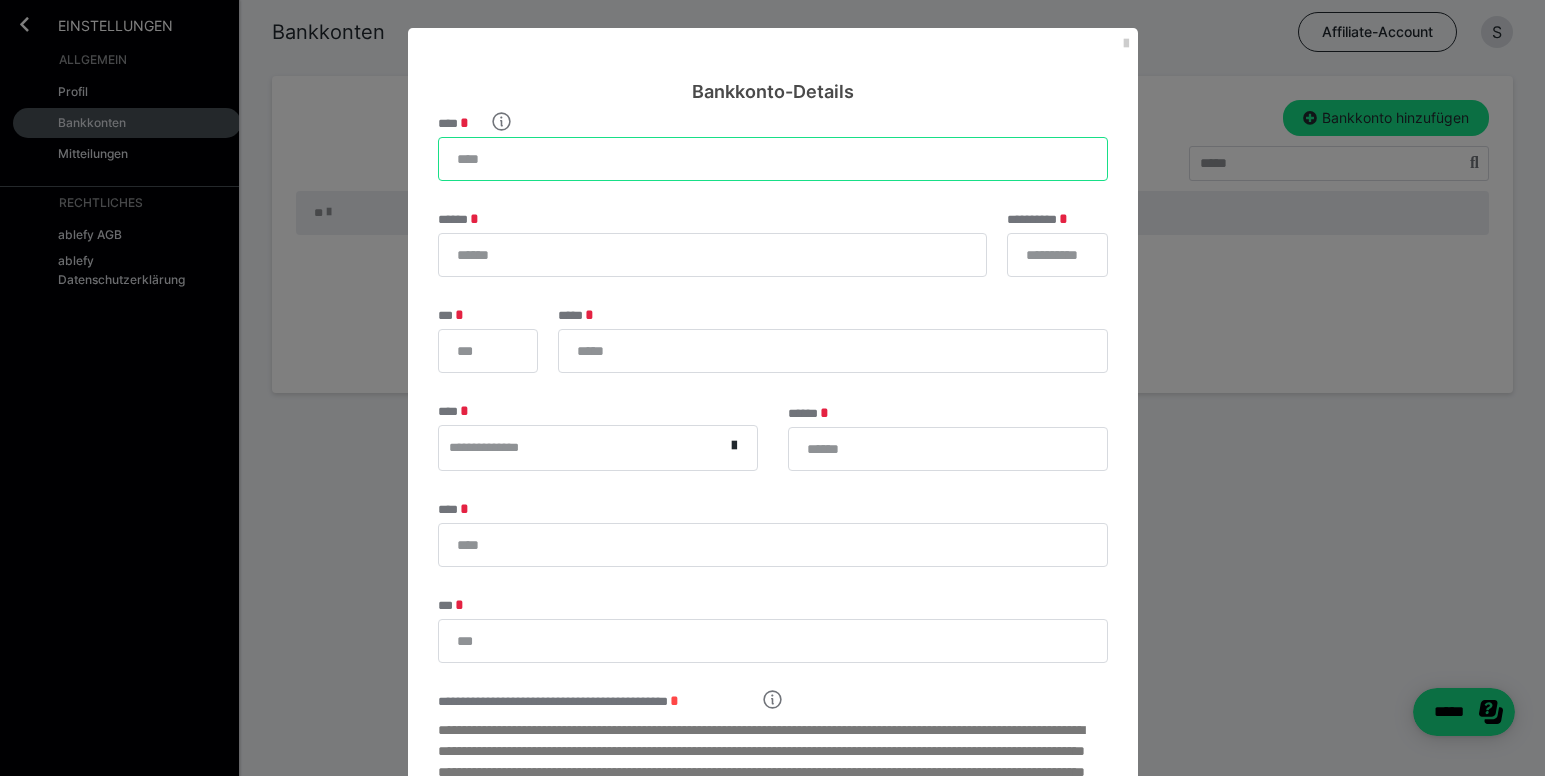 click on "****" at bounding box center (773, 159) 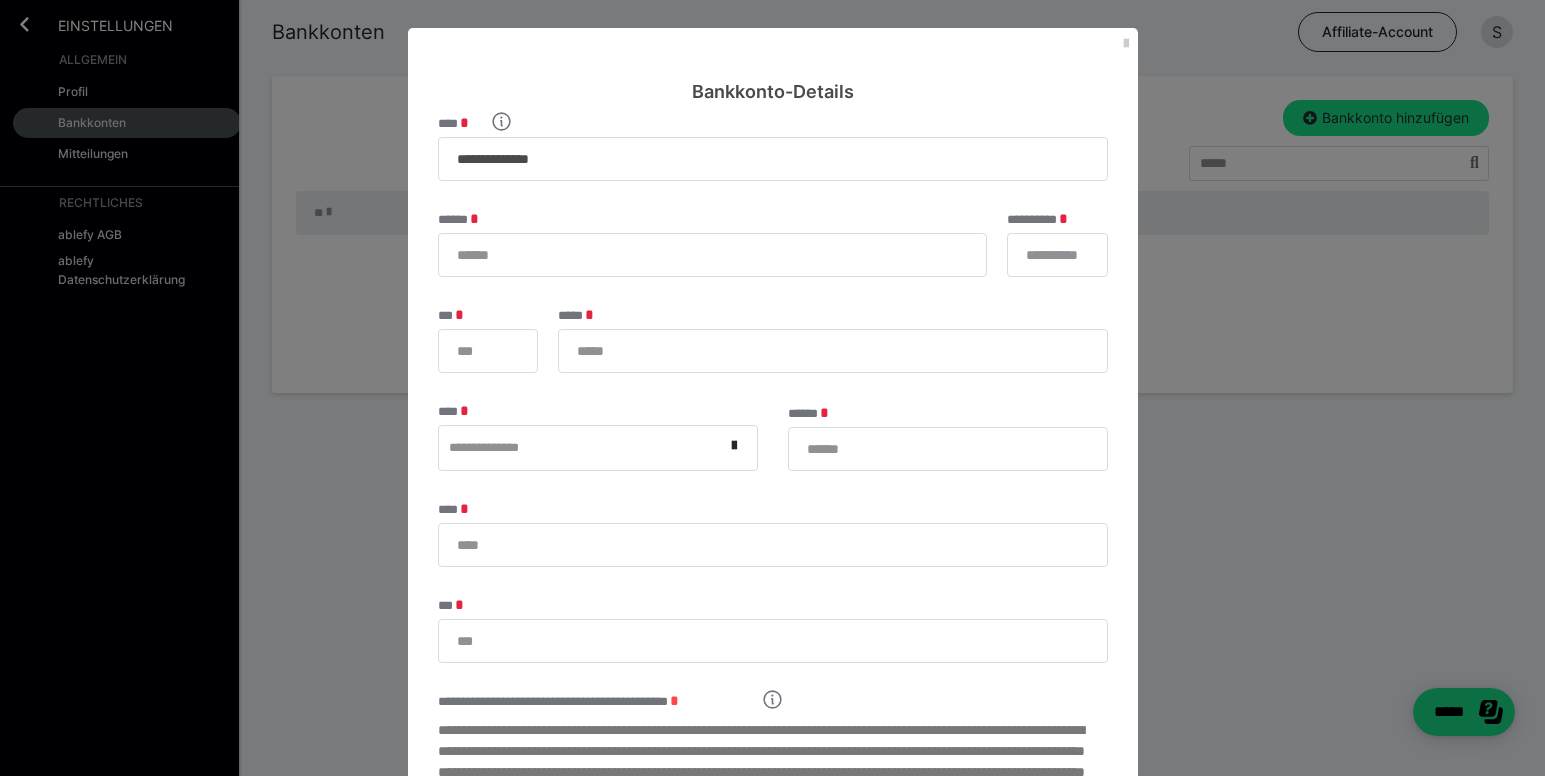 click on "**********" at bounding box center [772, 388] 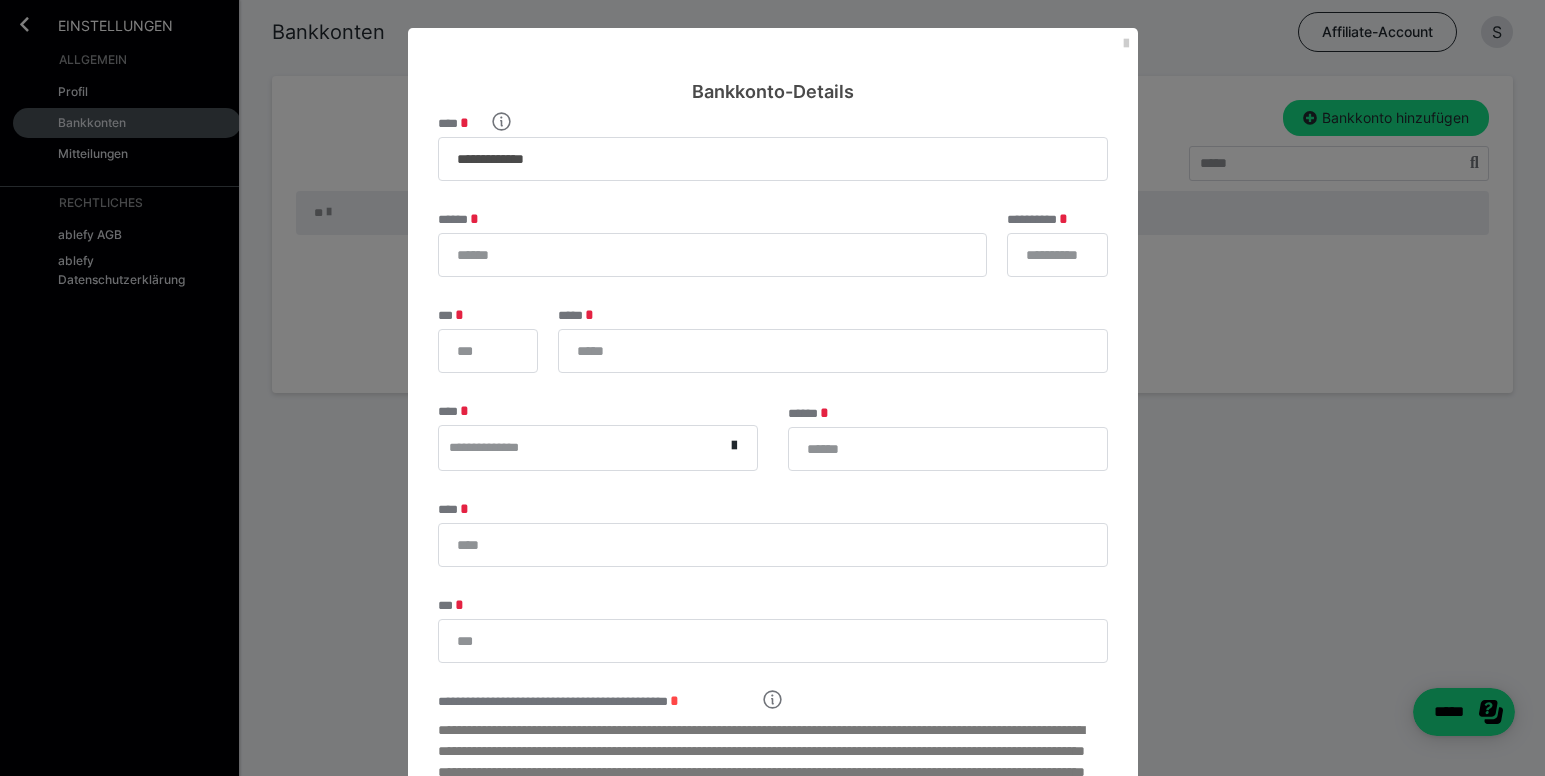 click on "Bankkonto-Details" at bounding box center [773, 66] 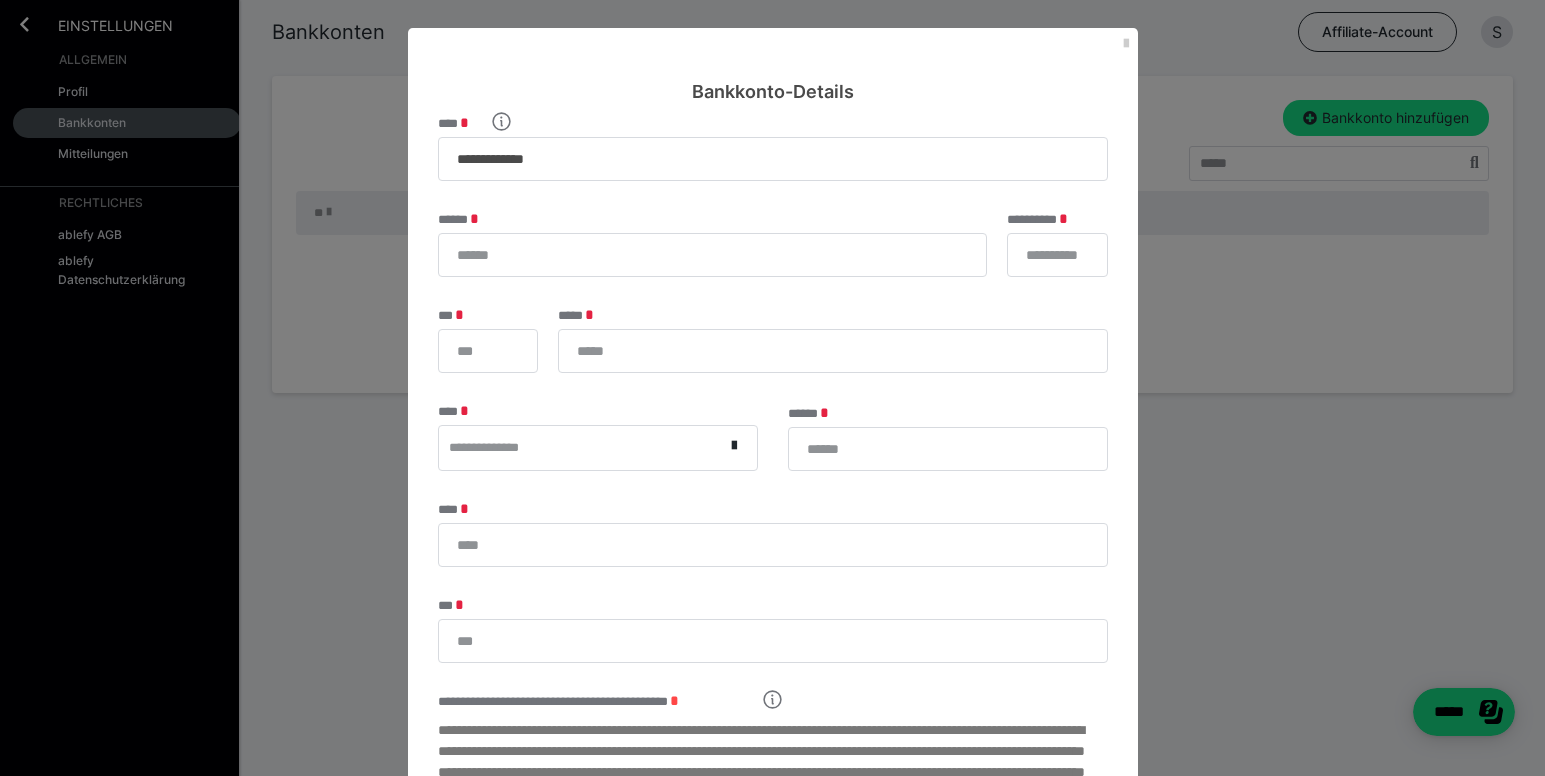 click on "Bankkonto-Details" at bounding box center (773, 66) 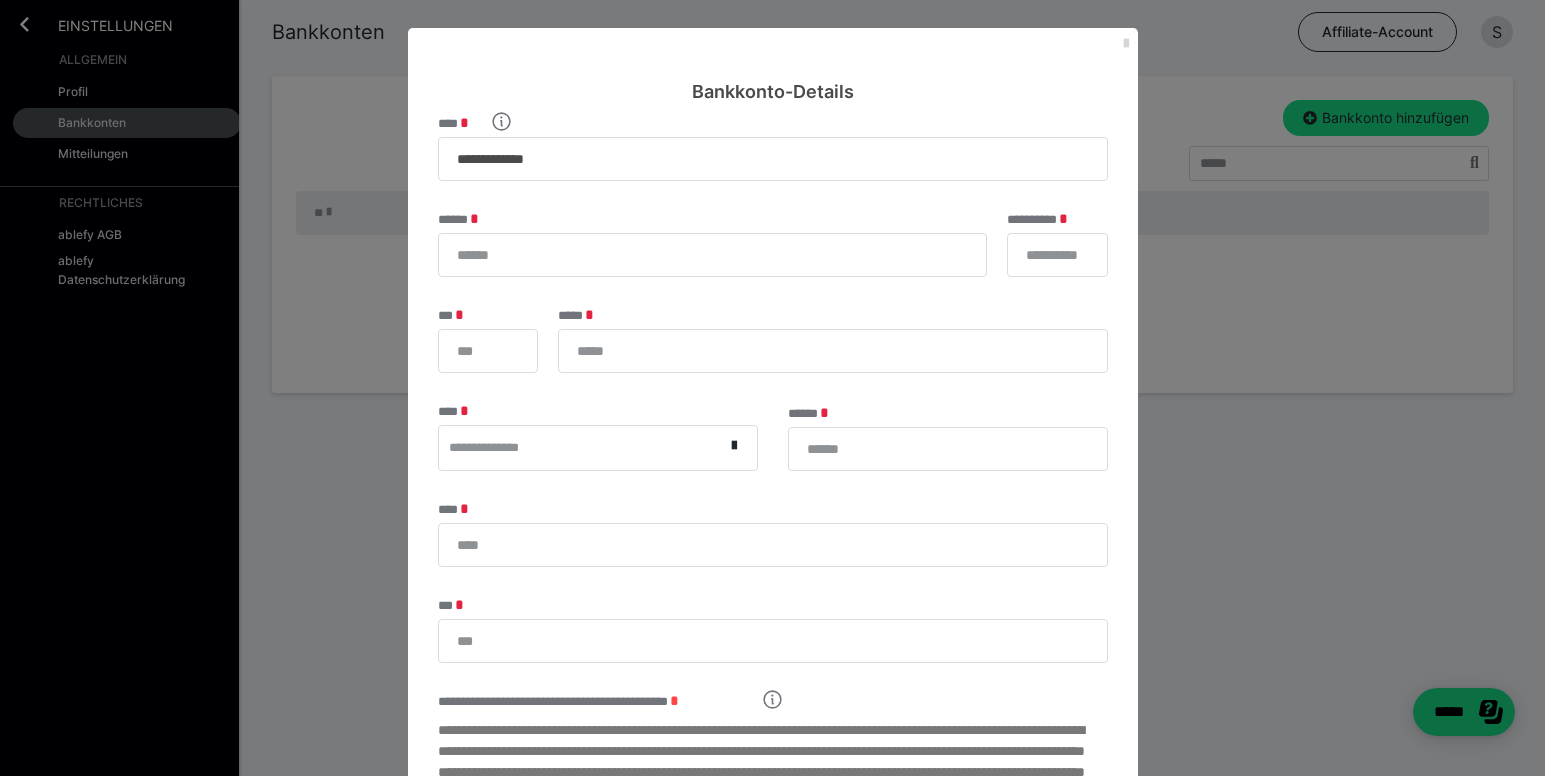 click at bounding box center (1126, 44) 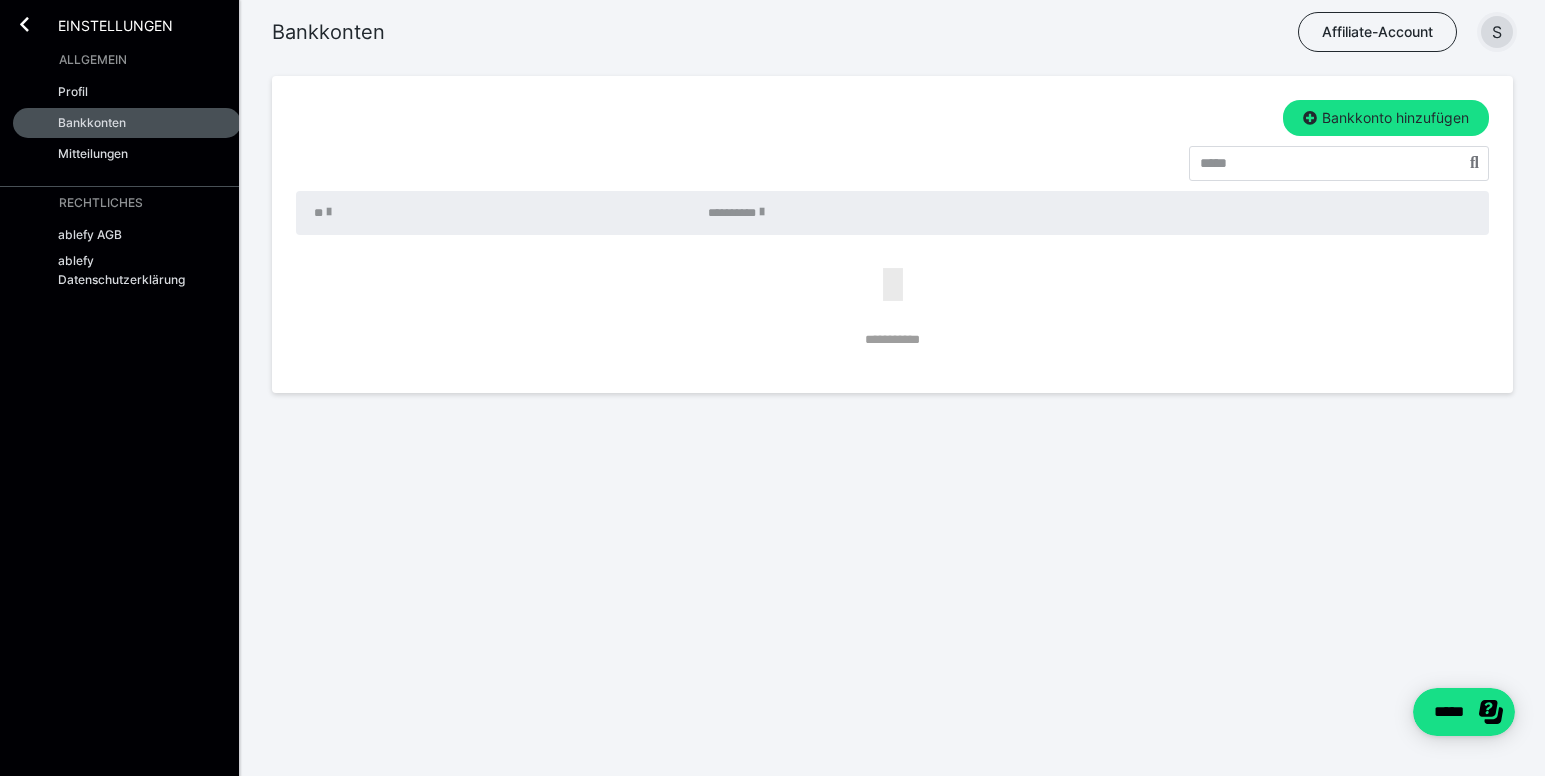 click on "S" at bounding box center [1497, 32] 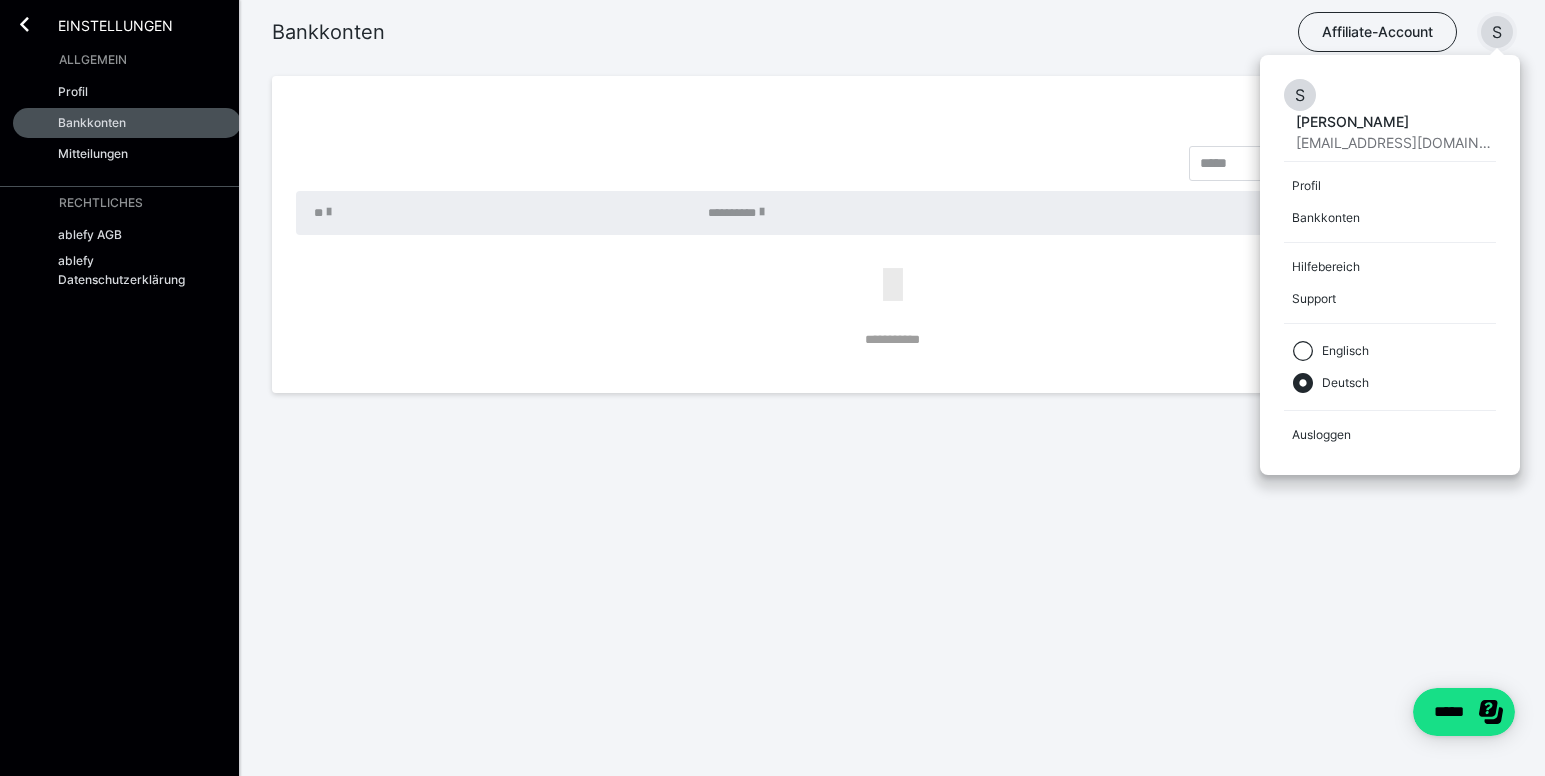 click on "S" at bounding box center (1497, 32) 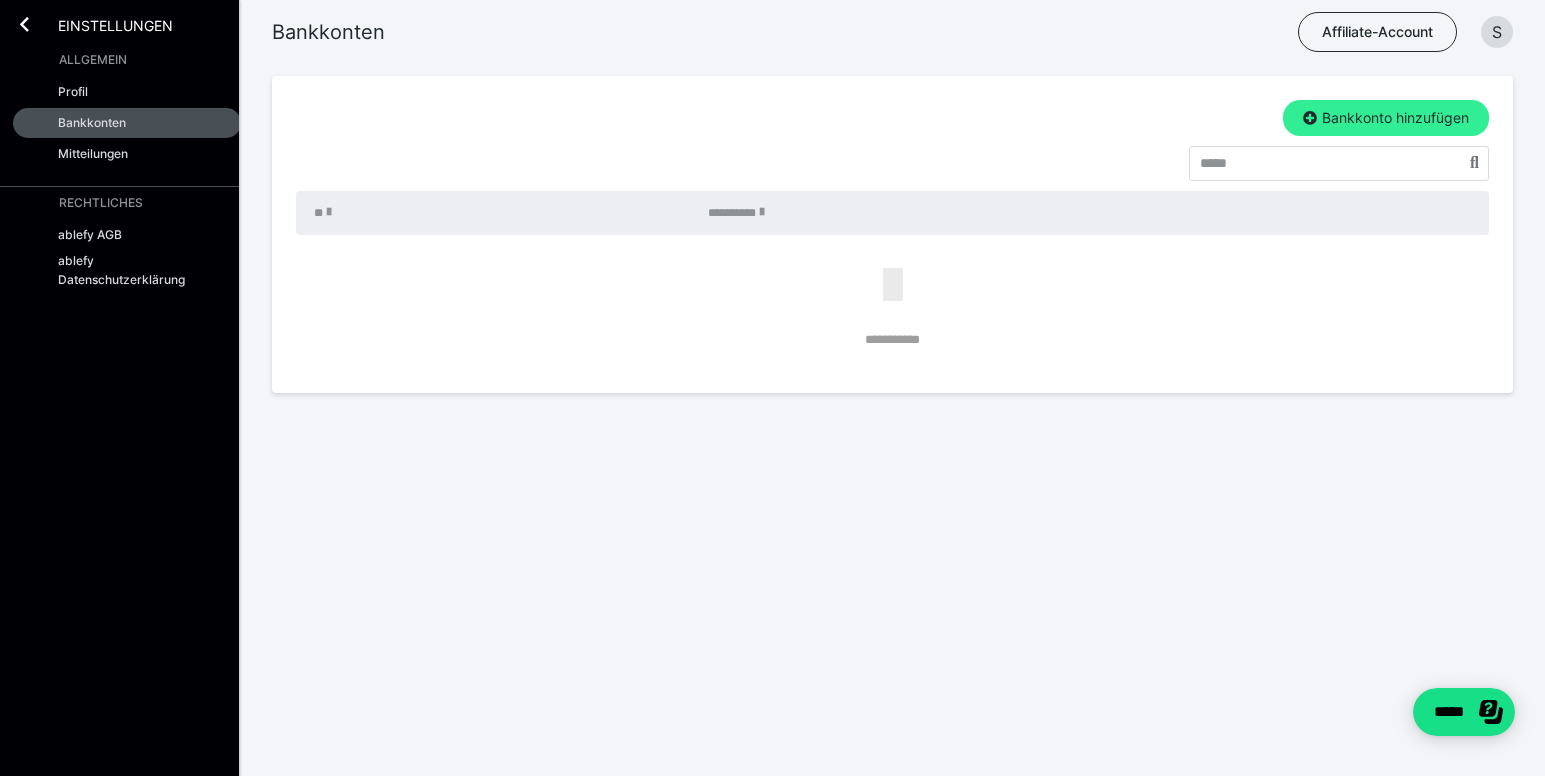 click on "Bankkonto hinzufügen" at bounding box center (1386, 118) 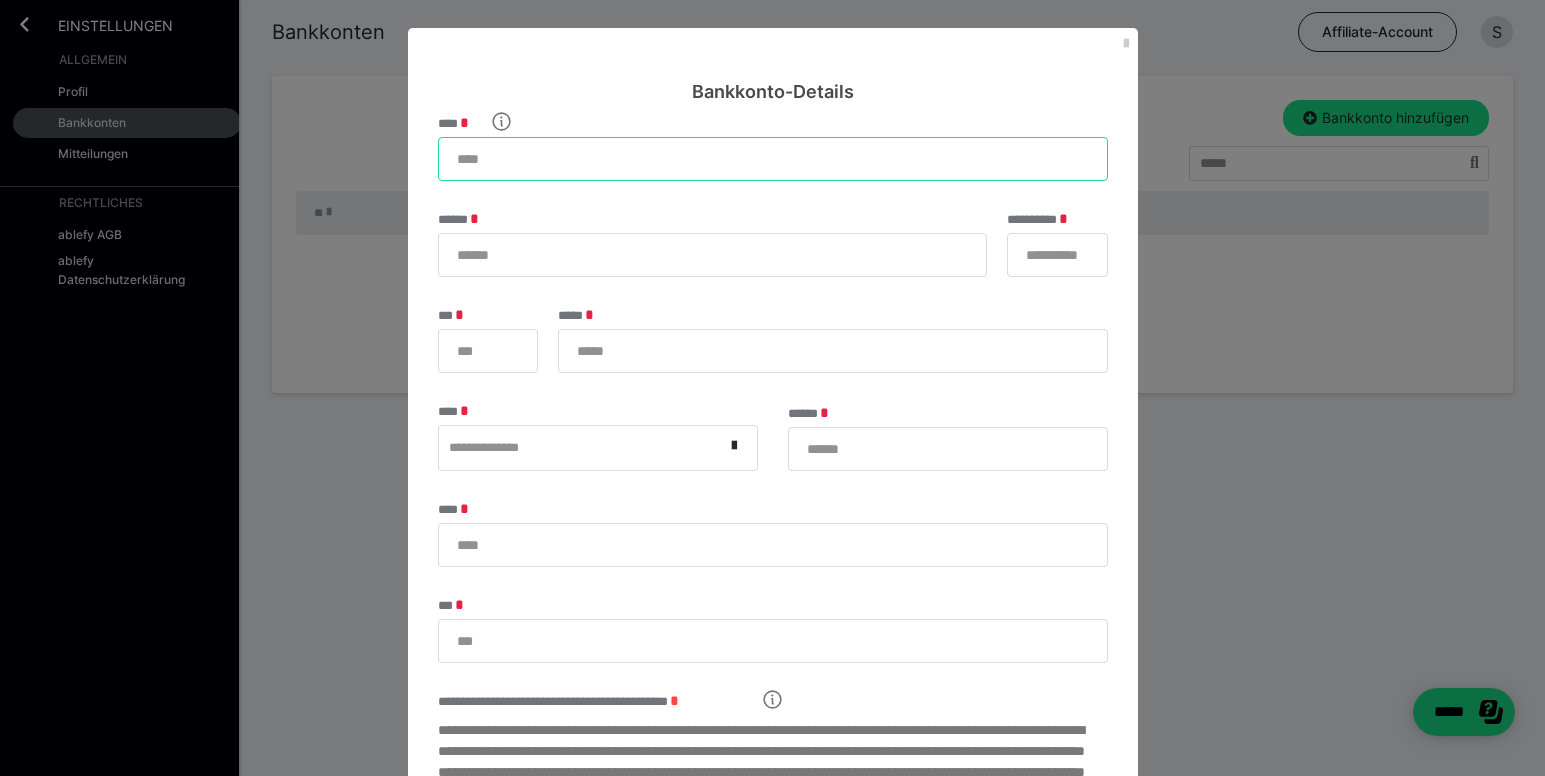 click on "****" at bounding box center [773, 159] 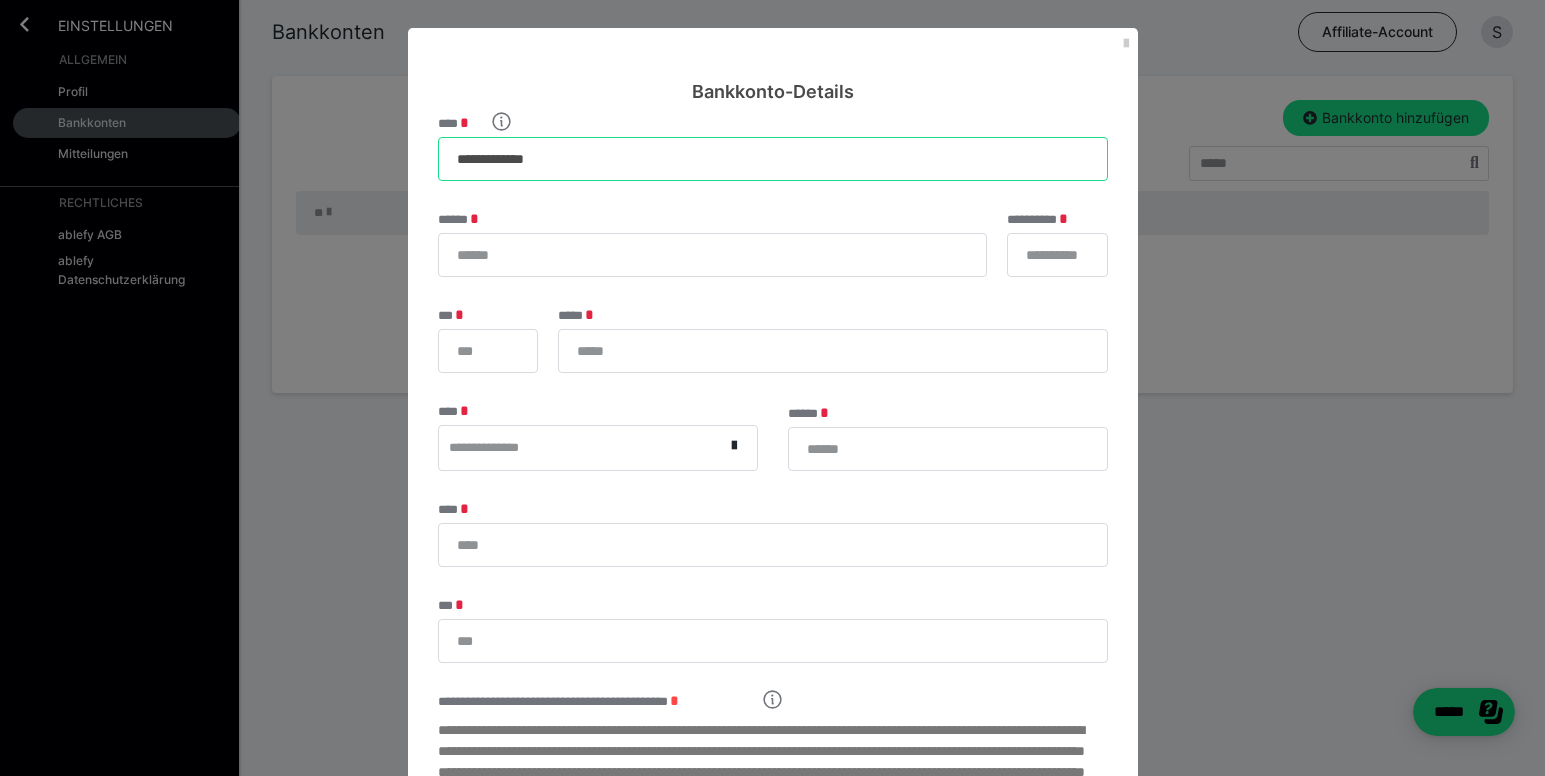 type on "**********" 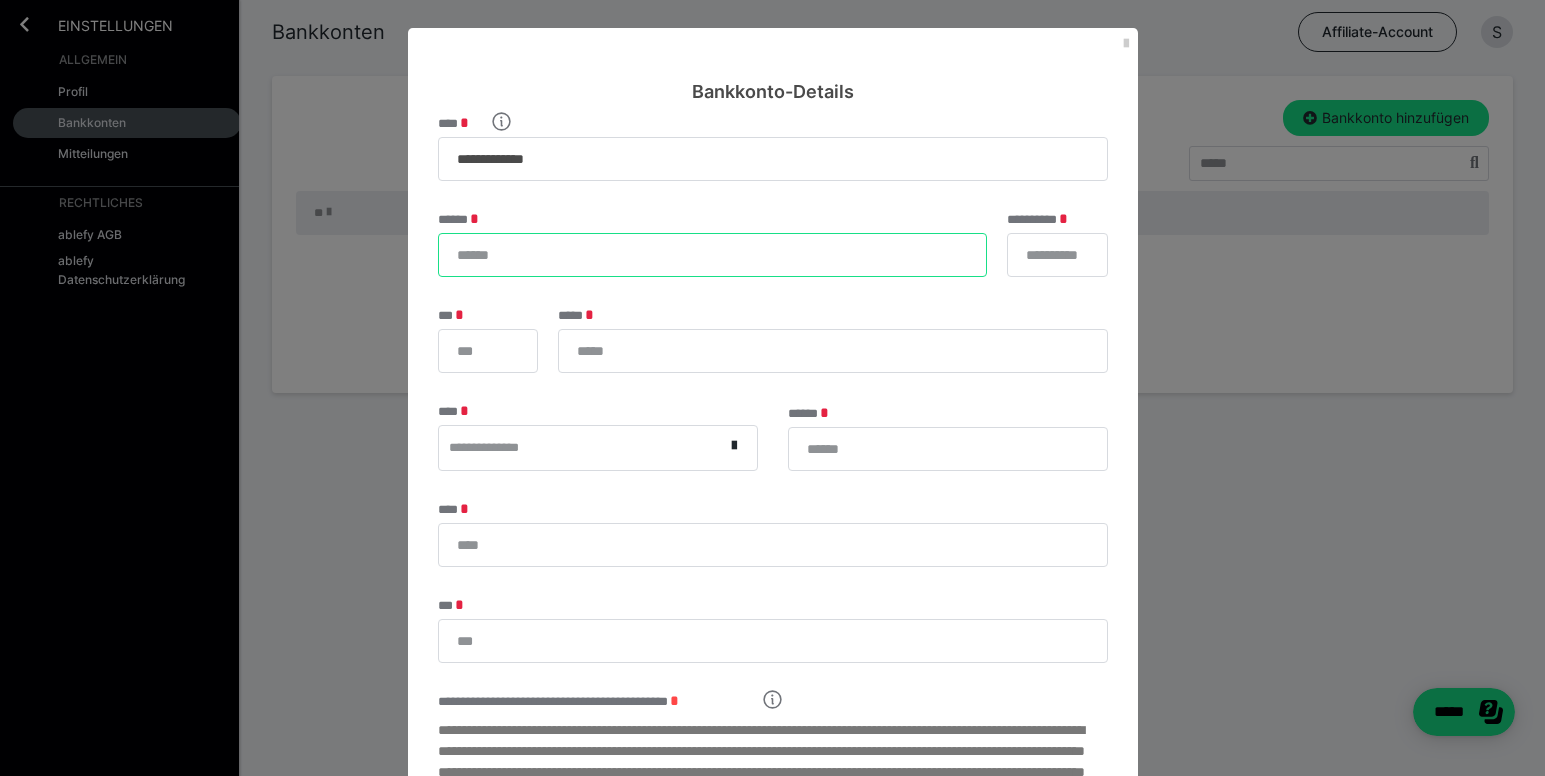type on "*" 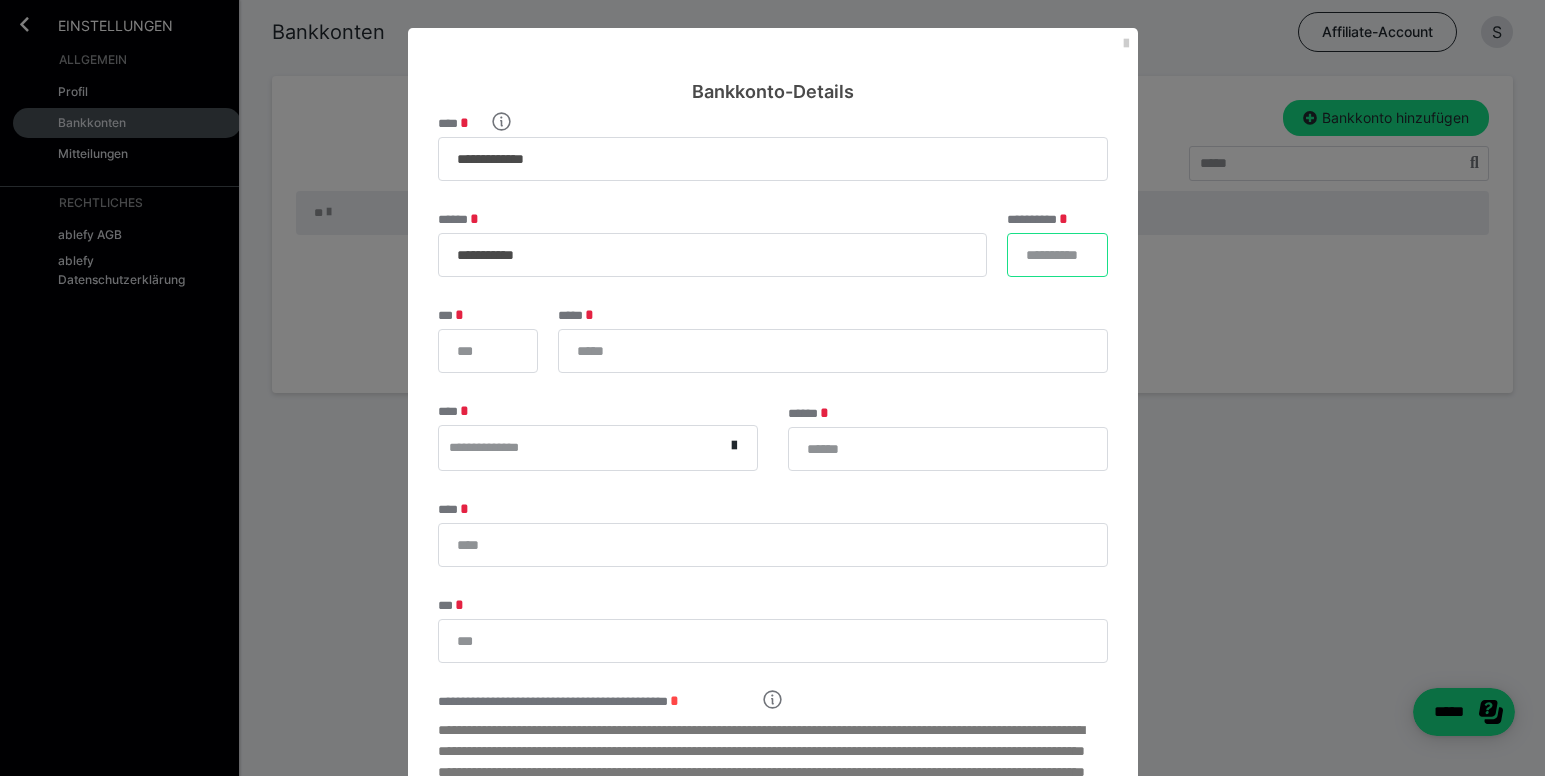 type on "**********" 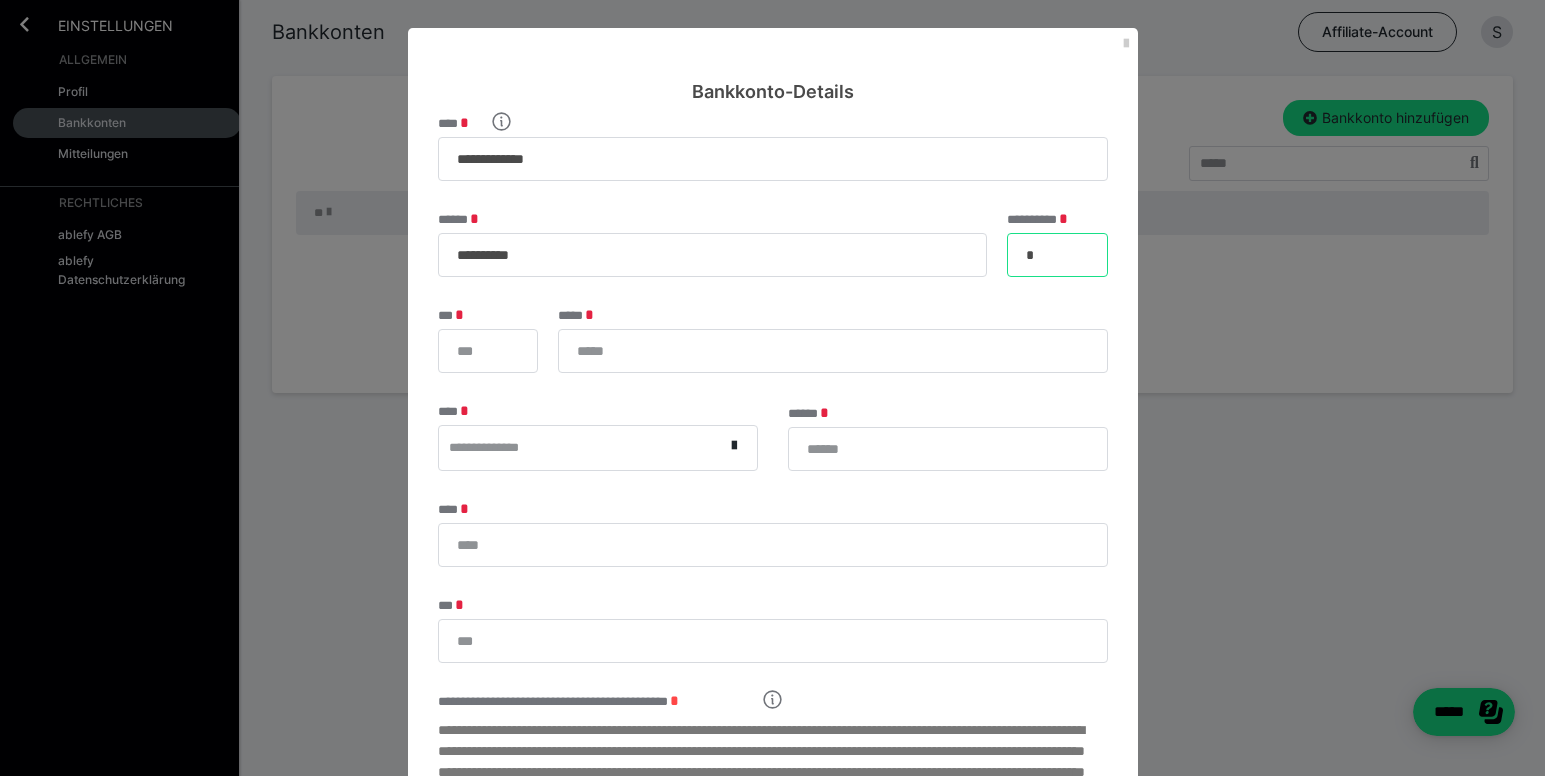 type on "*" 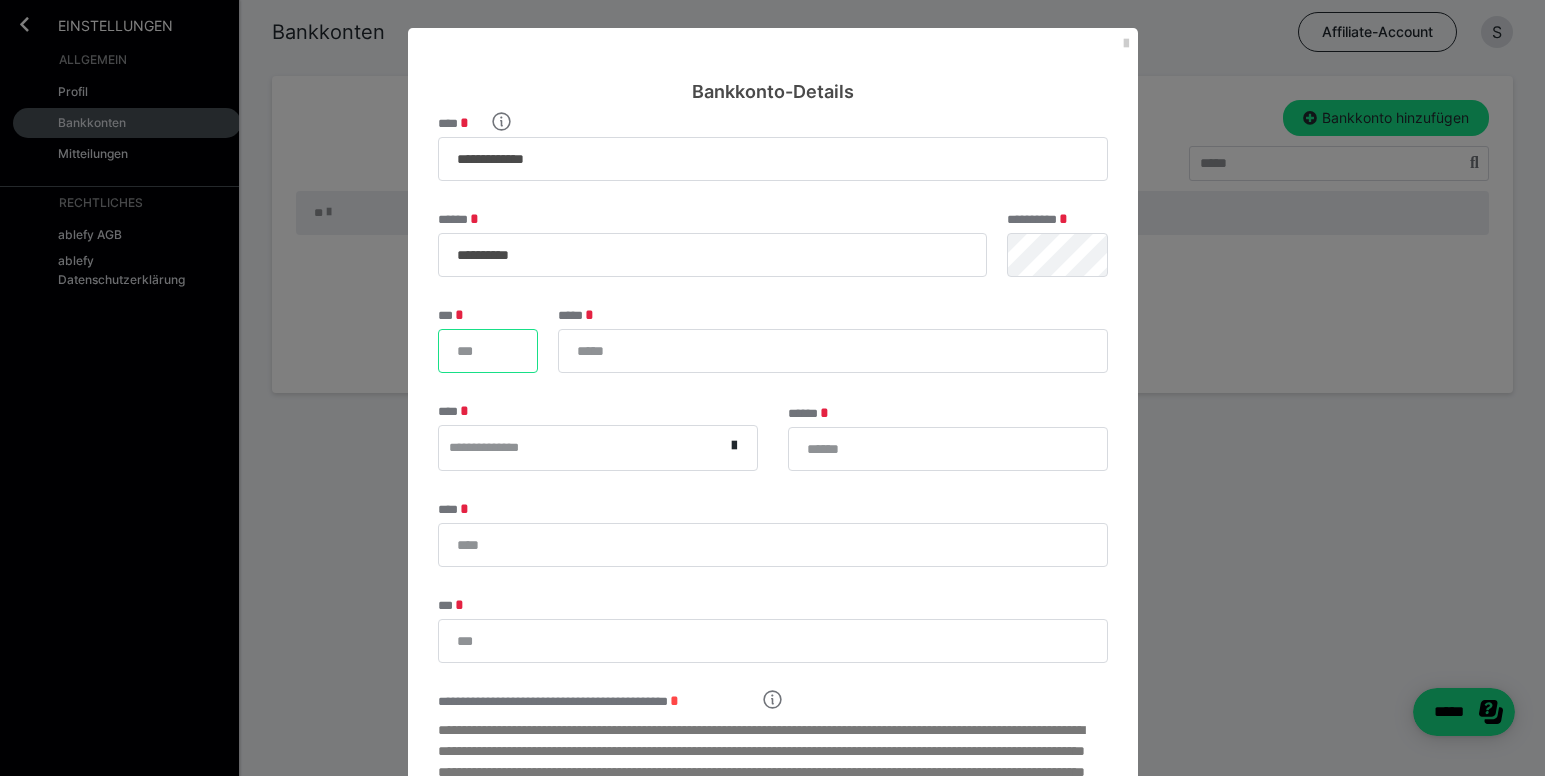 type on "*" 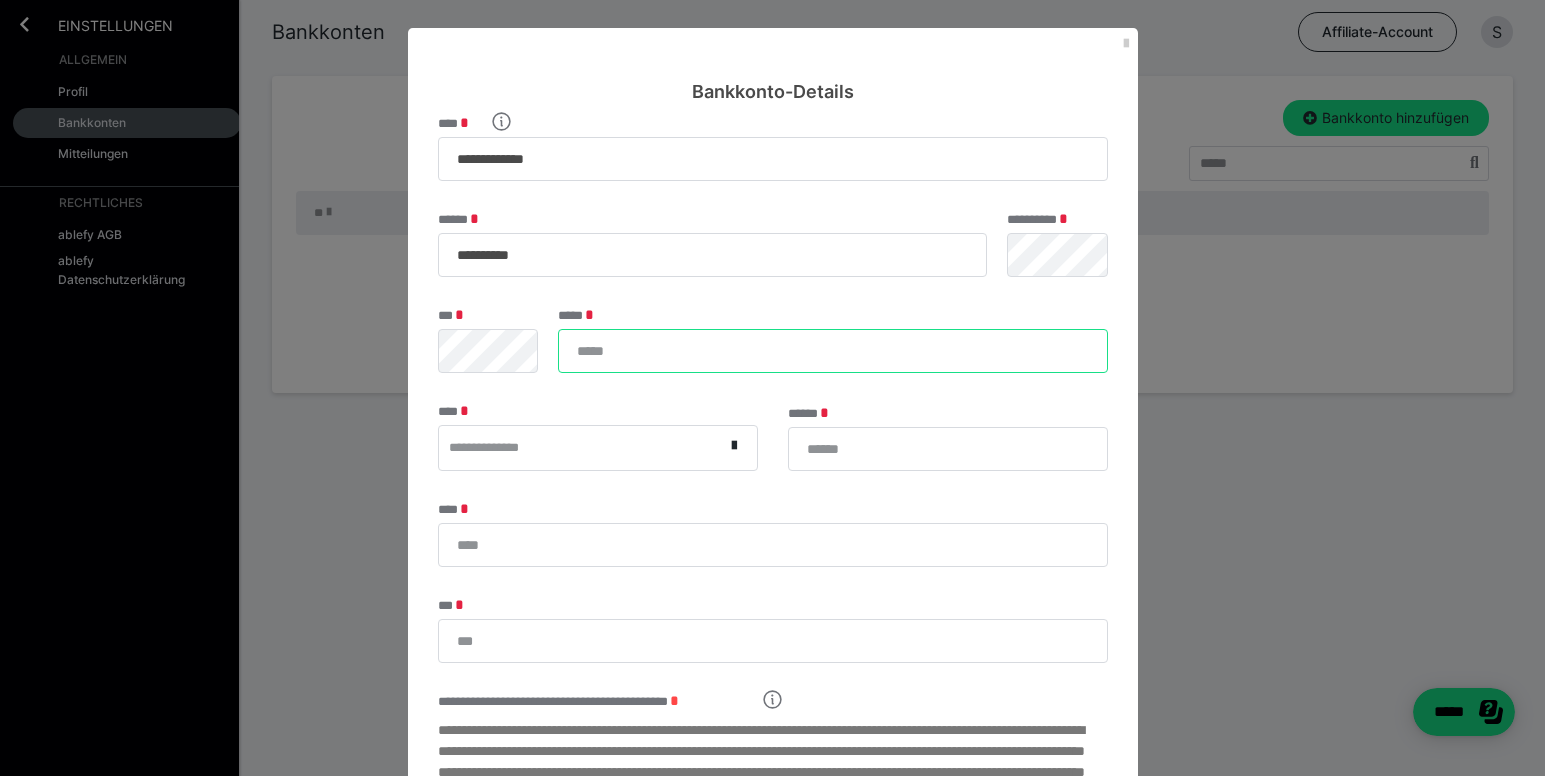 type on "*" 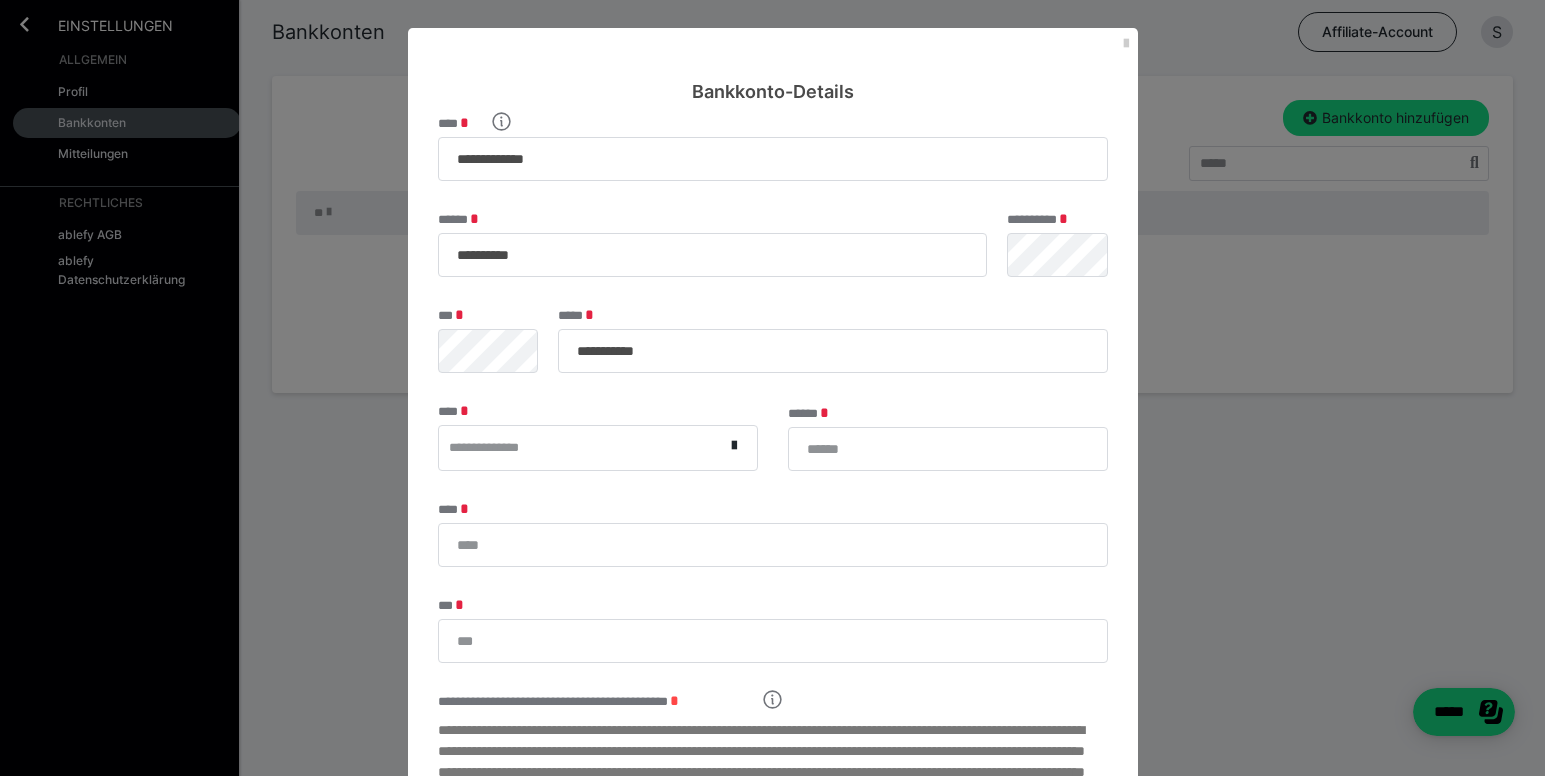 type on "**********" 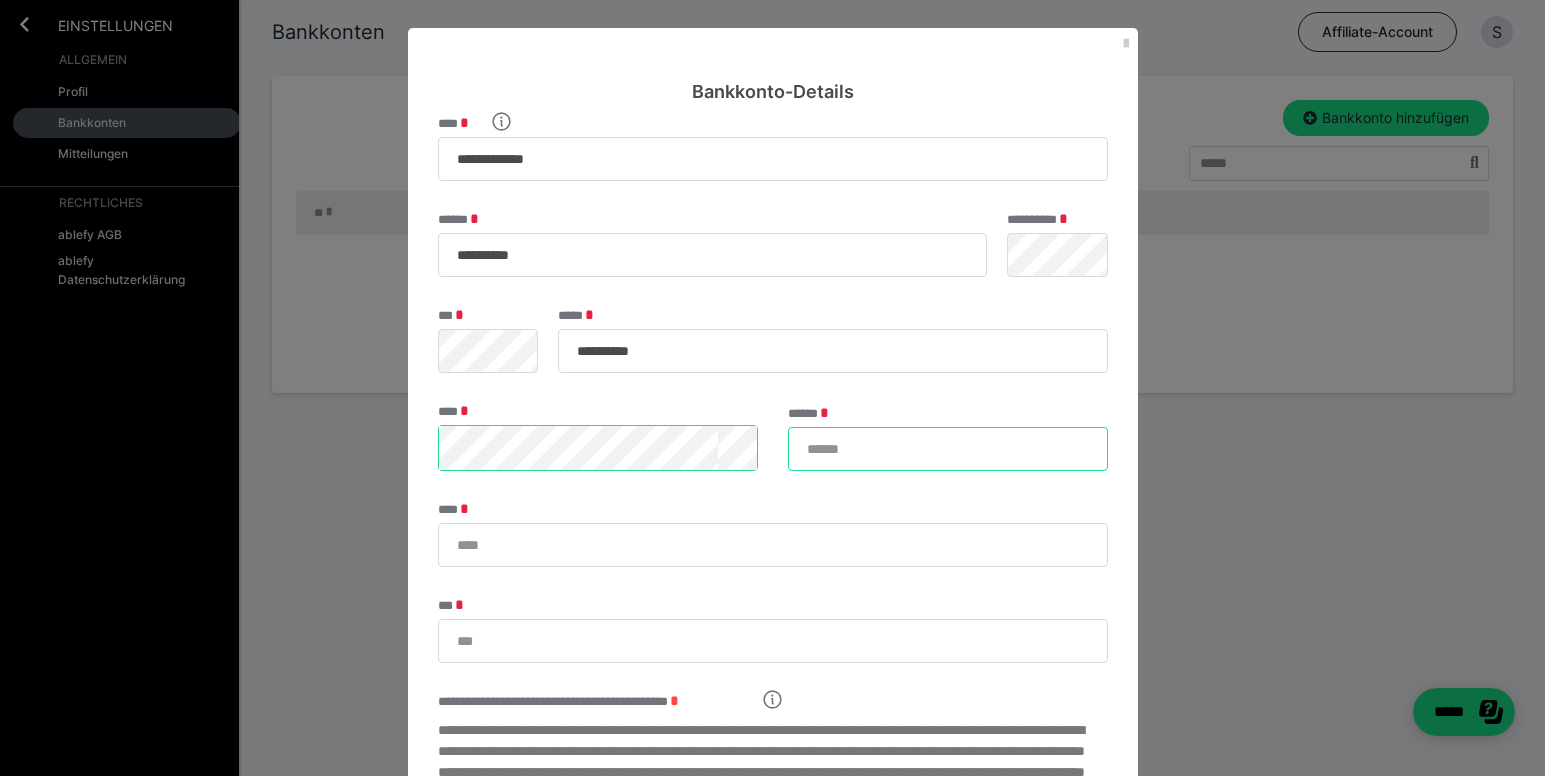 click on "******" at bounding box center (948, 449) 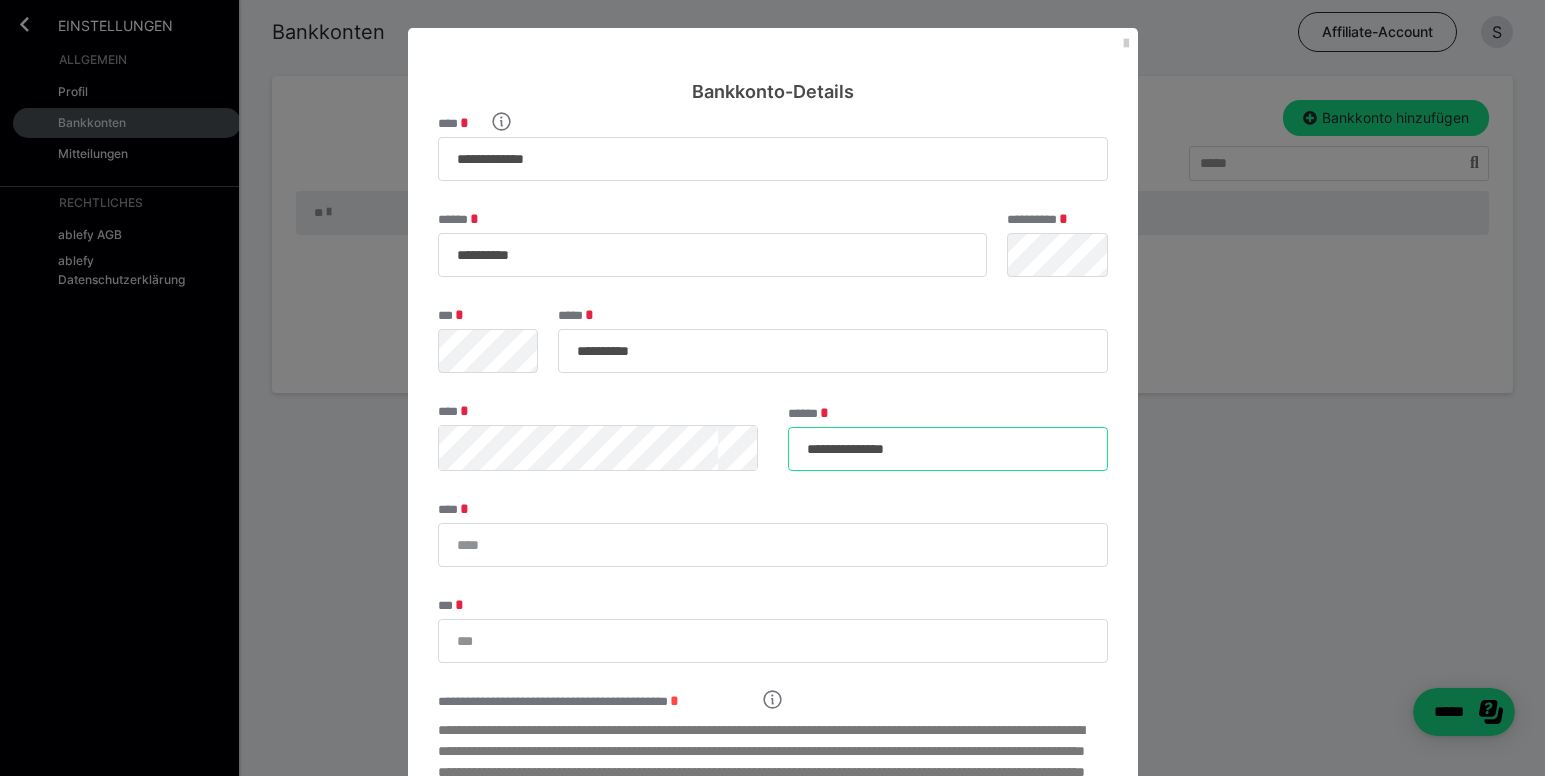 type on "**********" 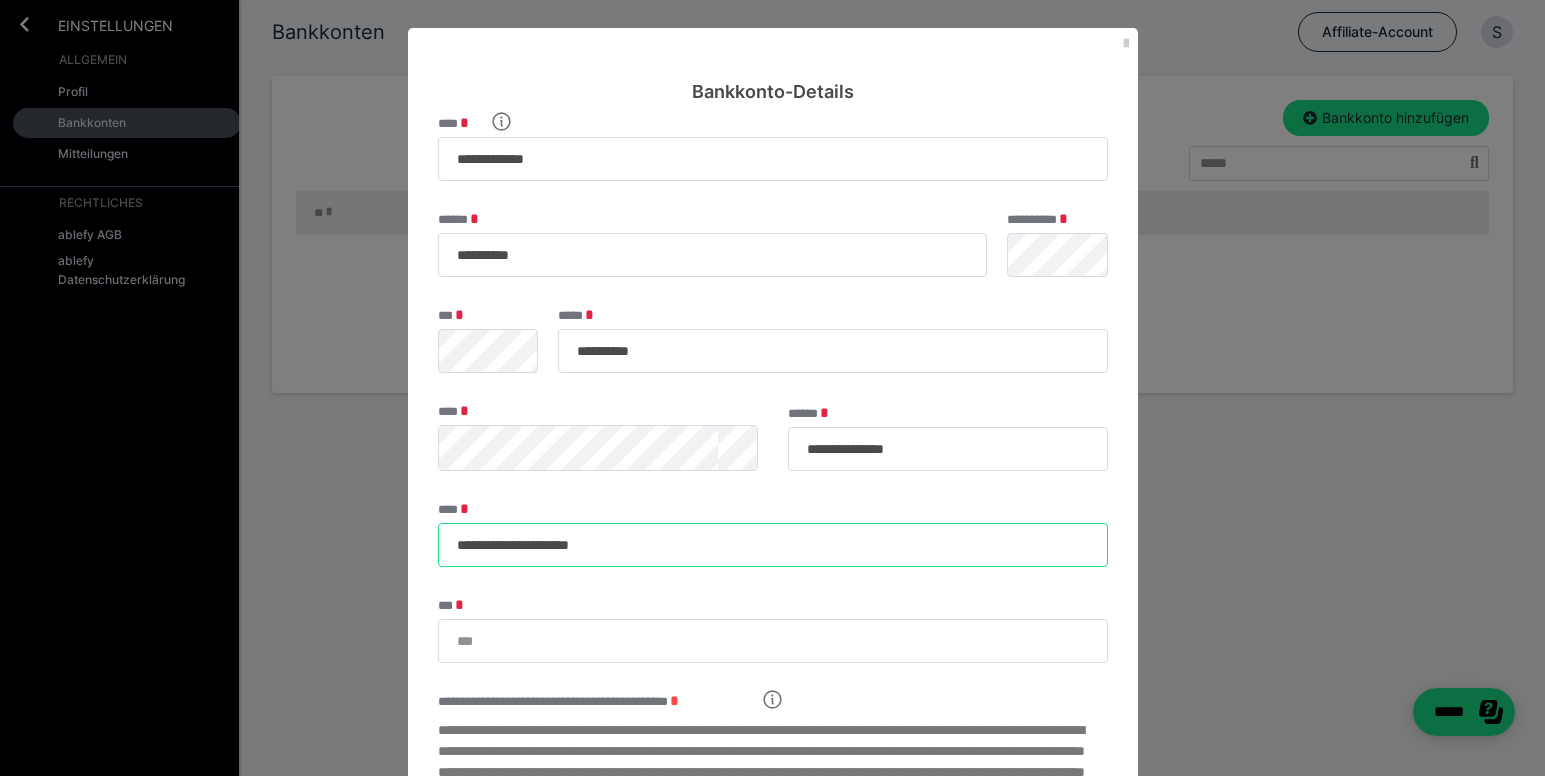type on "**********" 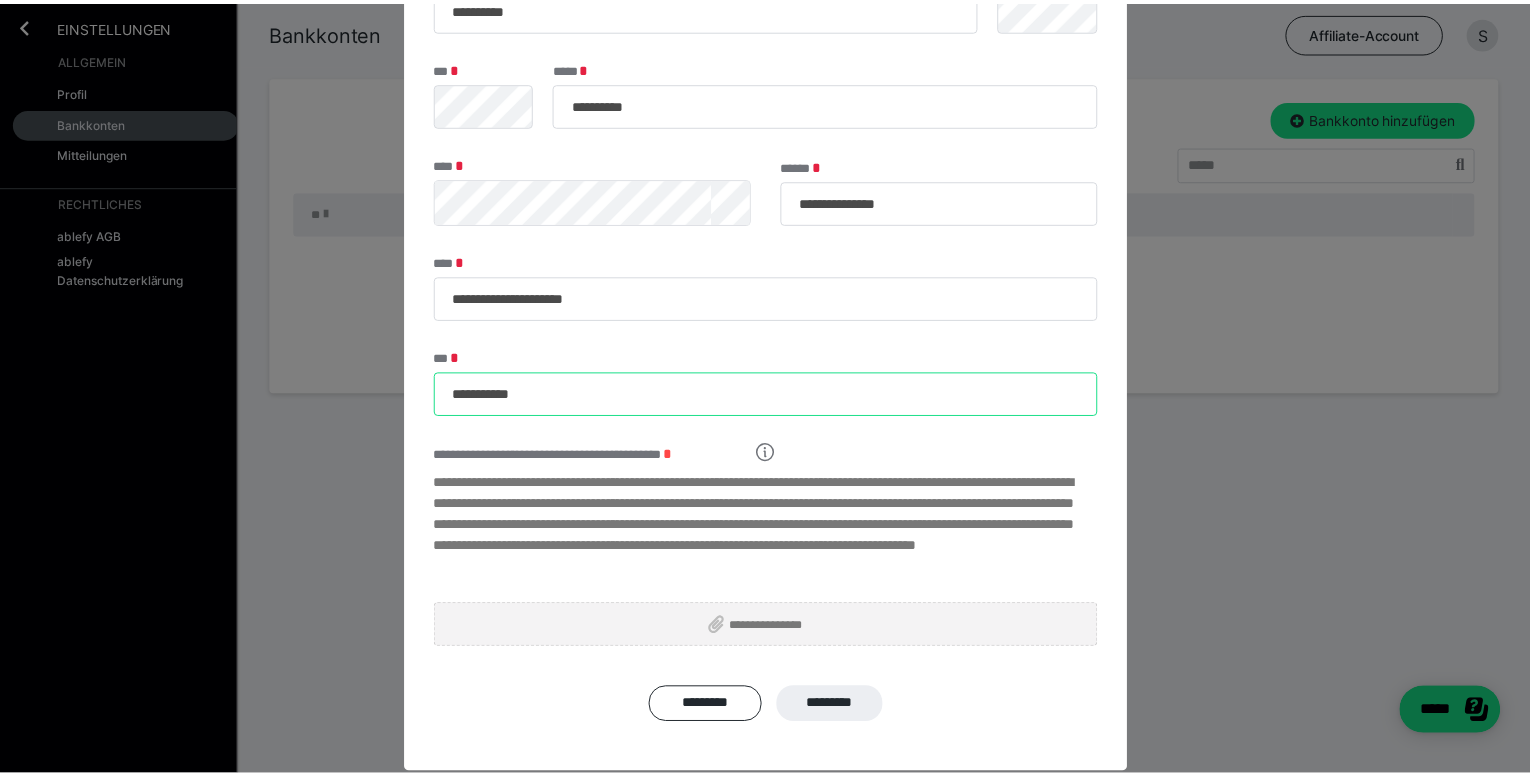 scroll, scrollTop: 273, scrollLeft: 0, axis: vertical 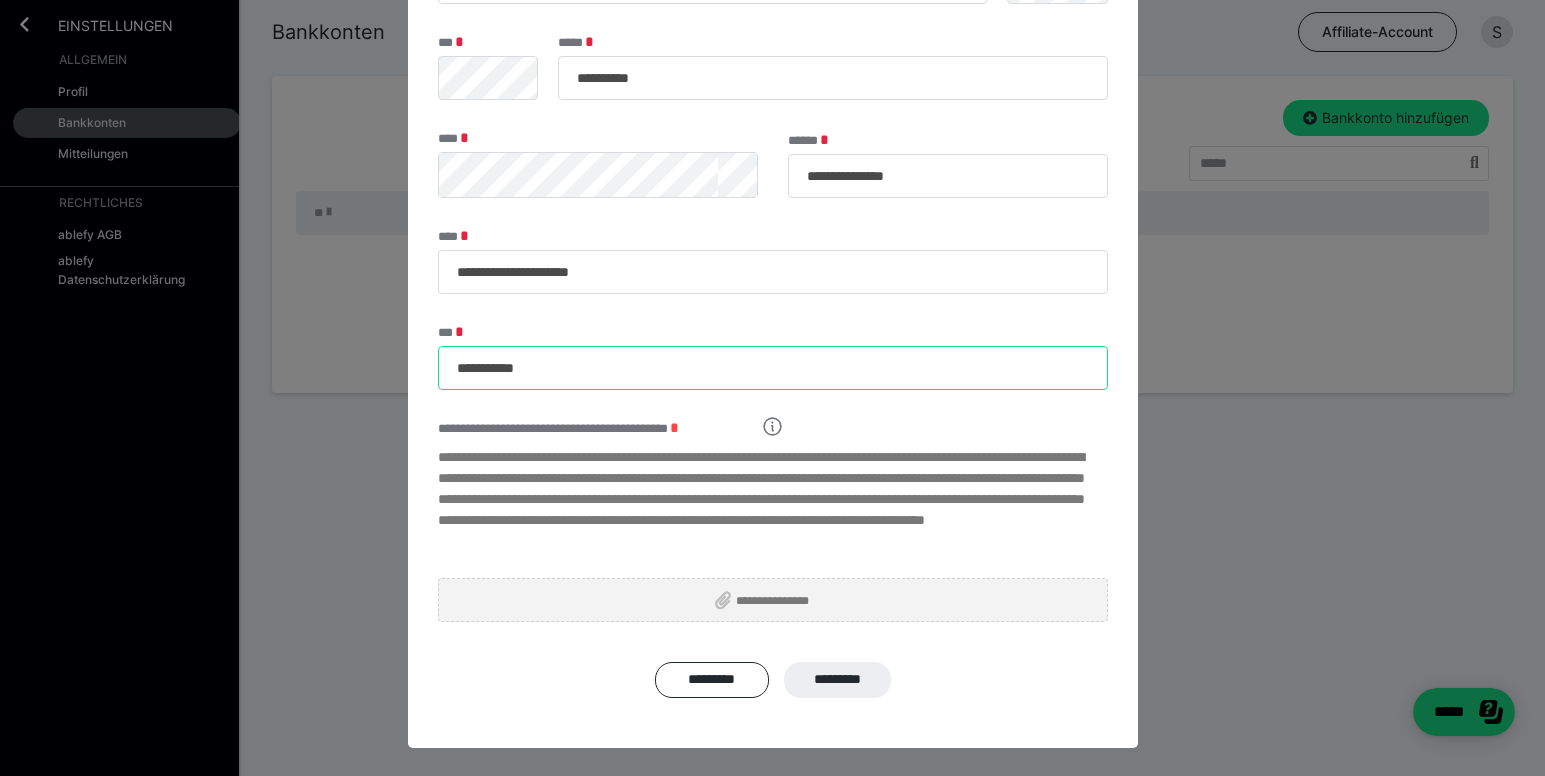 type on "**********" 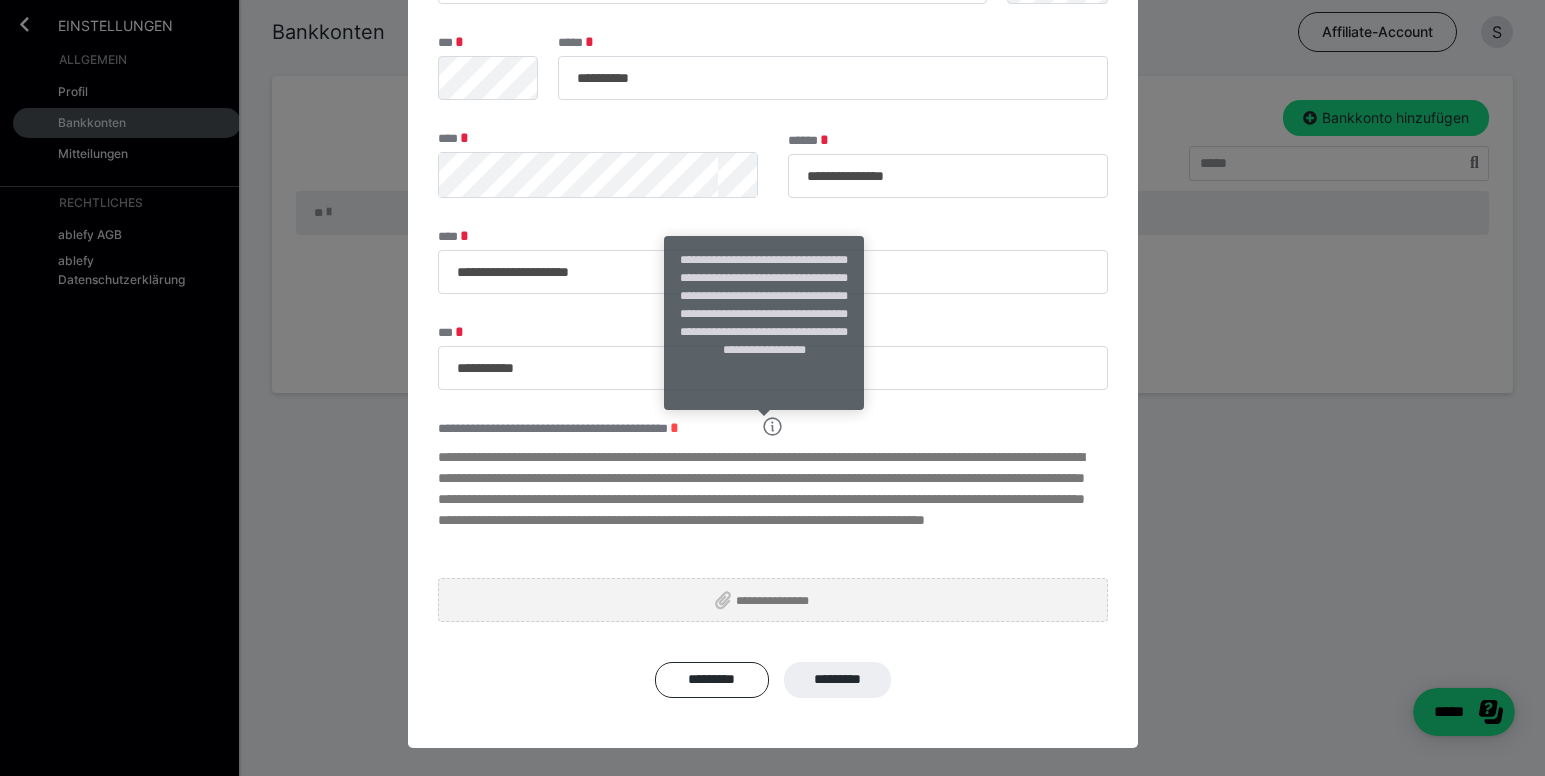click 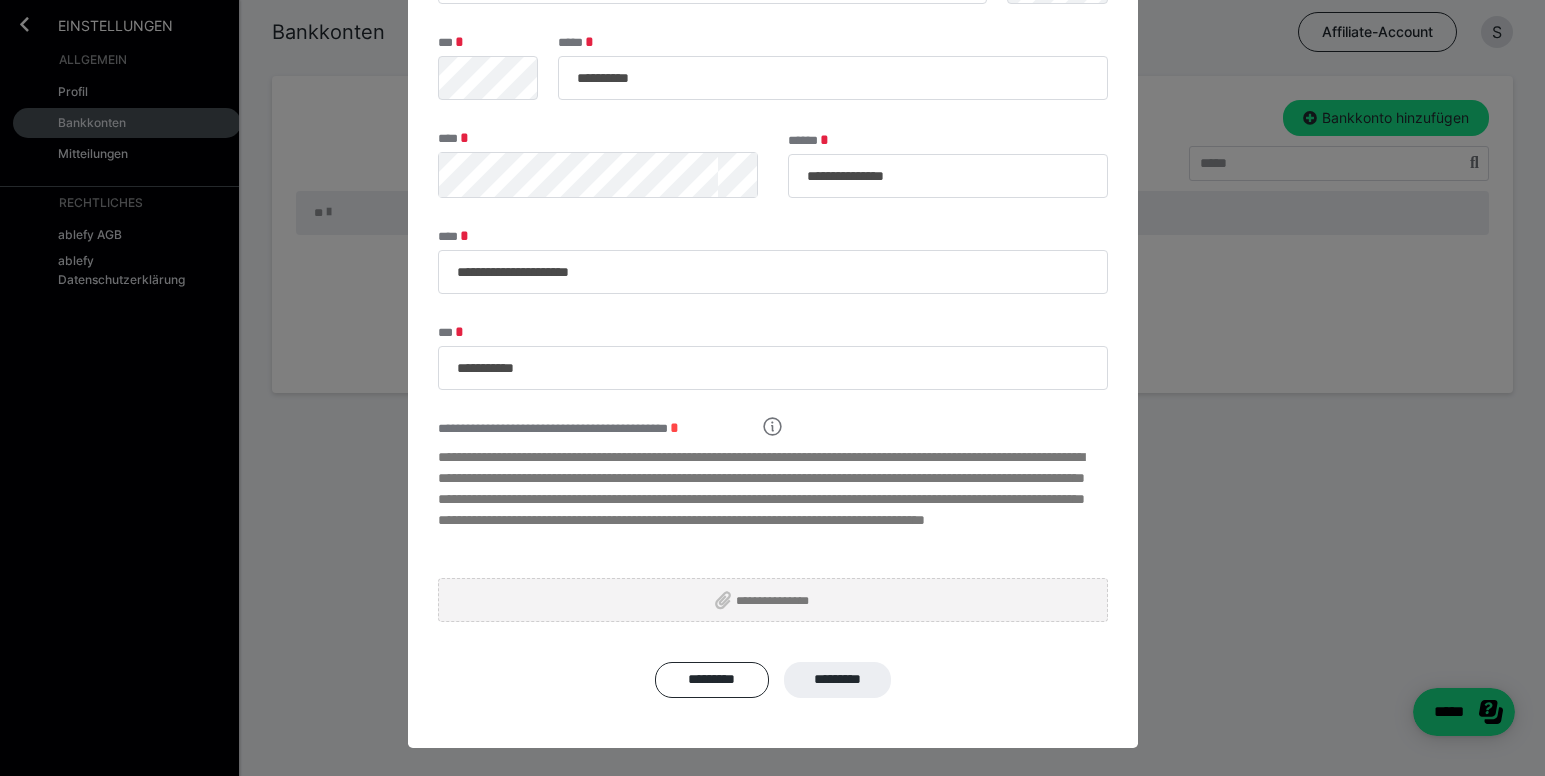 click on "**********" at bounding box center [772, 388] 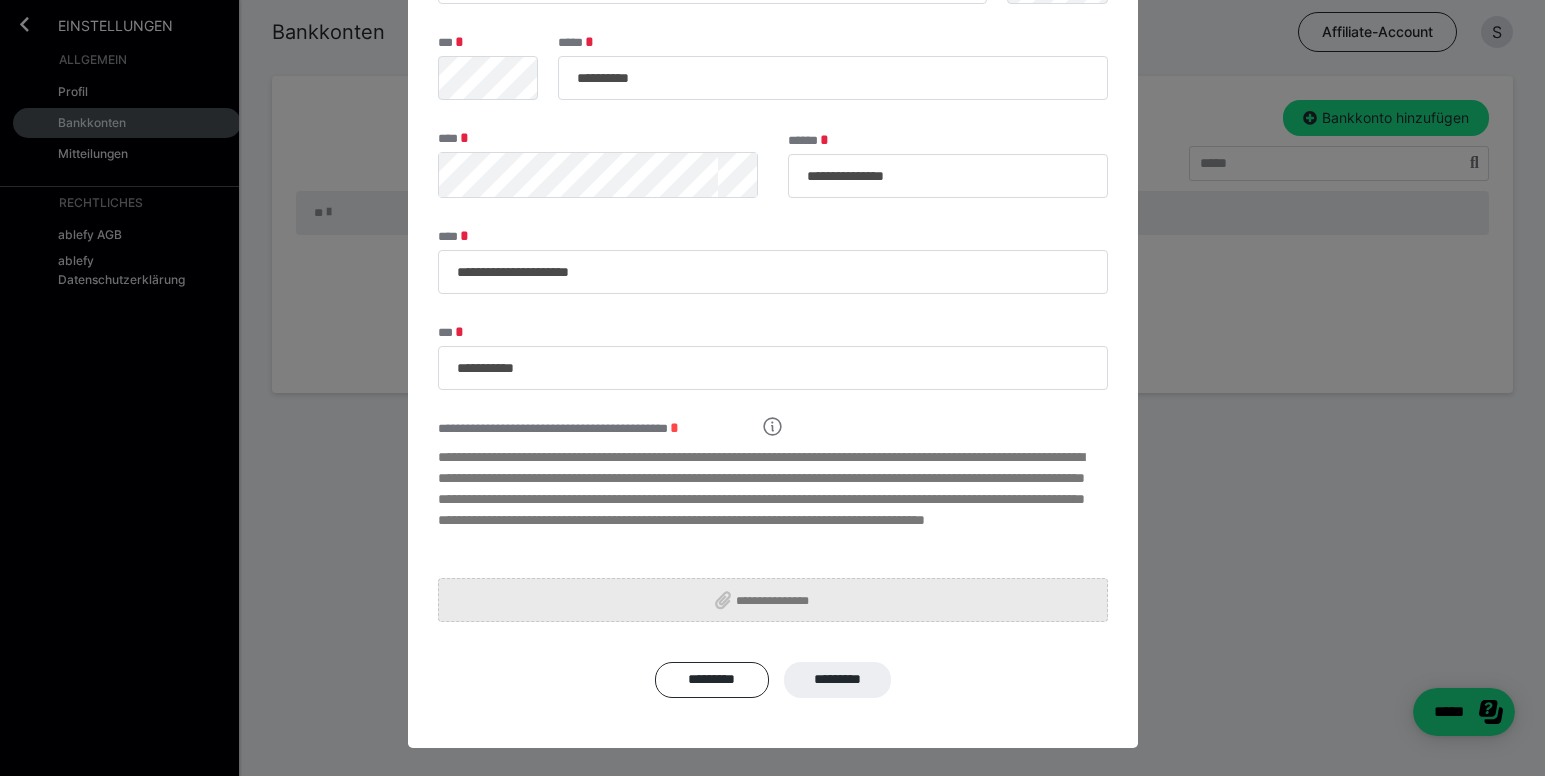 click on "**********" at bounding box center [780, 600] 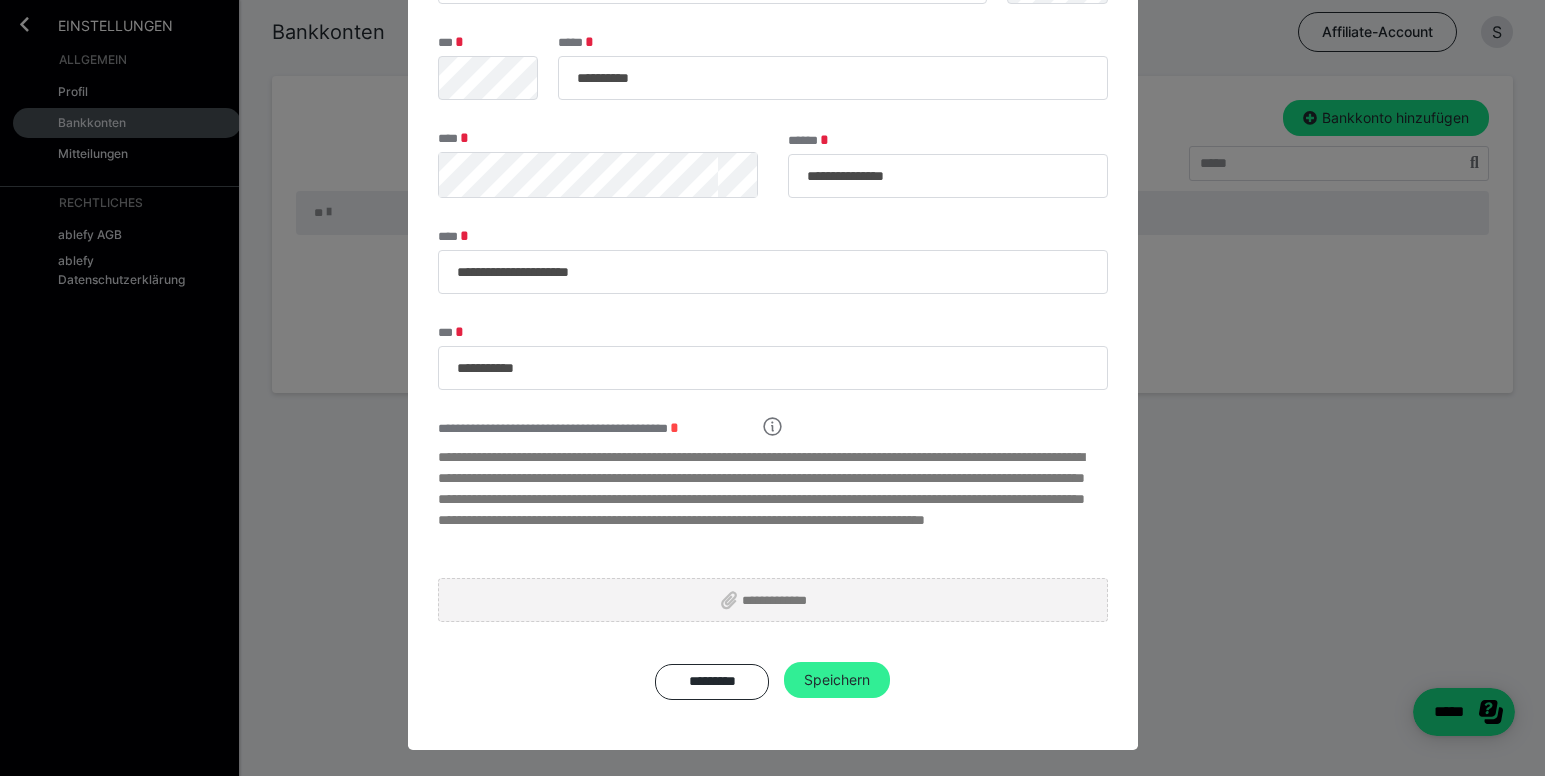 click on "Speichern" at bounding box center [837, 680] 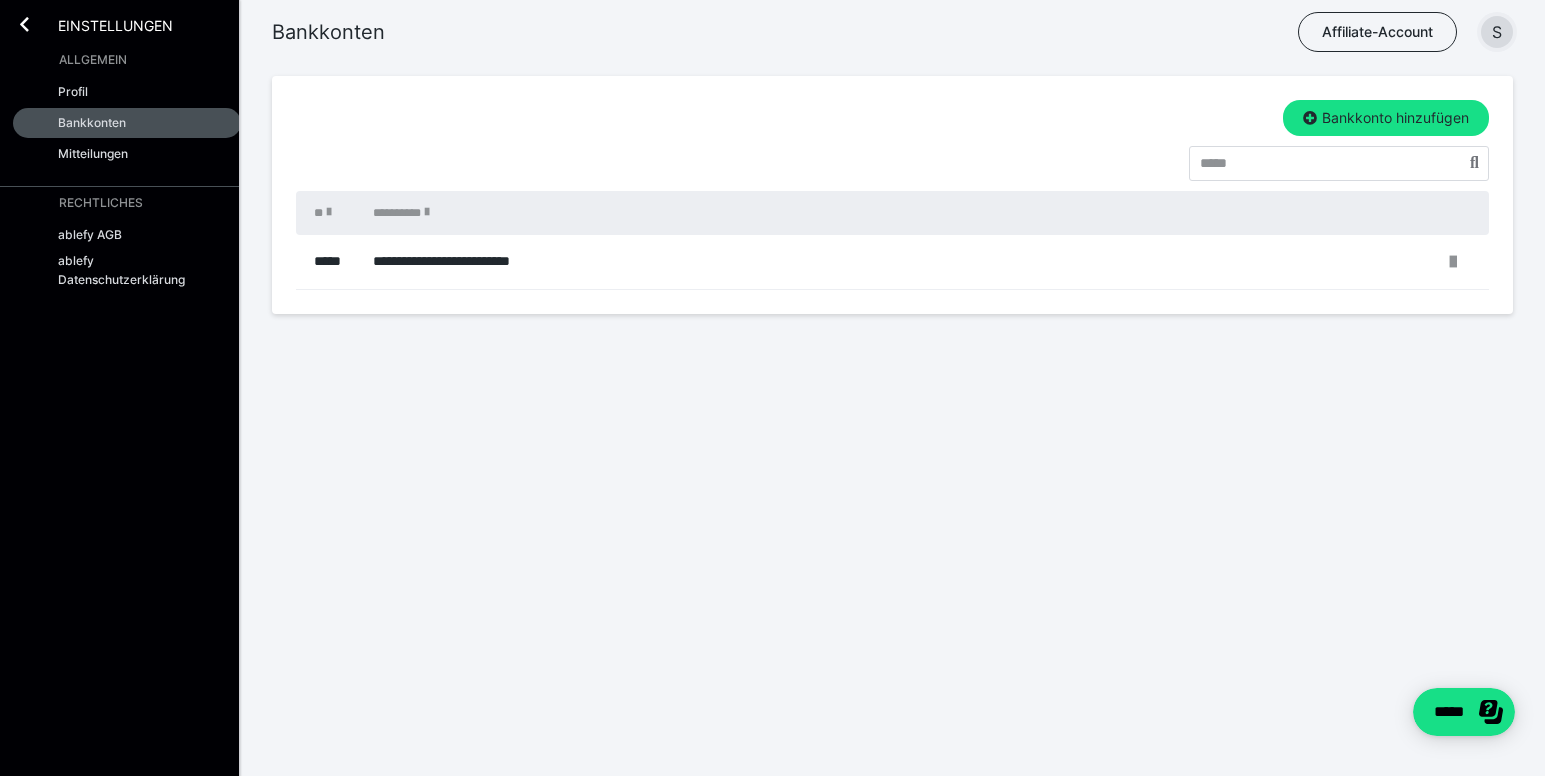 click on "S" at bounding box center (1497, 32) 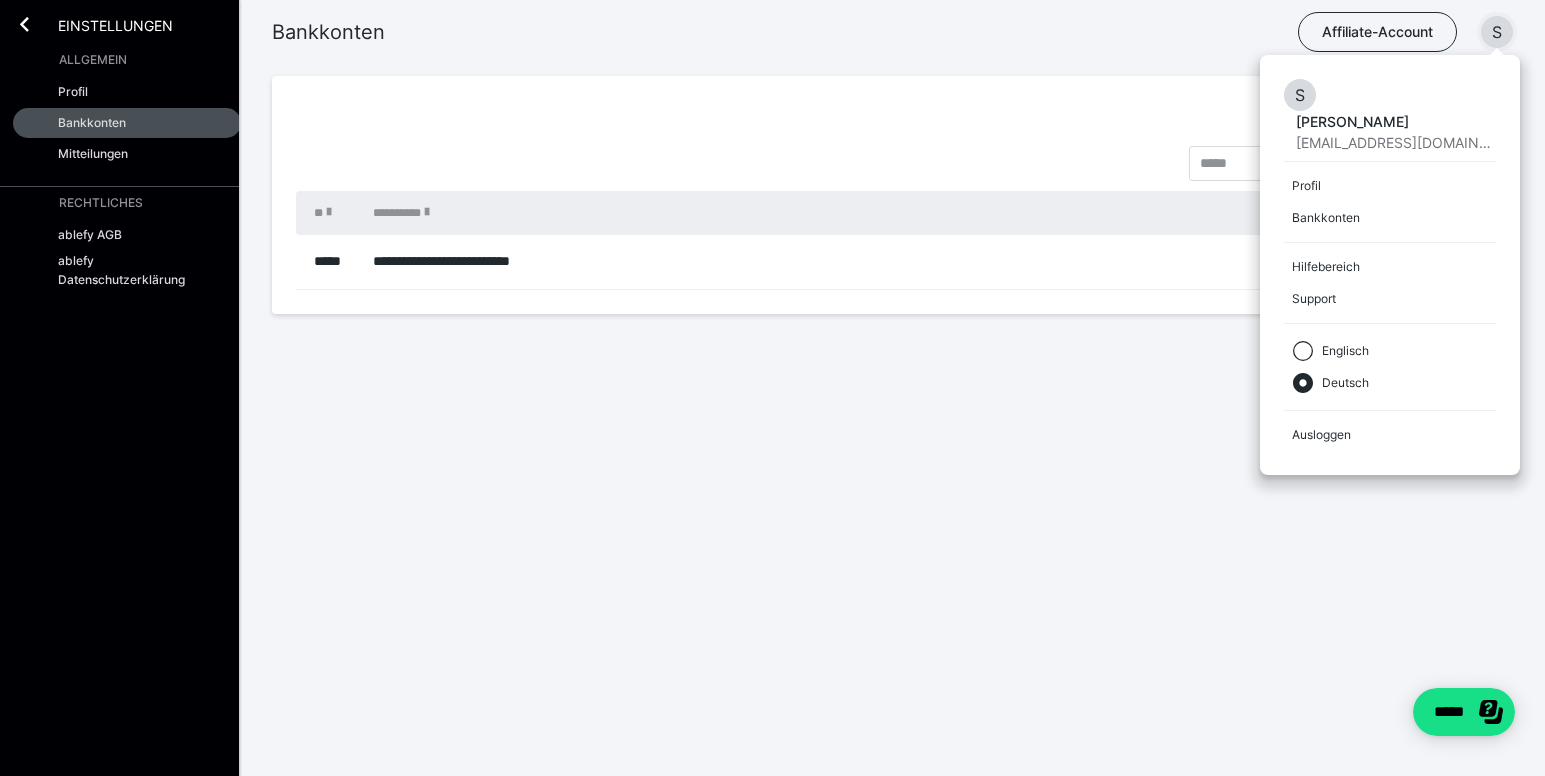 click on "S" at bounding box center [1497, 32] 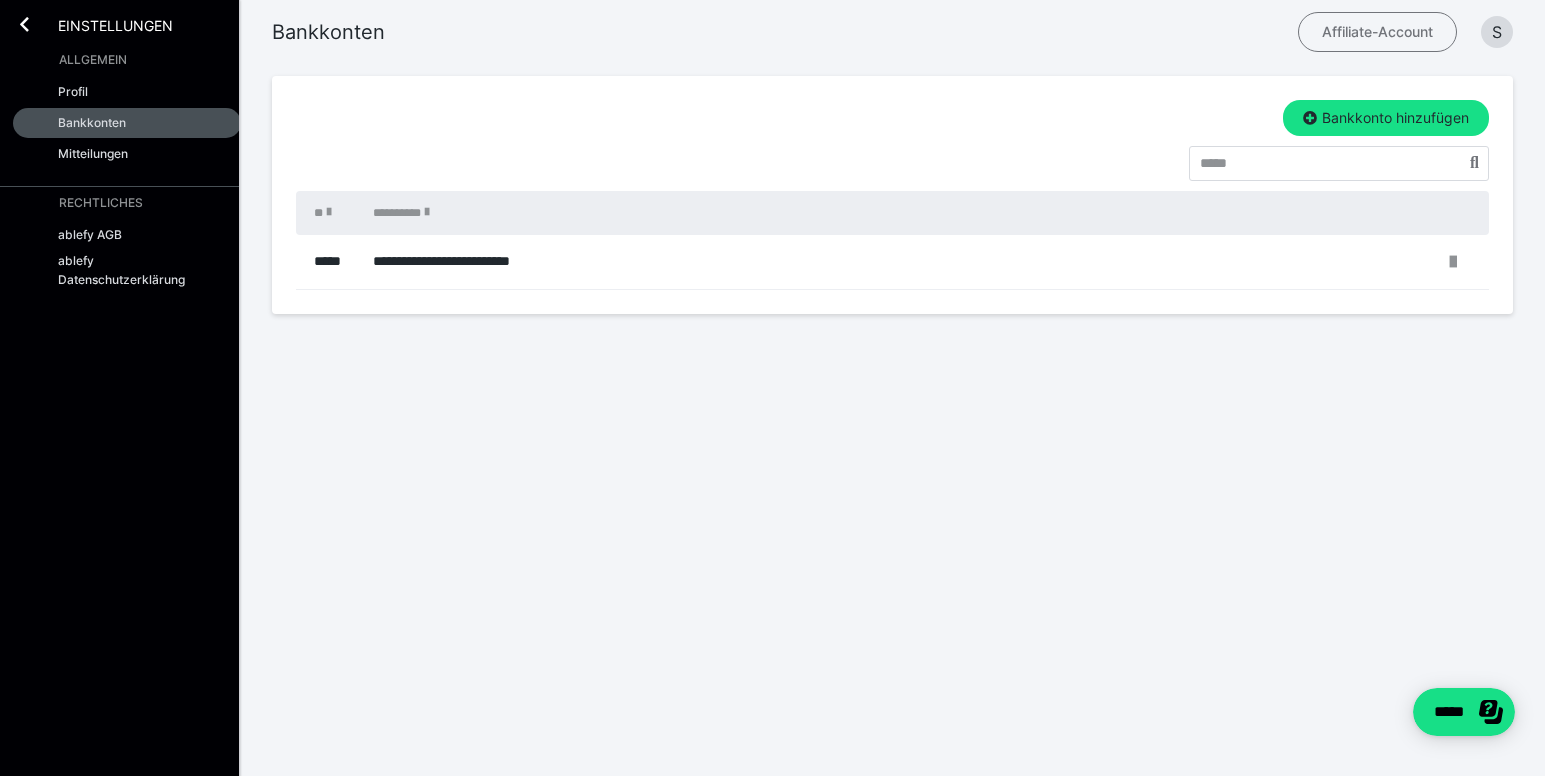 click on "Affiliate-Account" at bounding box center [1377, 32] 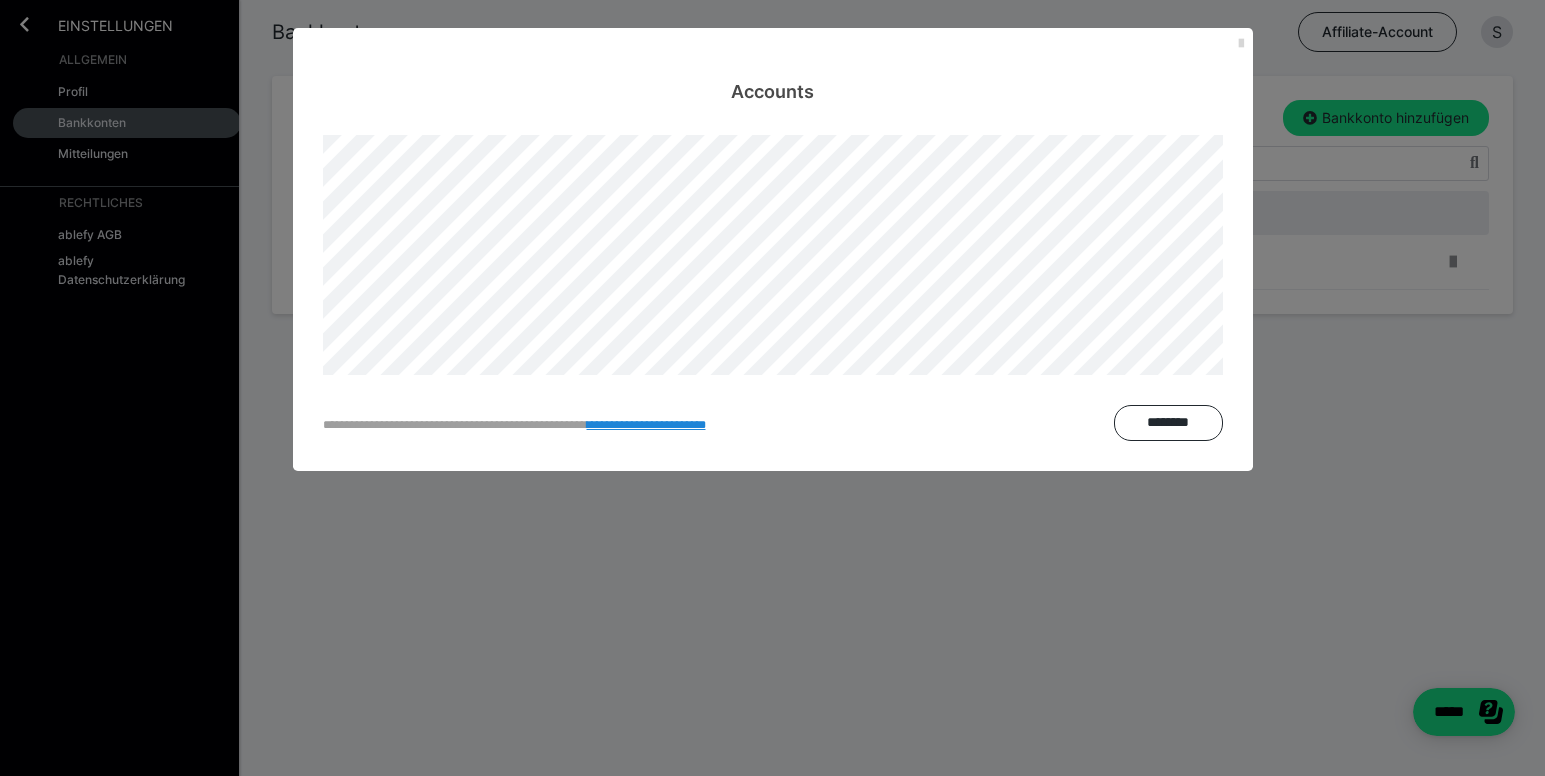 click at bounding box center (1241, 44) 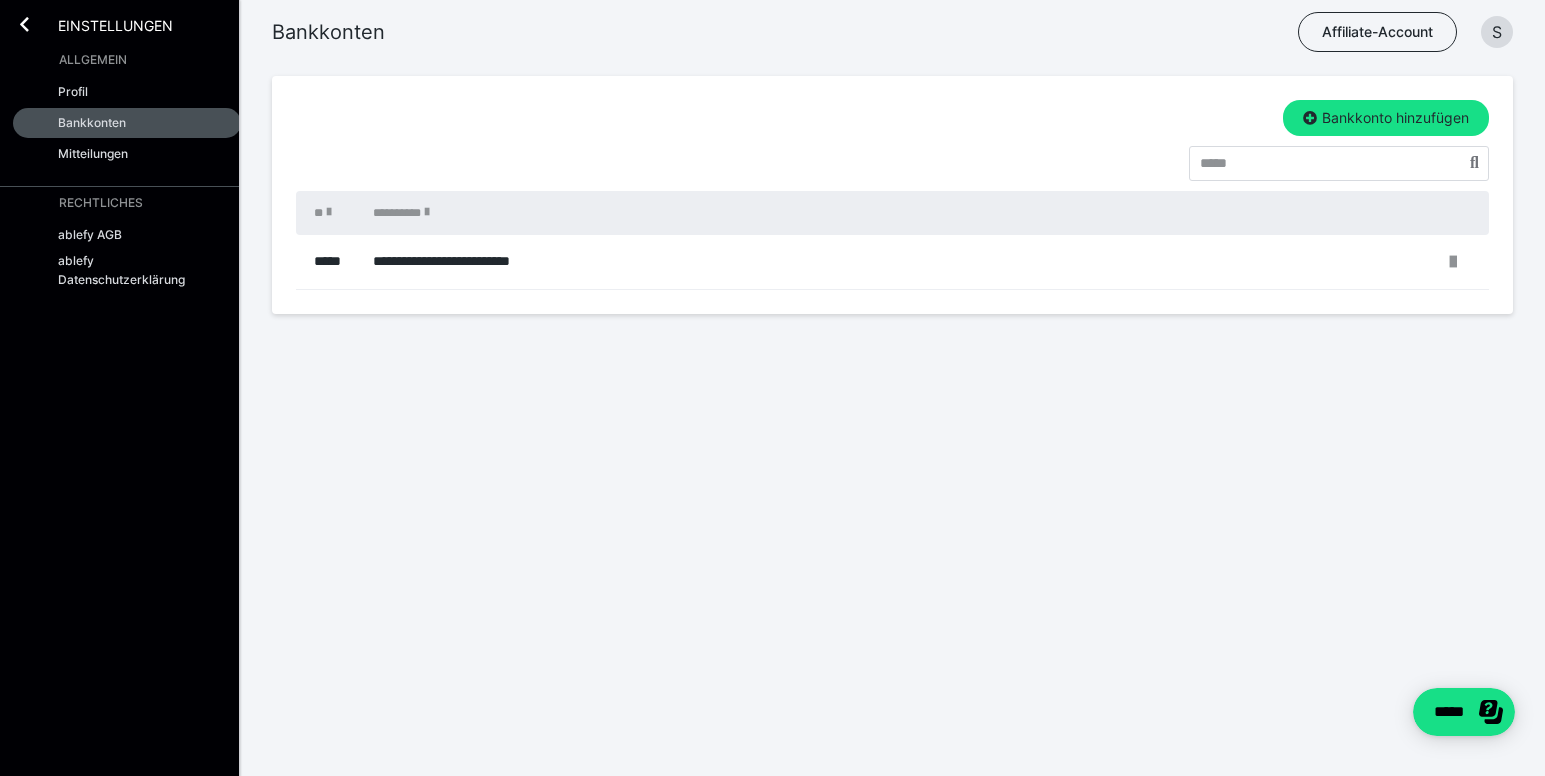 click on "Allgemein" at bounding box center [127, 56] 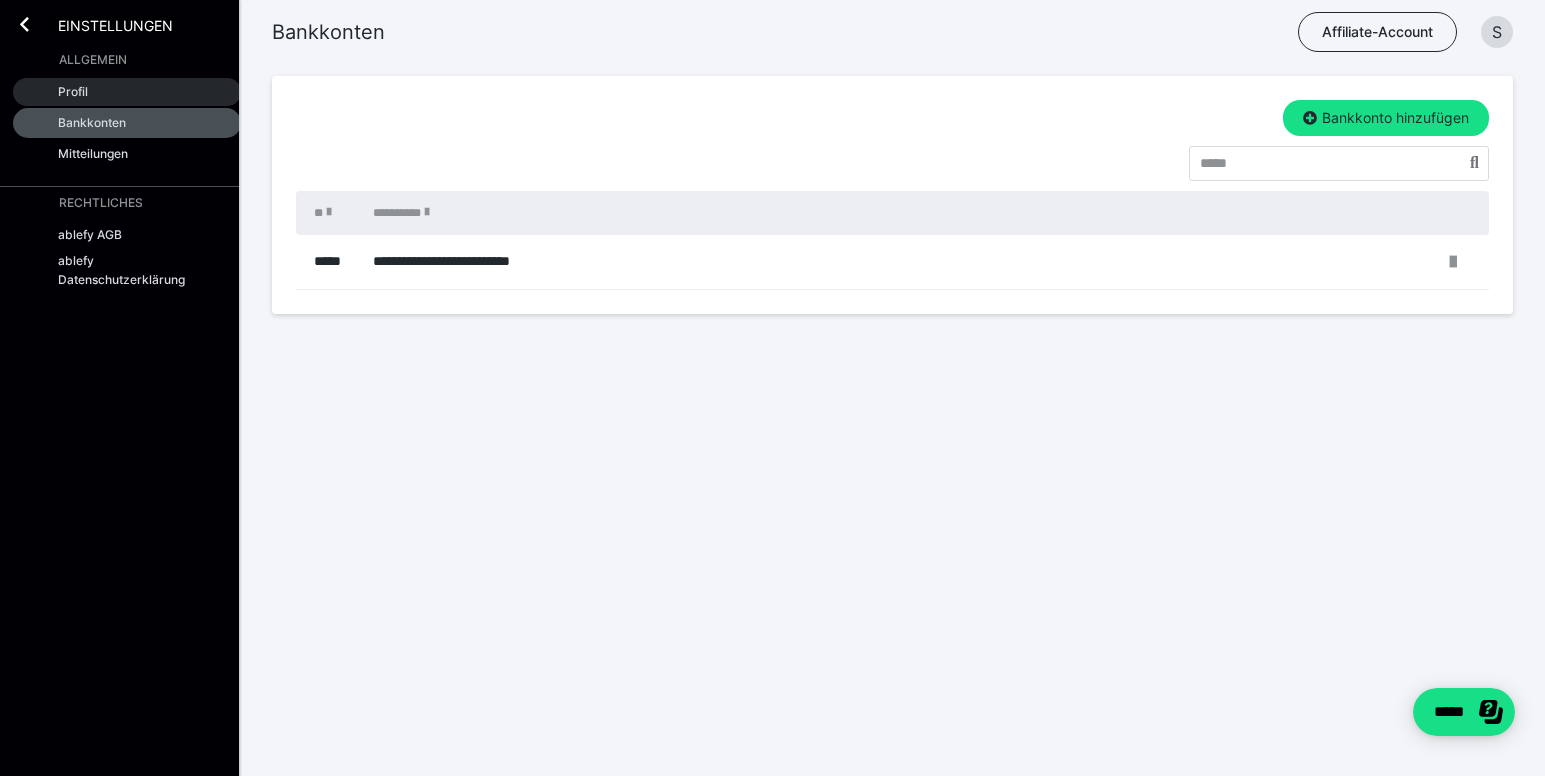 click on "Profil" at bounding box center [73, 91] 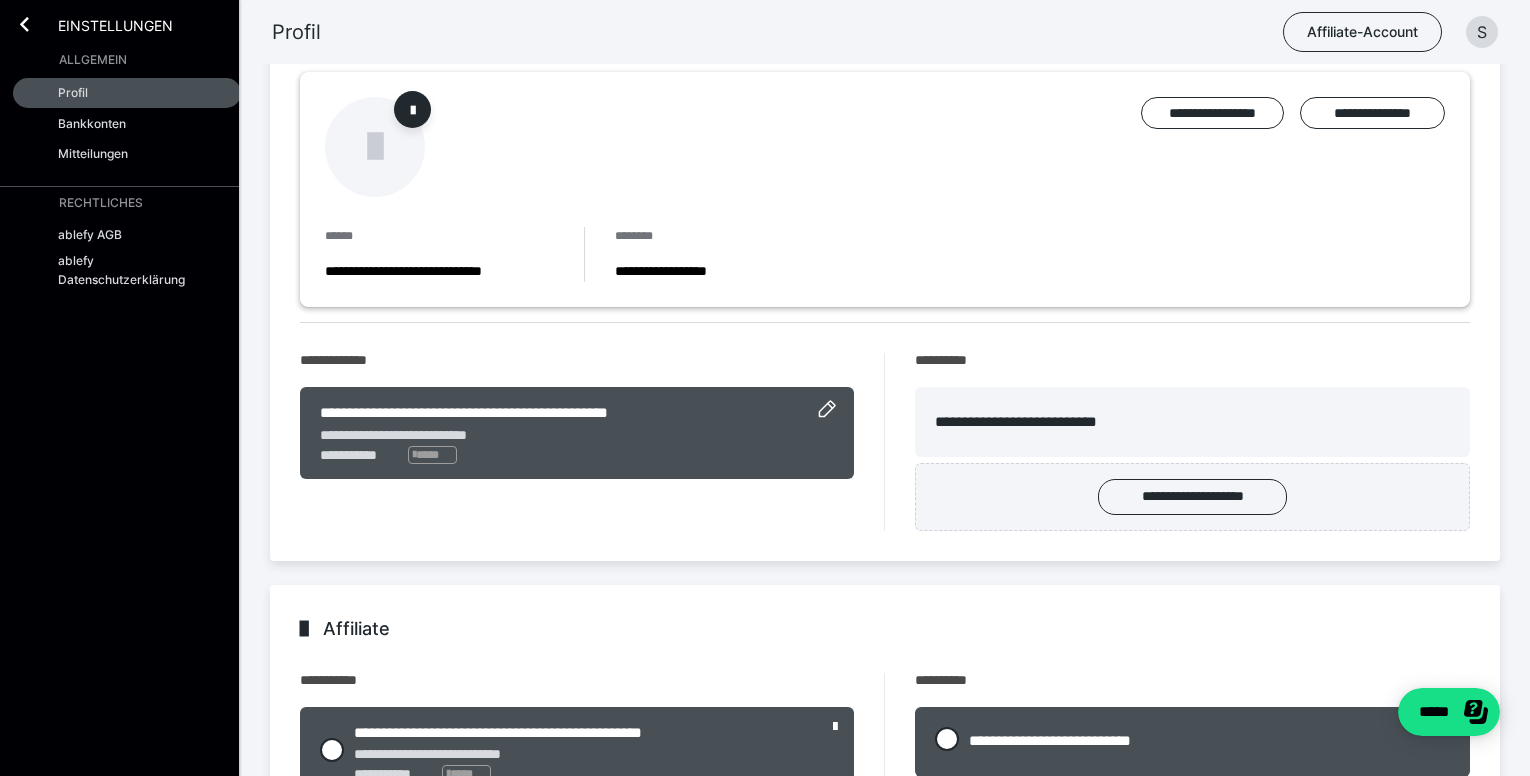 scroll, scrollTop: 0, scrollLeft: 0, axis: both 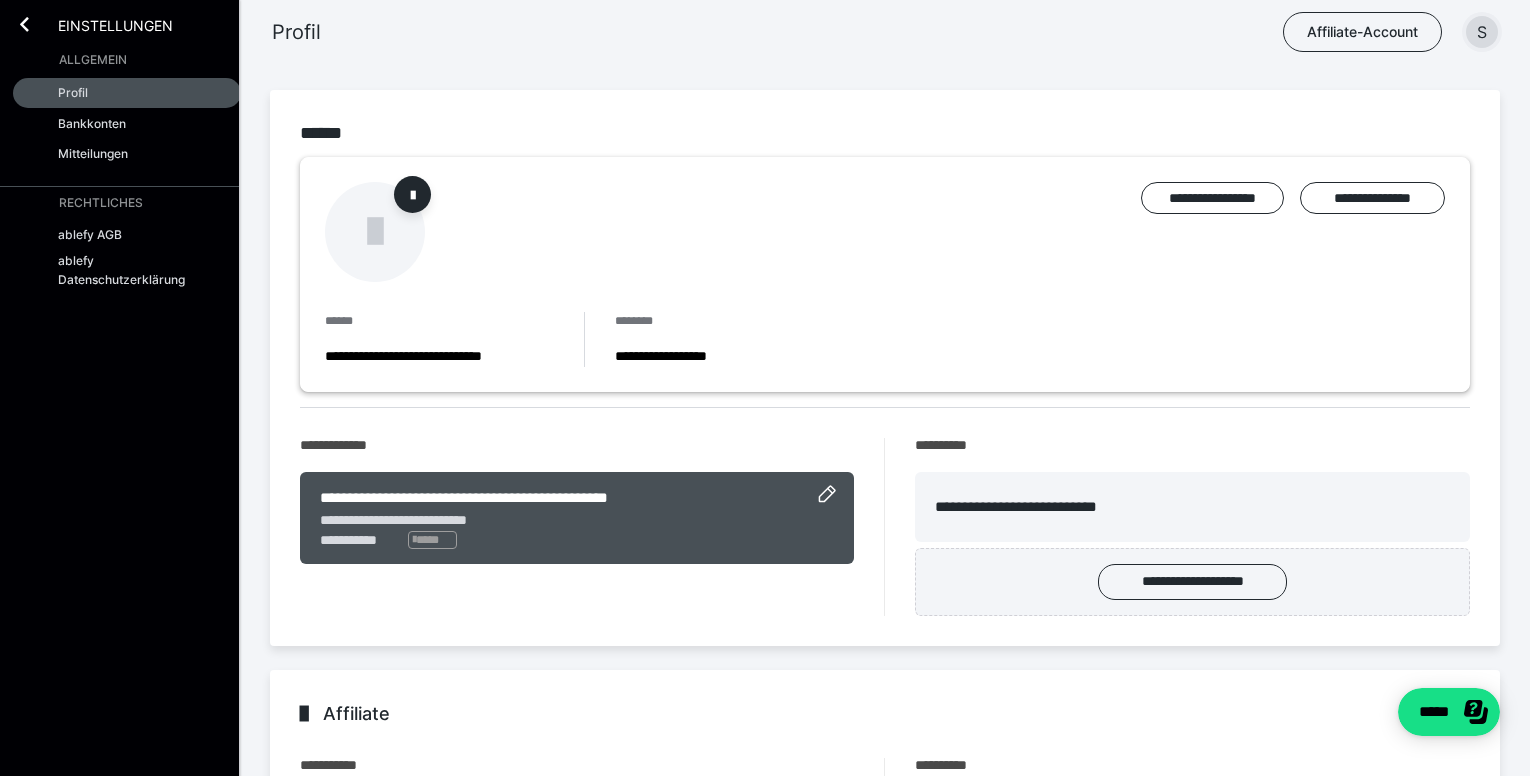 click on "S" at bounding box center (1482, 32) 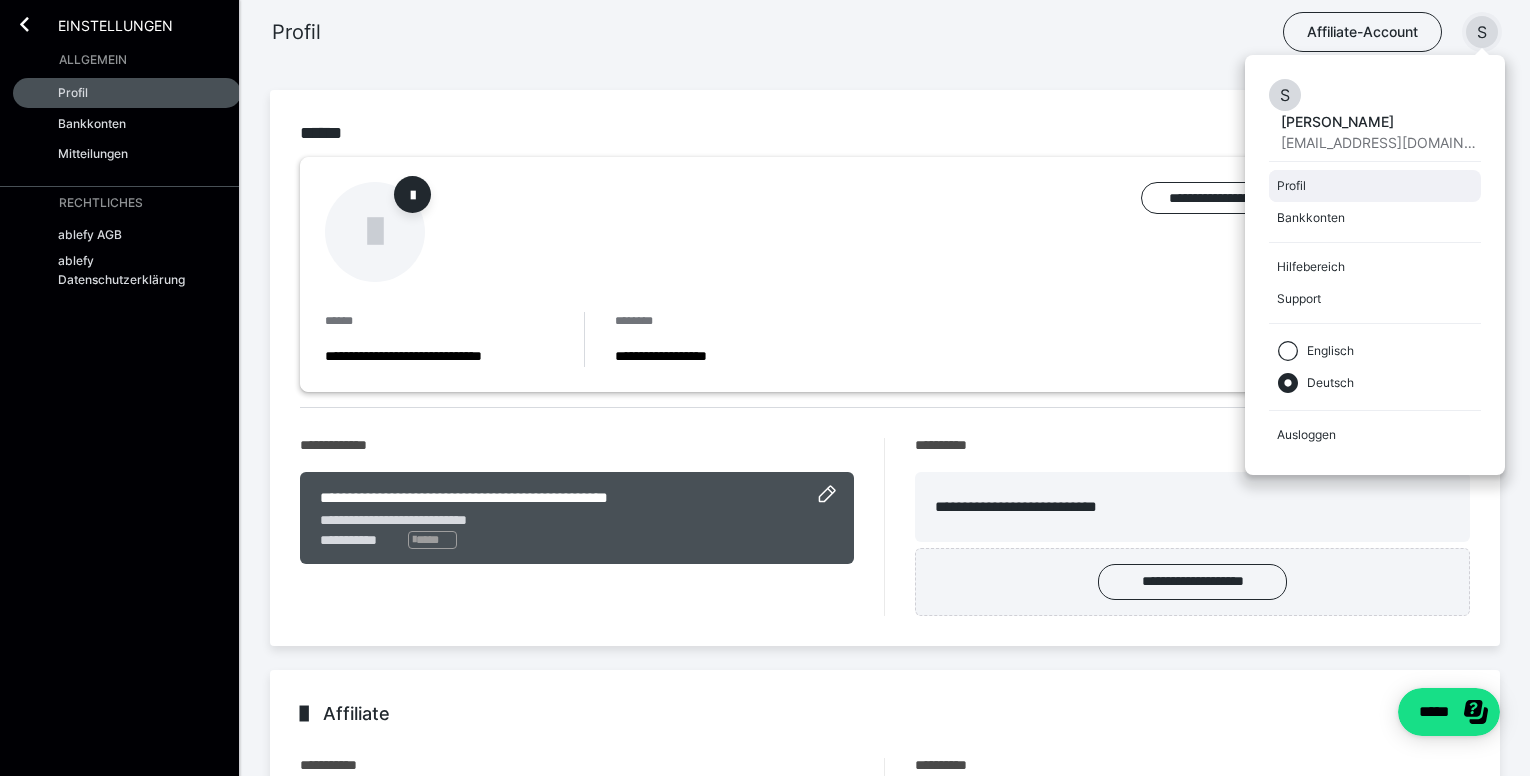 click on "Profil" at bounding box center (1371, 186) 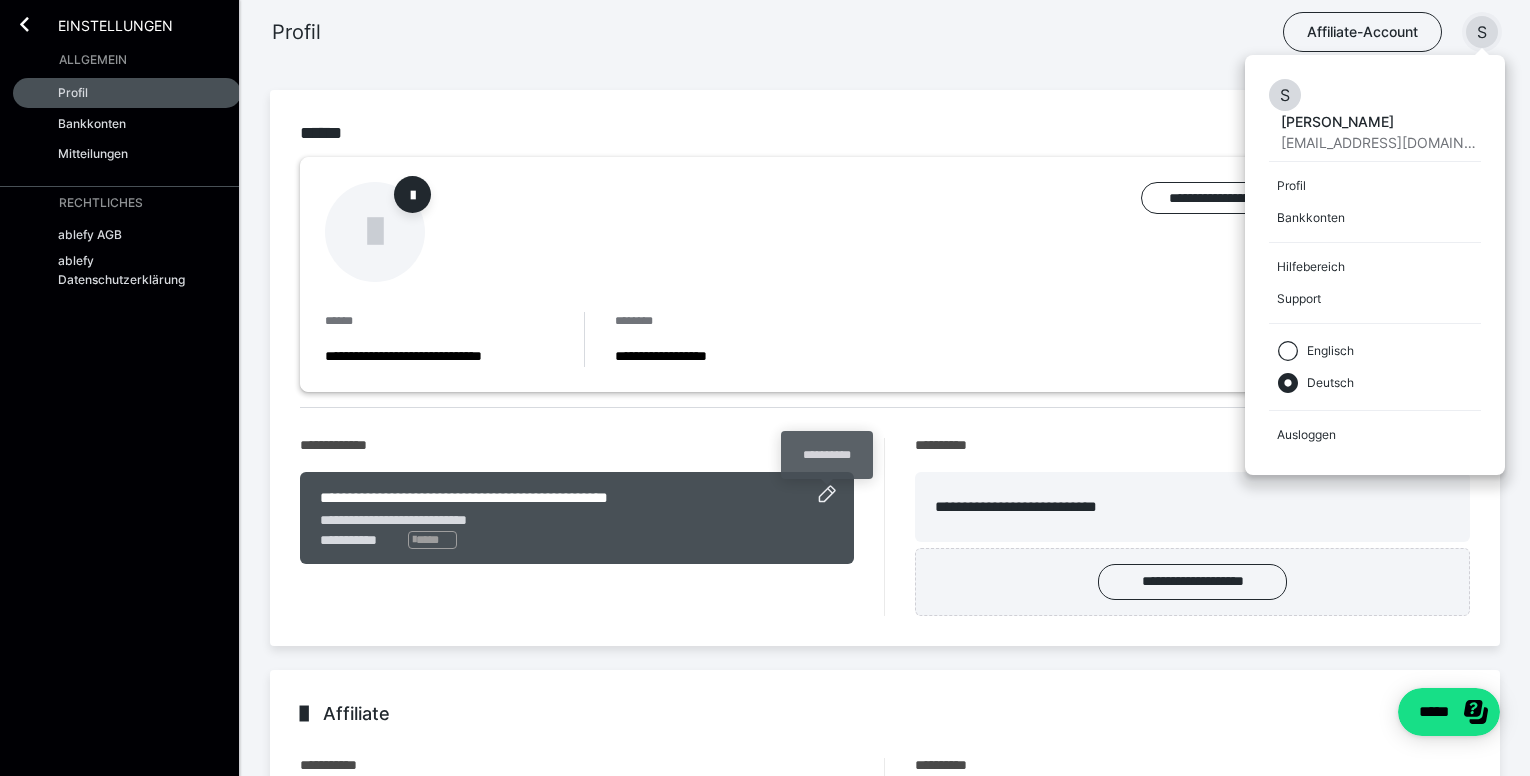 click 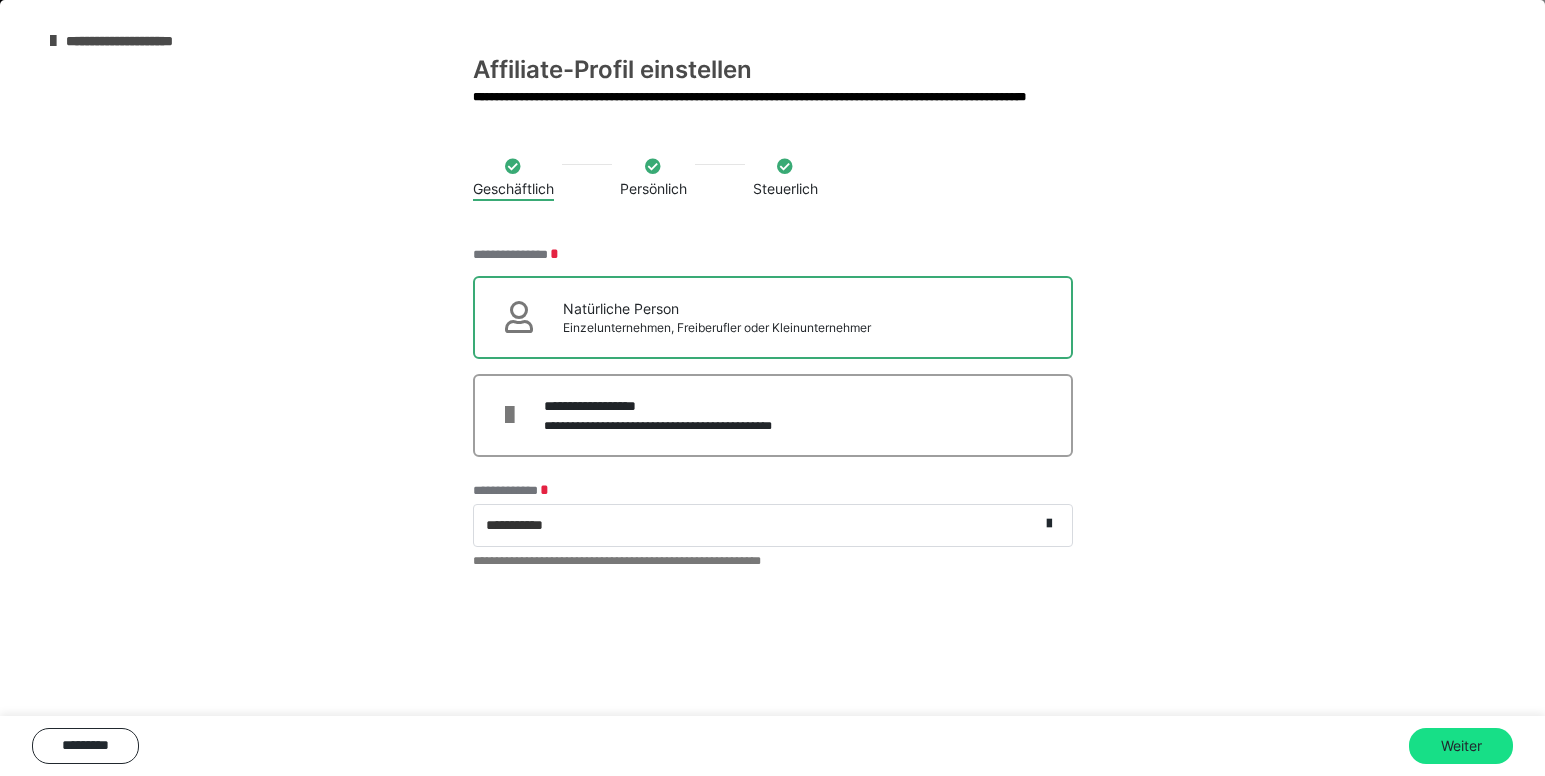click on "Steuerlich" at bounding box center [785, 188] 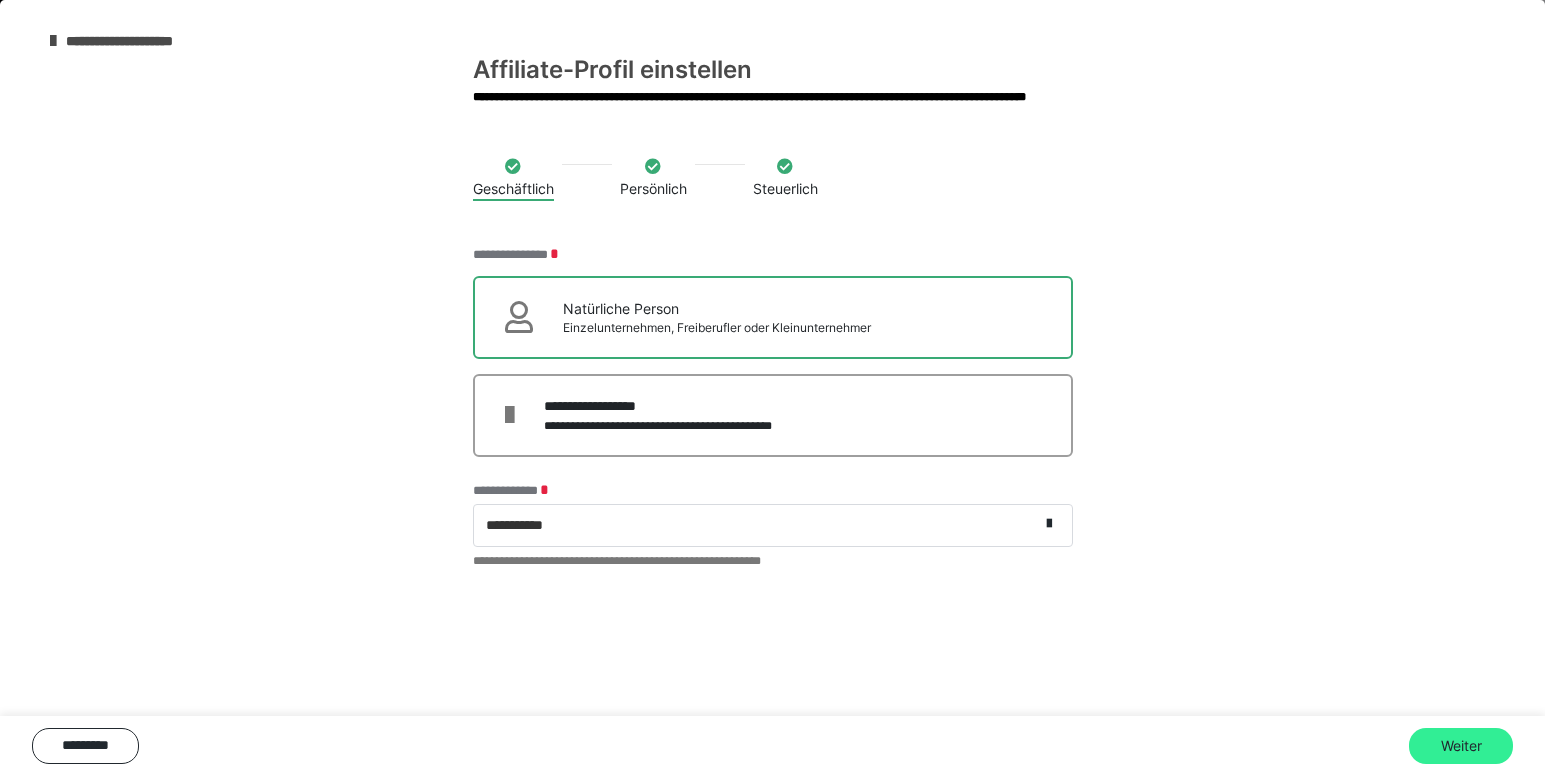 click on "Weiter" at bounding box center (1461, 746) 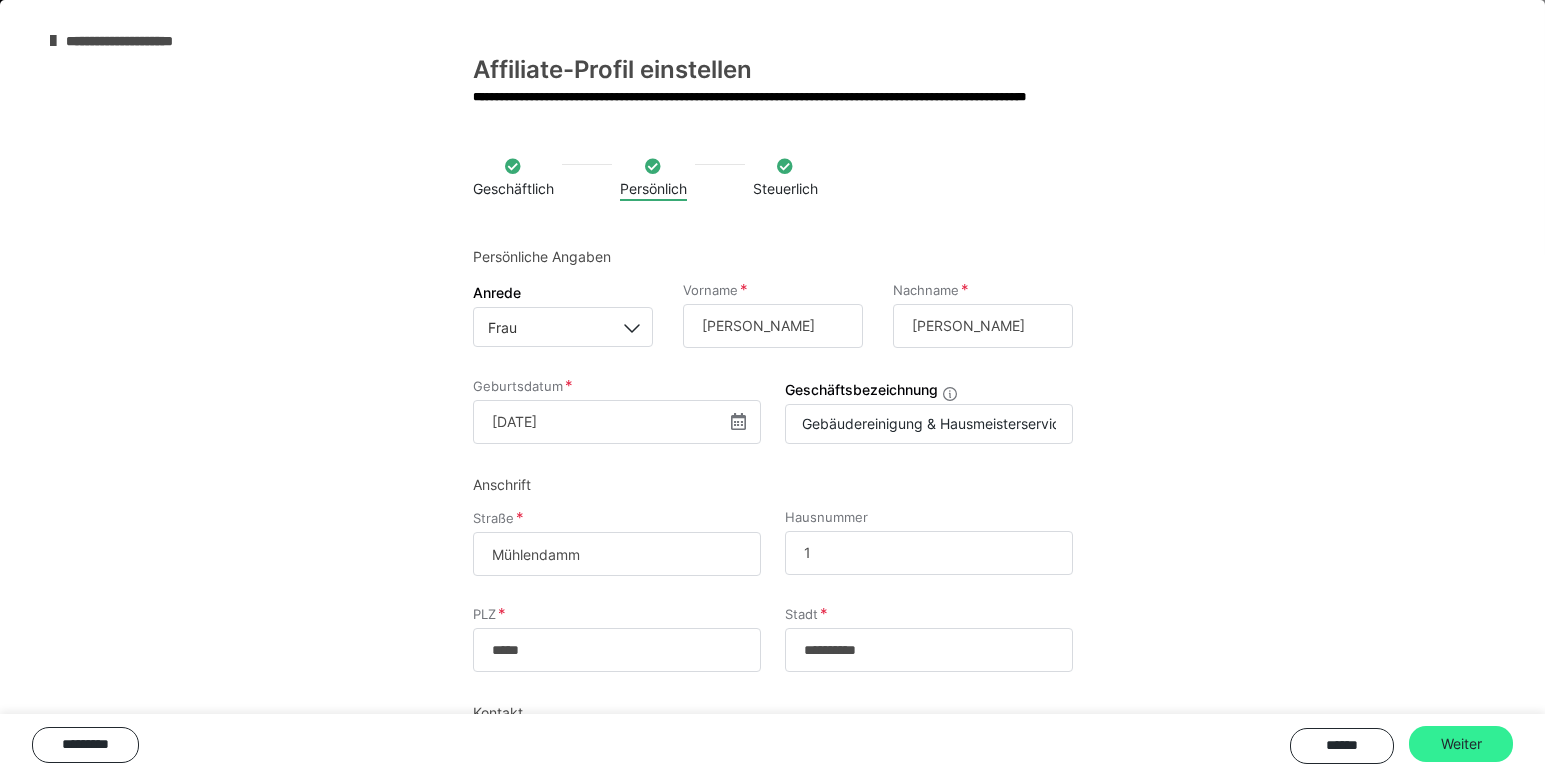 click on "Weiter" at bounding box center [1461, 744] 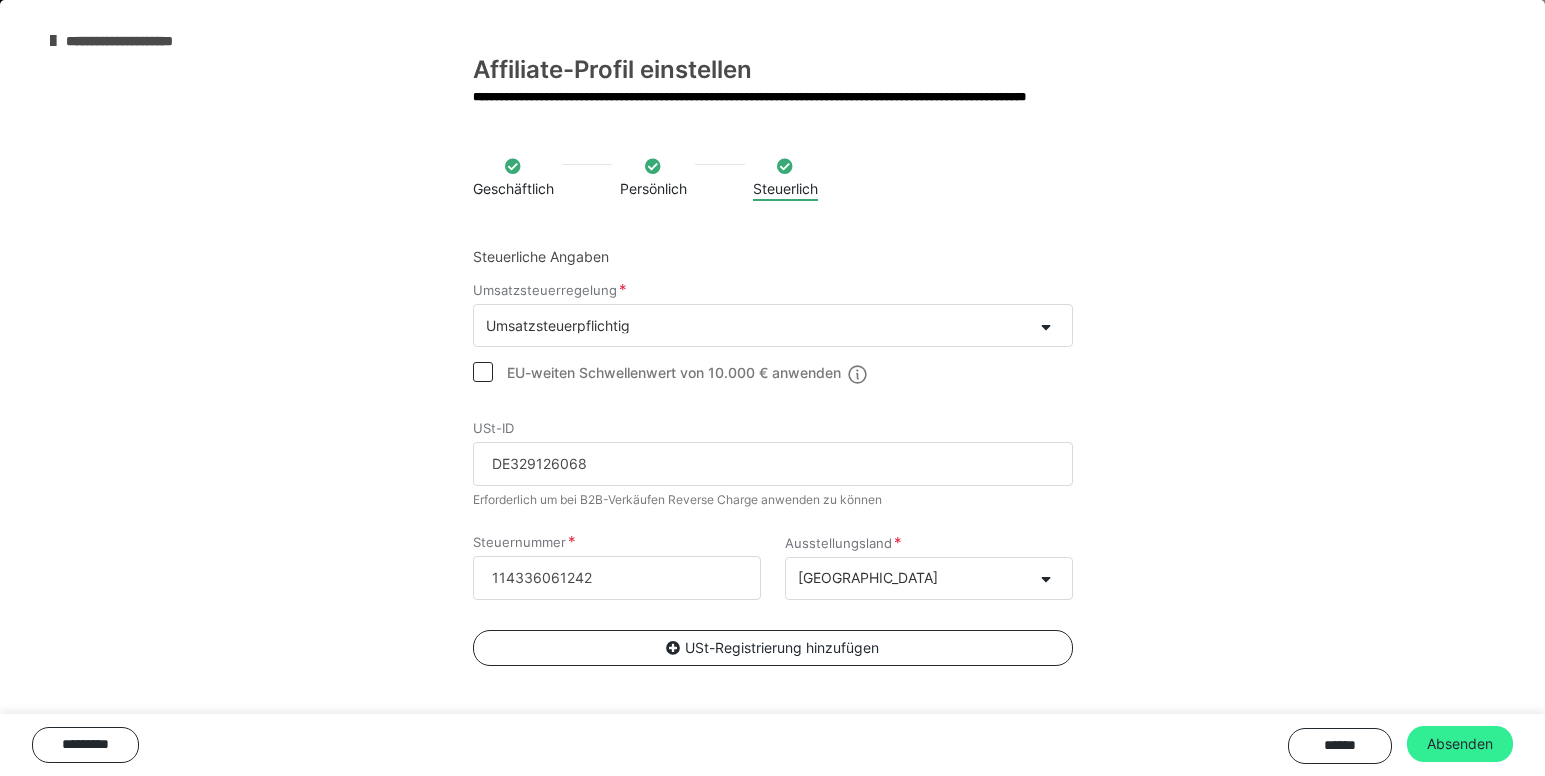 click on "Absenden" at bounding box center (1460, 744) 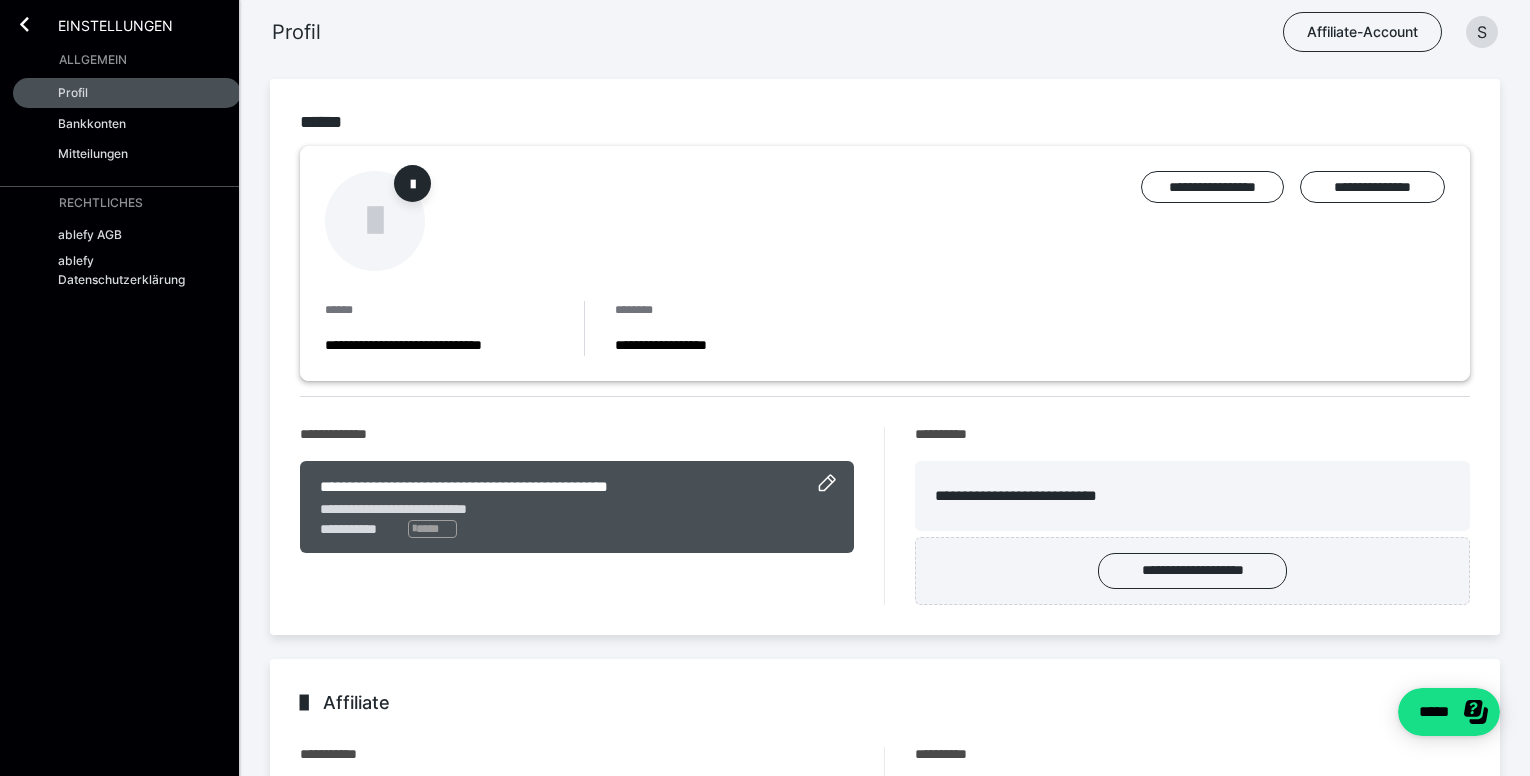 scroll, scrollTop: 0, scrollLeft: 0, axis: both 